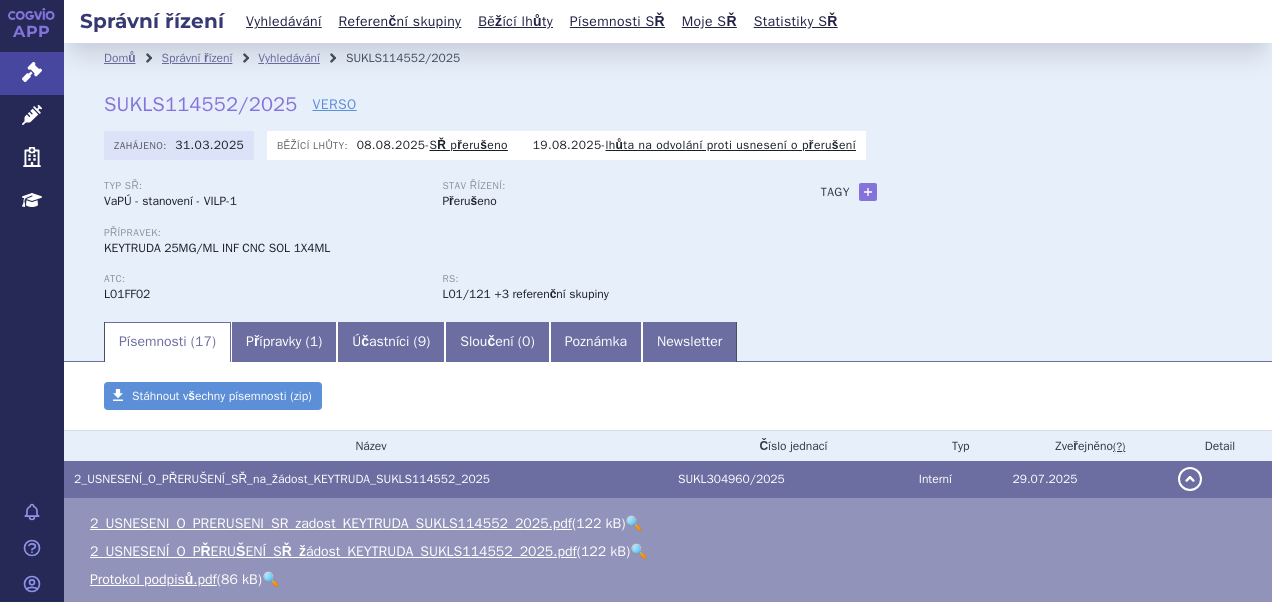 scroll, scrollTop: 0, scrollLeft: 0, axis: both 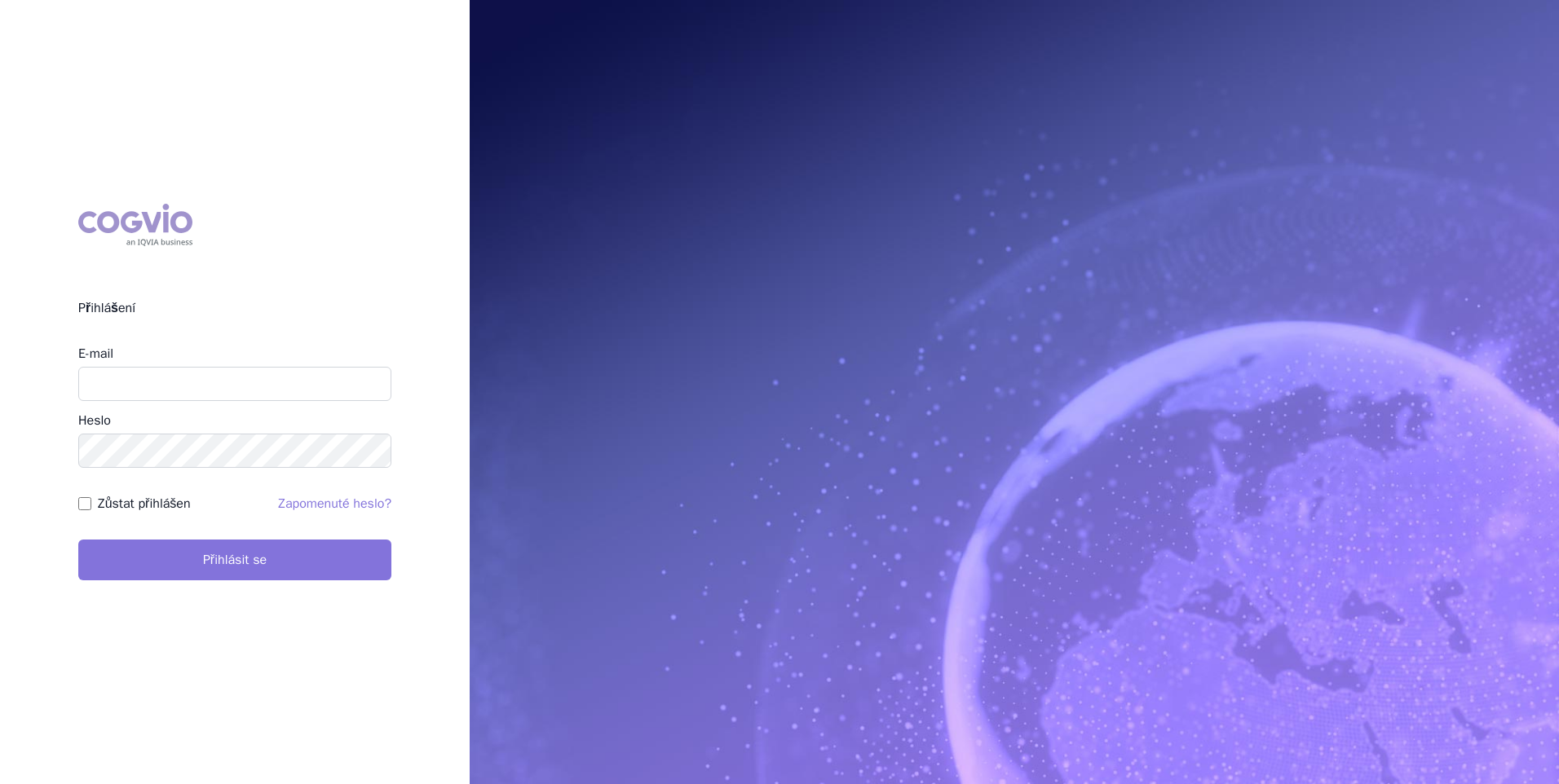 type on "aplikace.ocul1@vzp.cz" 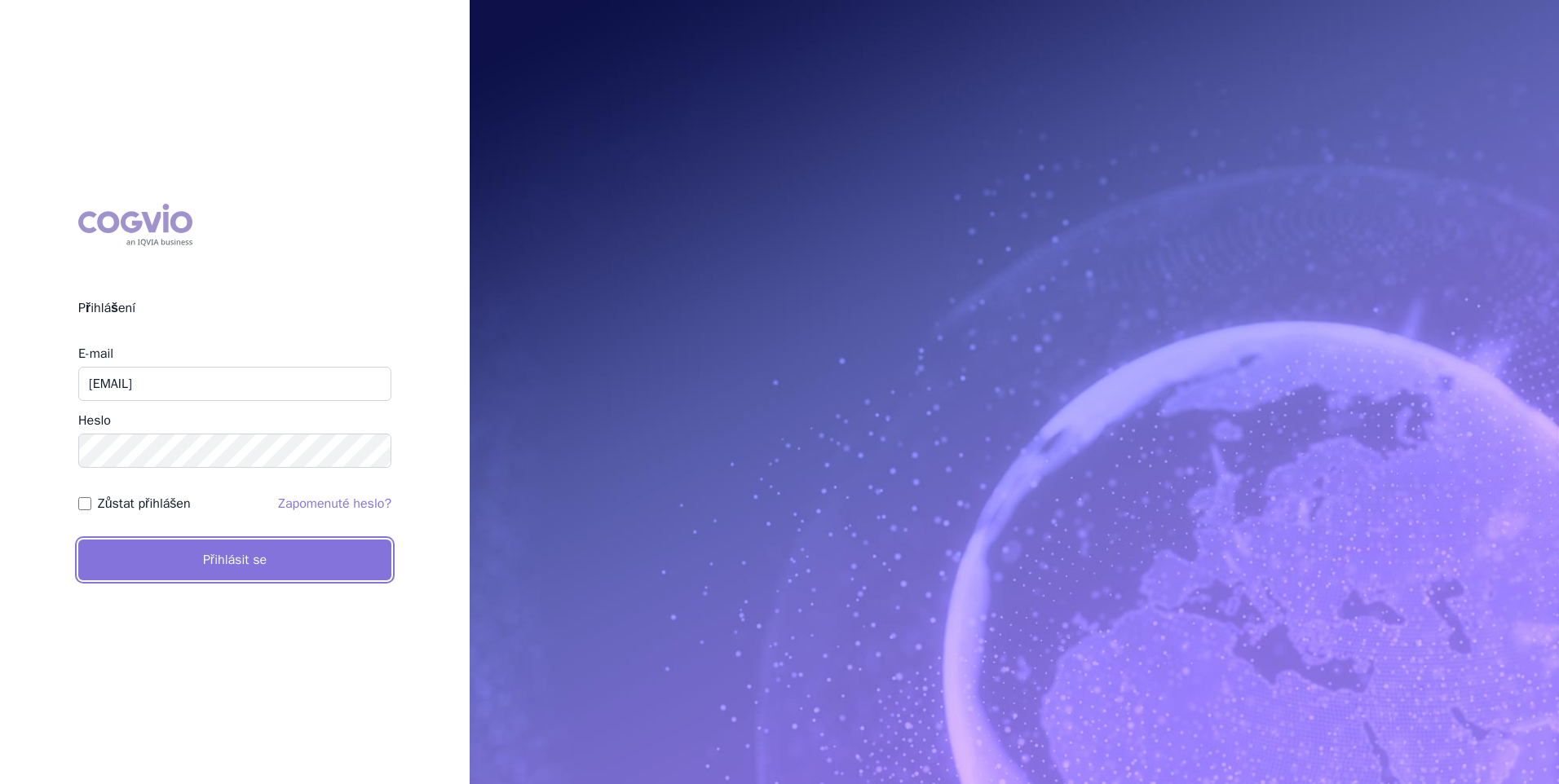 click on "Přihlásit se" at bounding box center (235, 560) 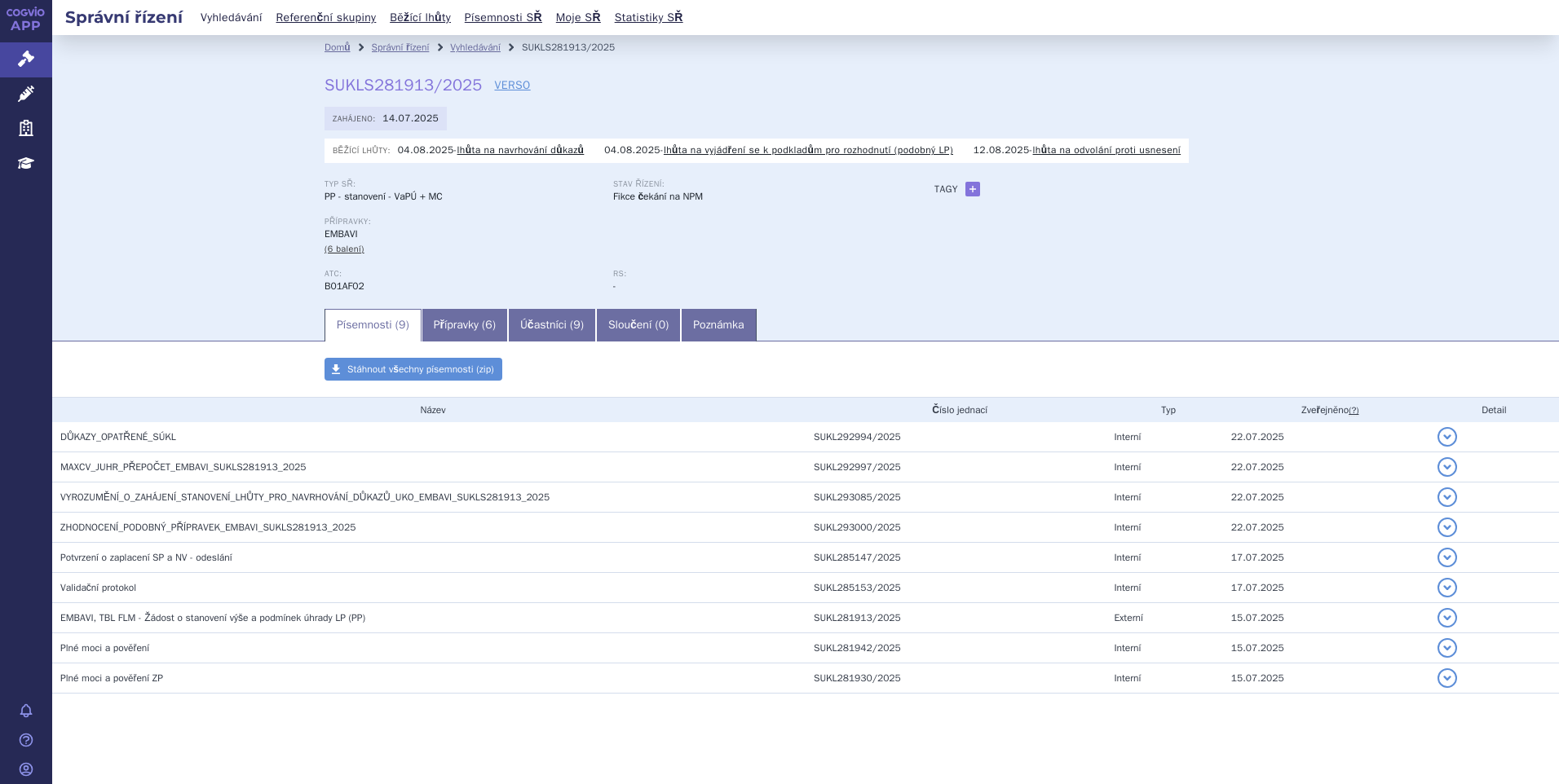 scroll, scrollTop: 0, scrollLeft: 0, axis: both 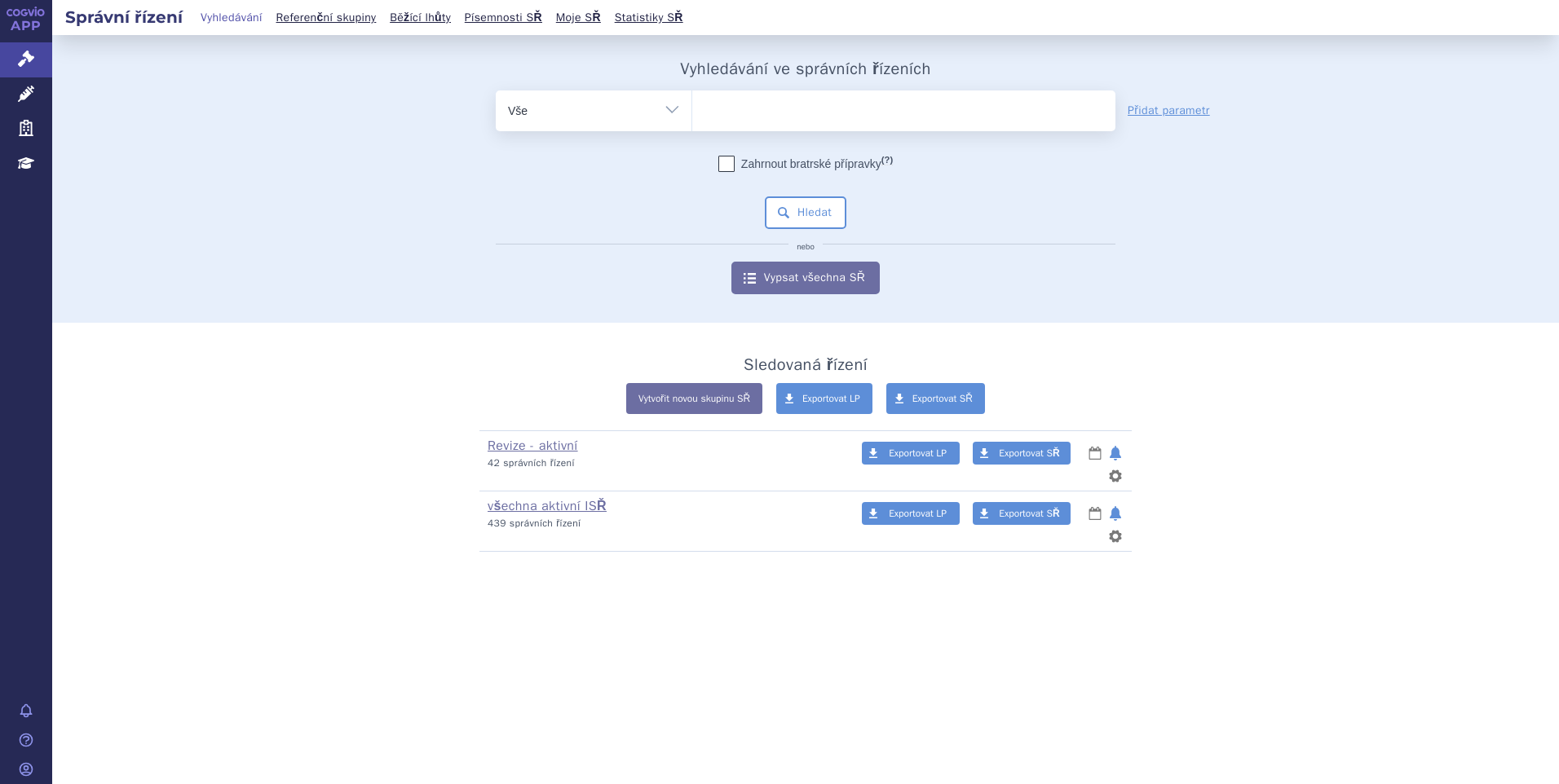 click at bounding box center (903, 108) 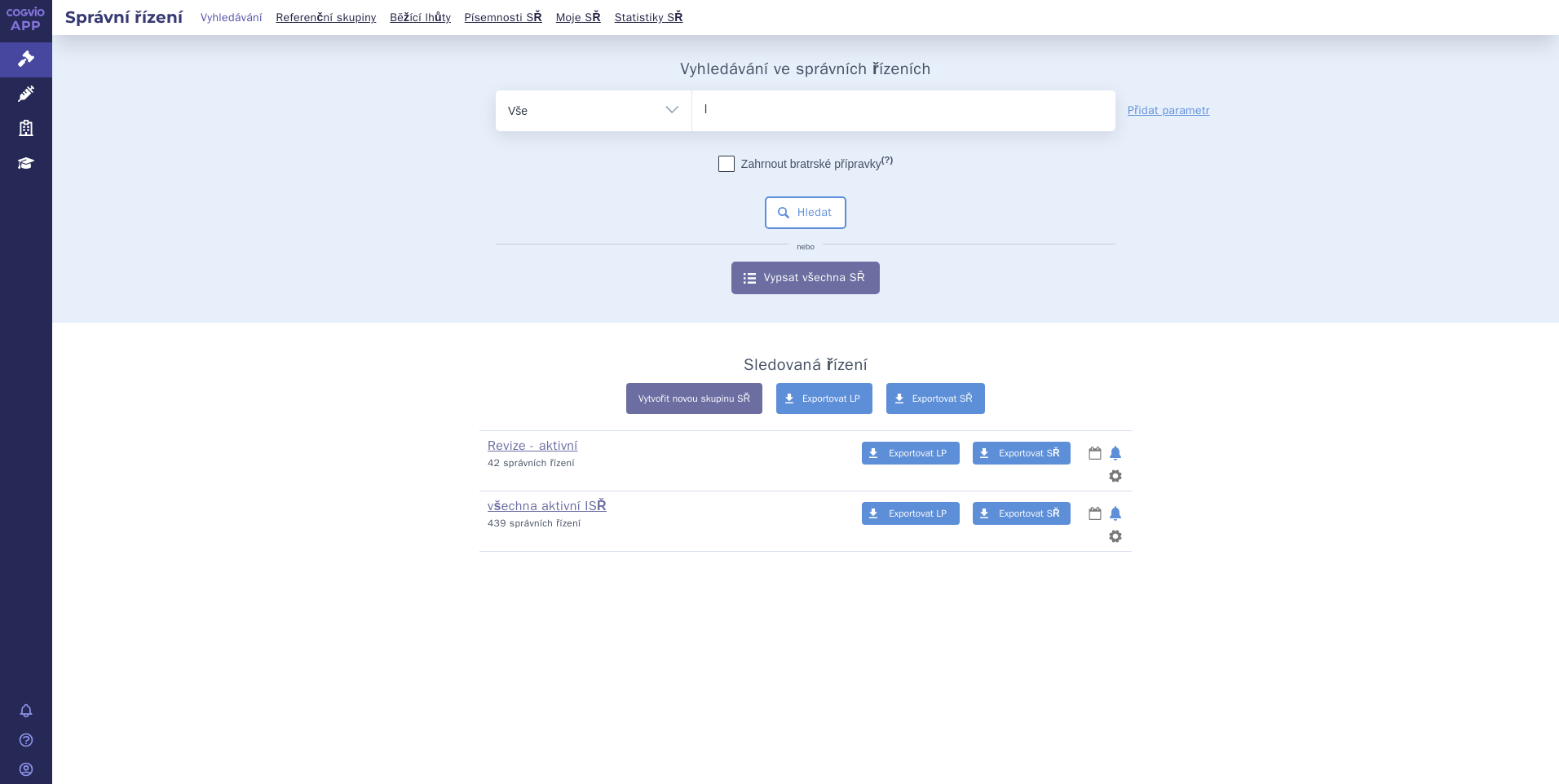 type on "li" 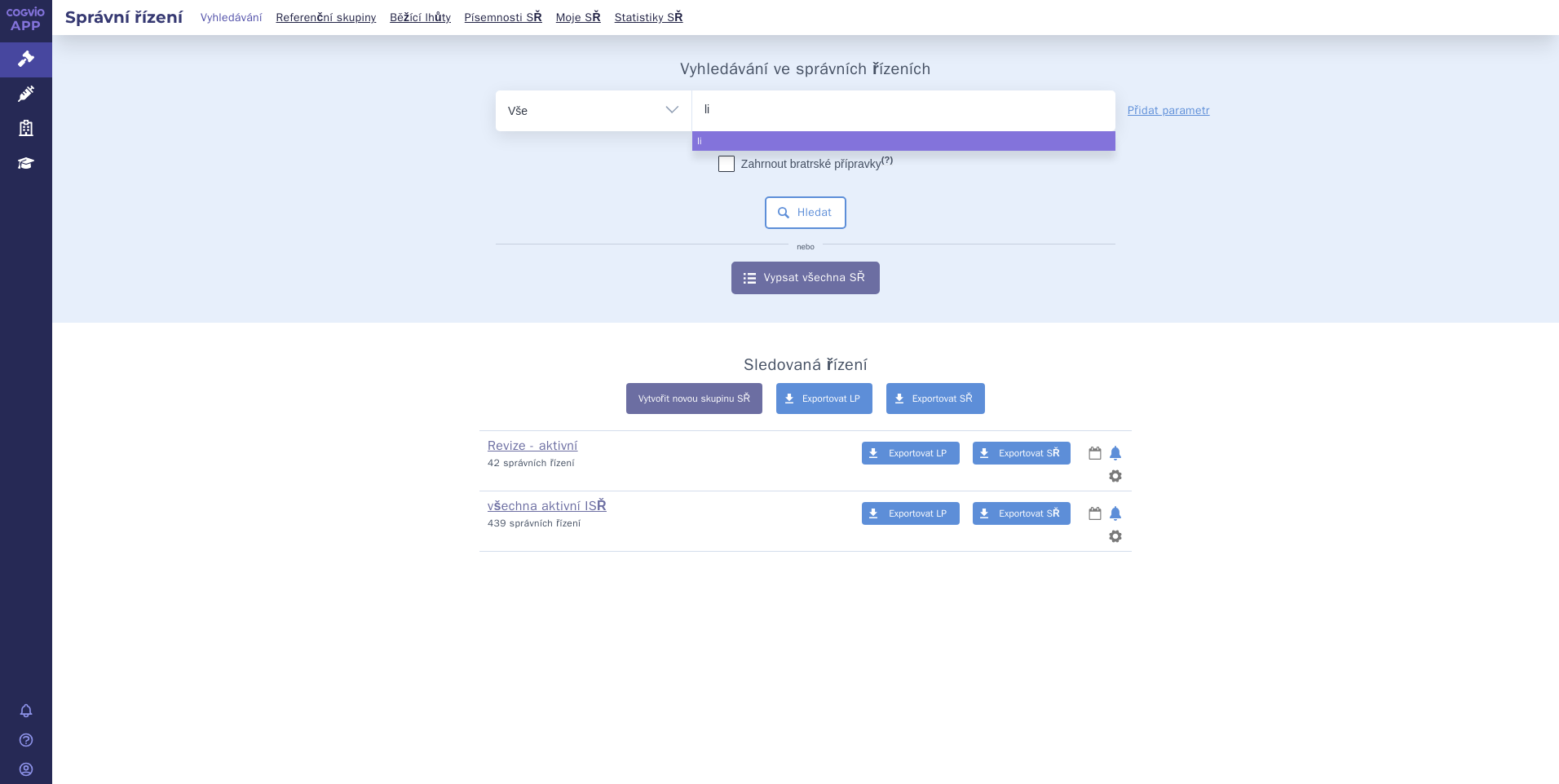 type on "lib" 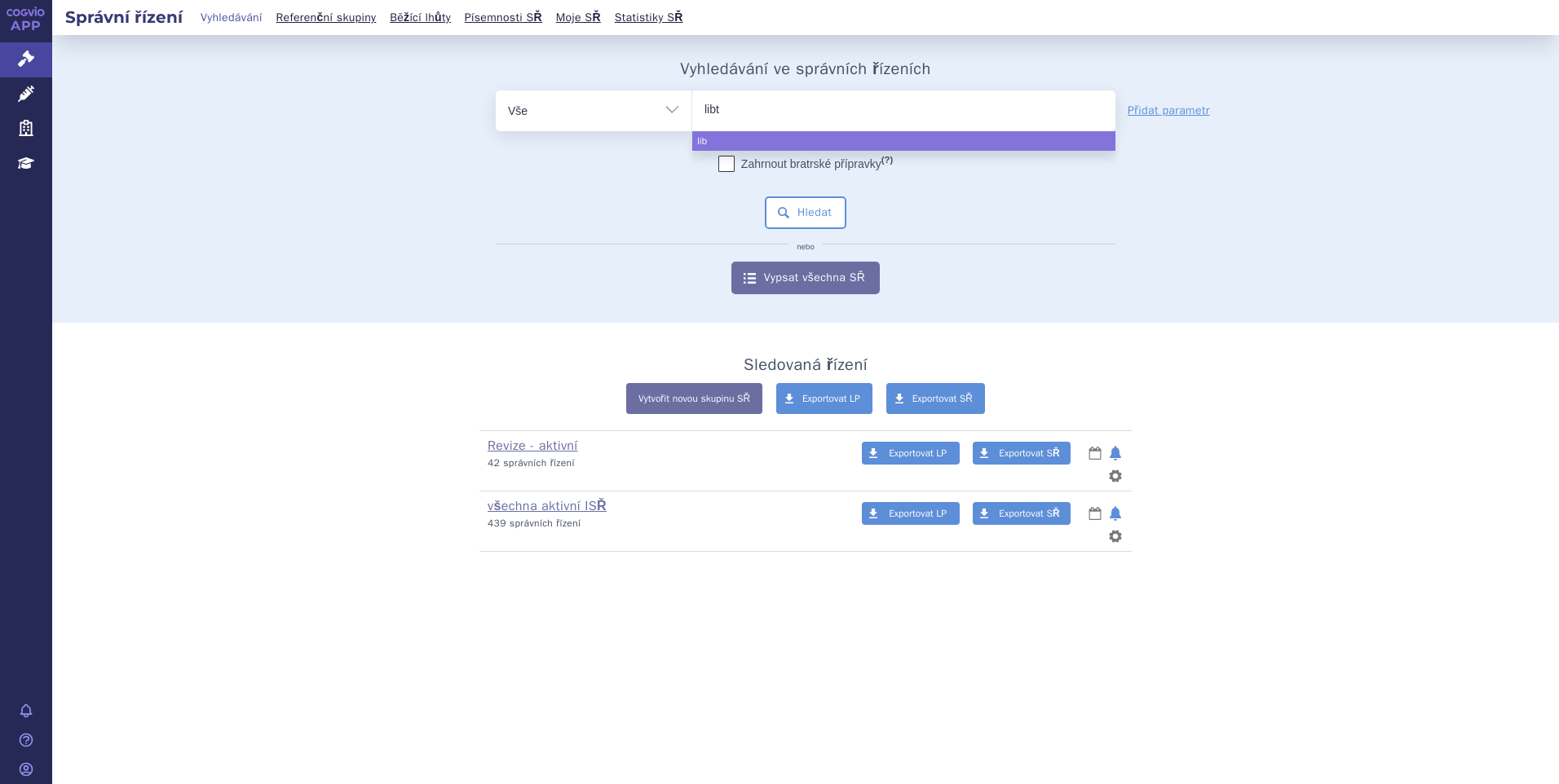 type on "libta" 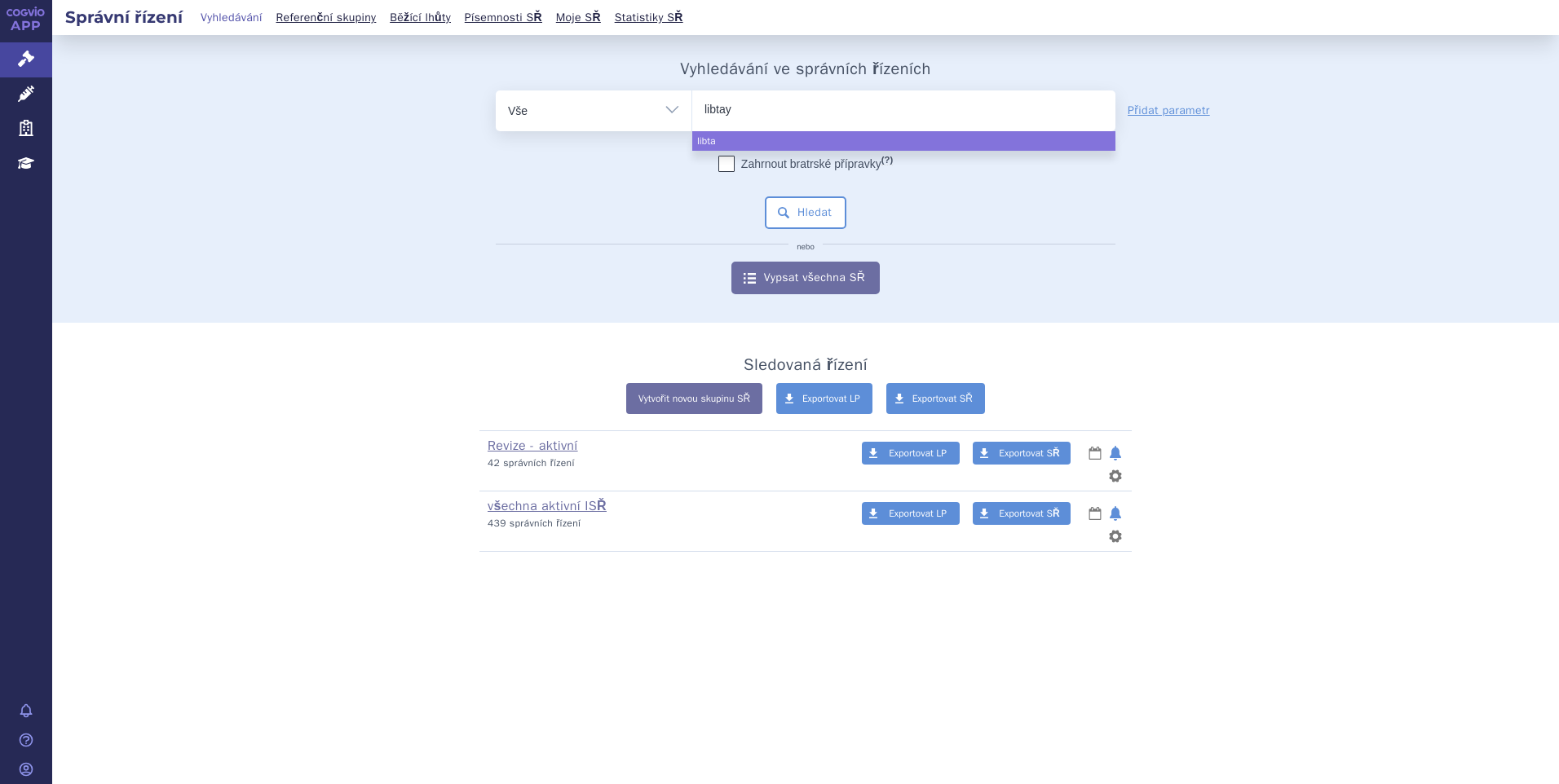 type on "libtayo" 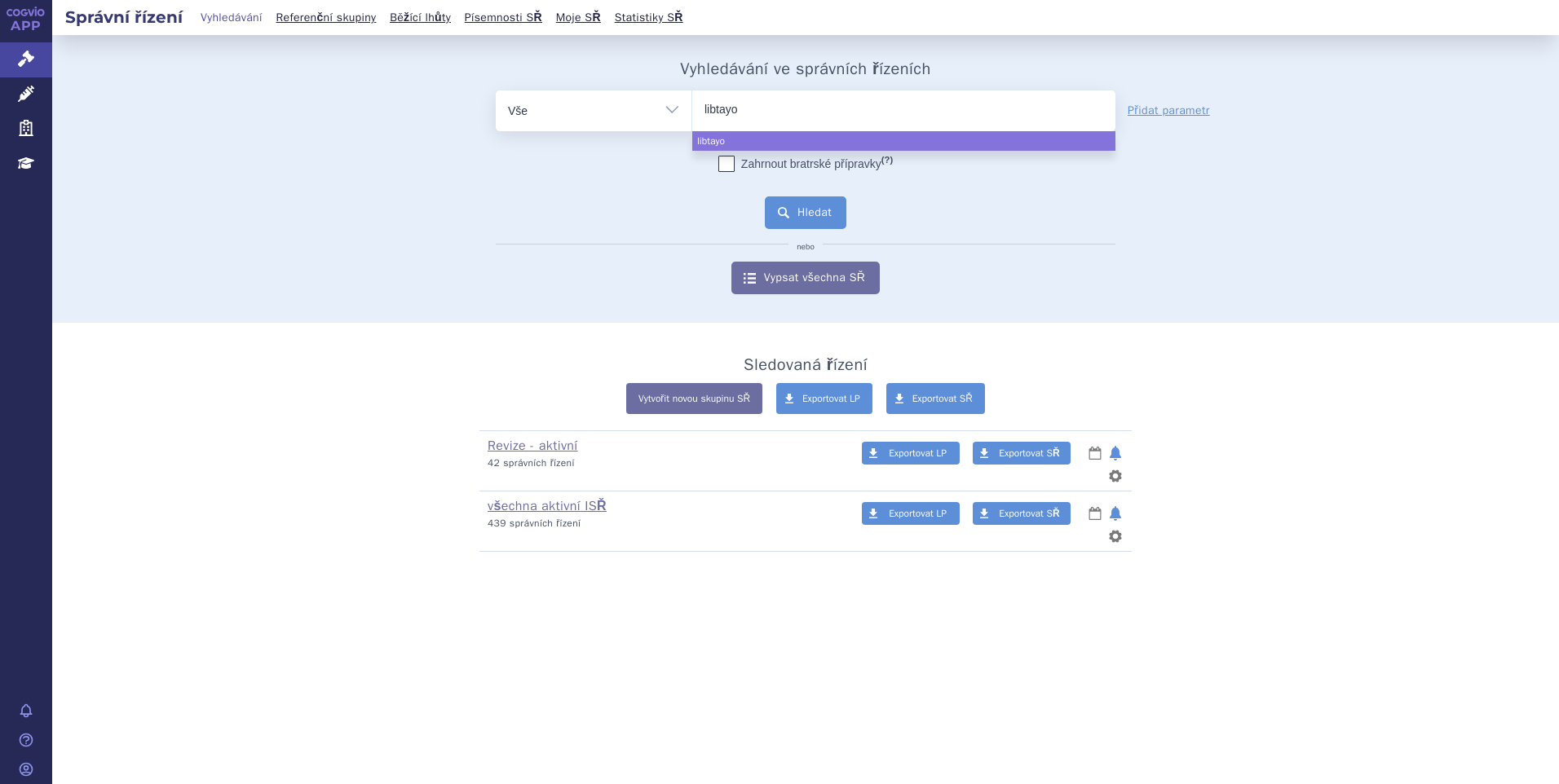 select on "libtayo" 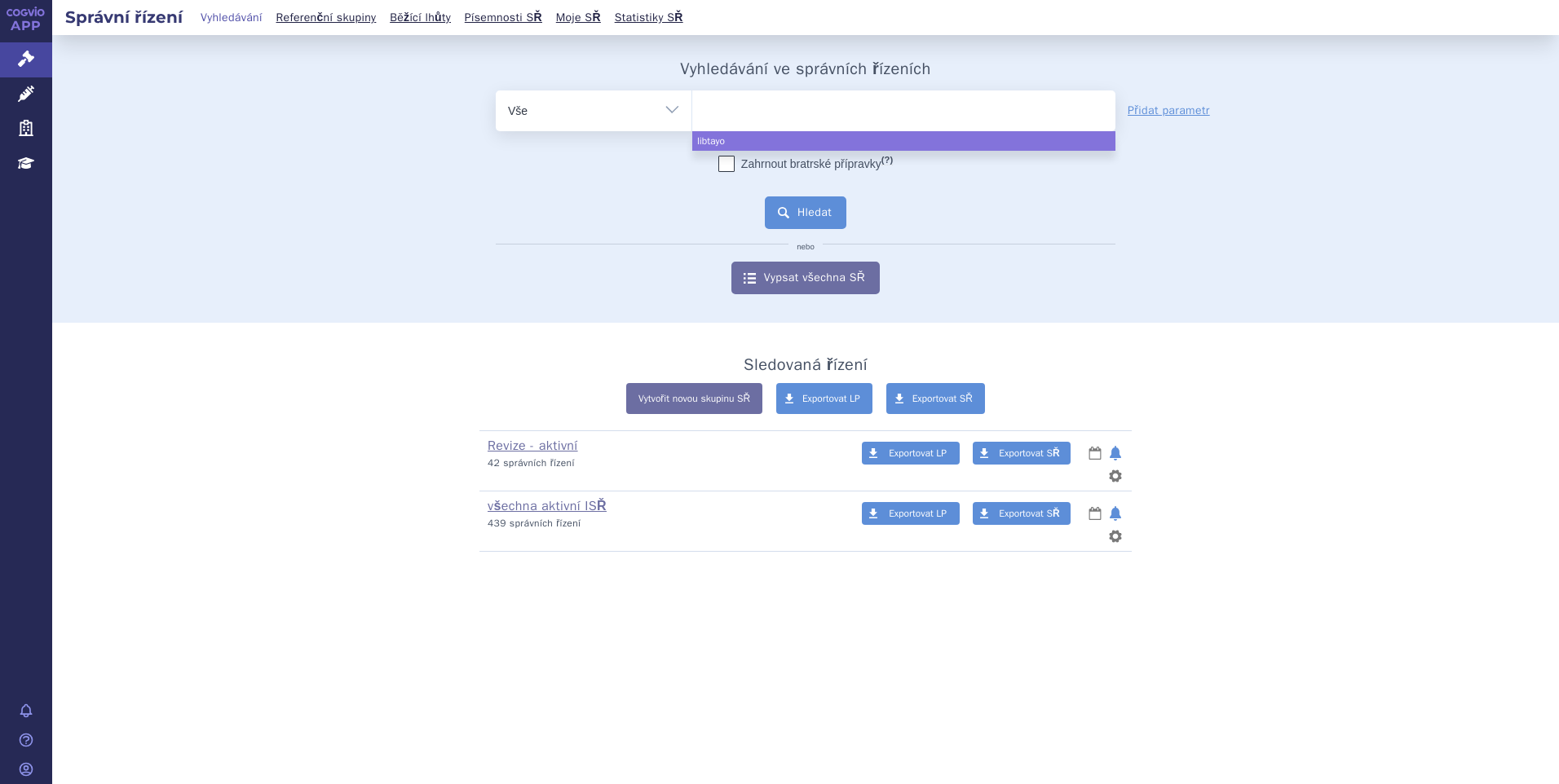click on "Hledat" at bounding box center [806, 213] 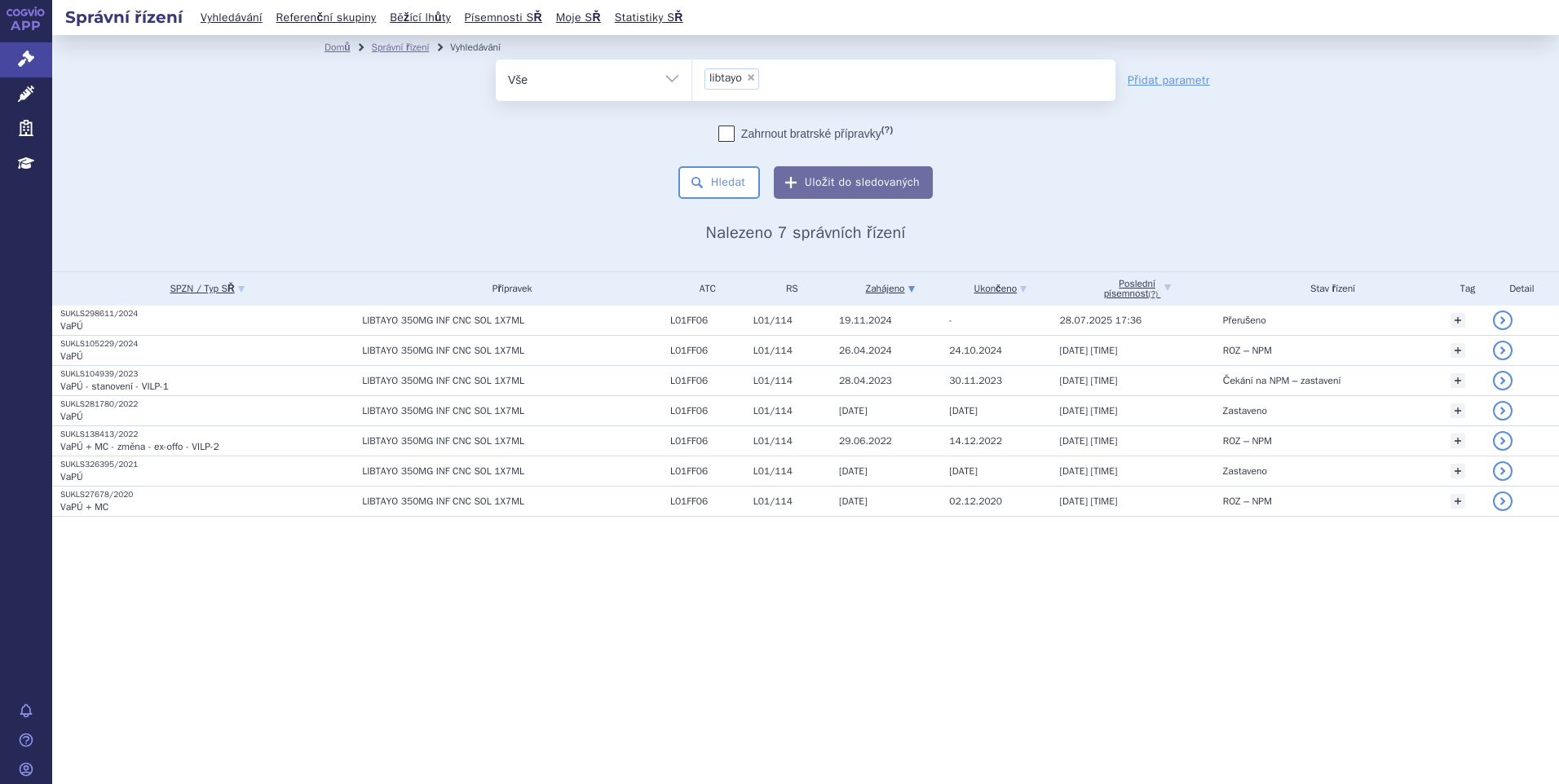 scroll, scrollTop: 0, scrollLeft: 0, axis: both 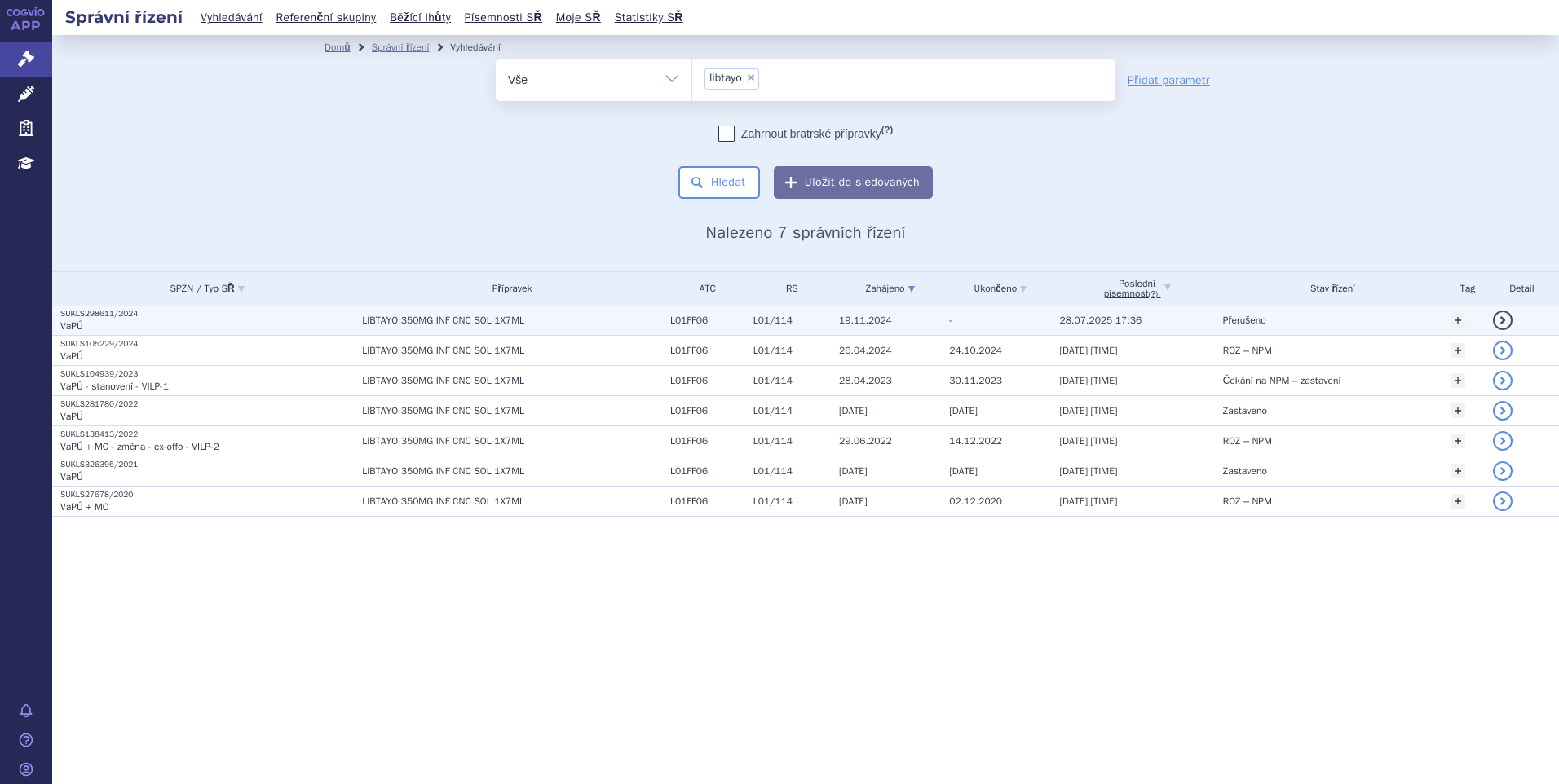 click on "SUKLS298611/2024" at bounding box center (207, 314) 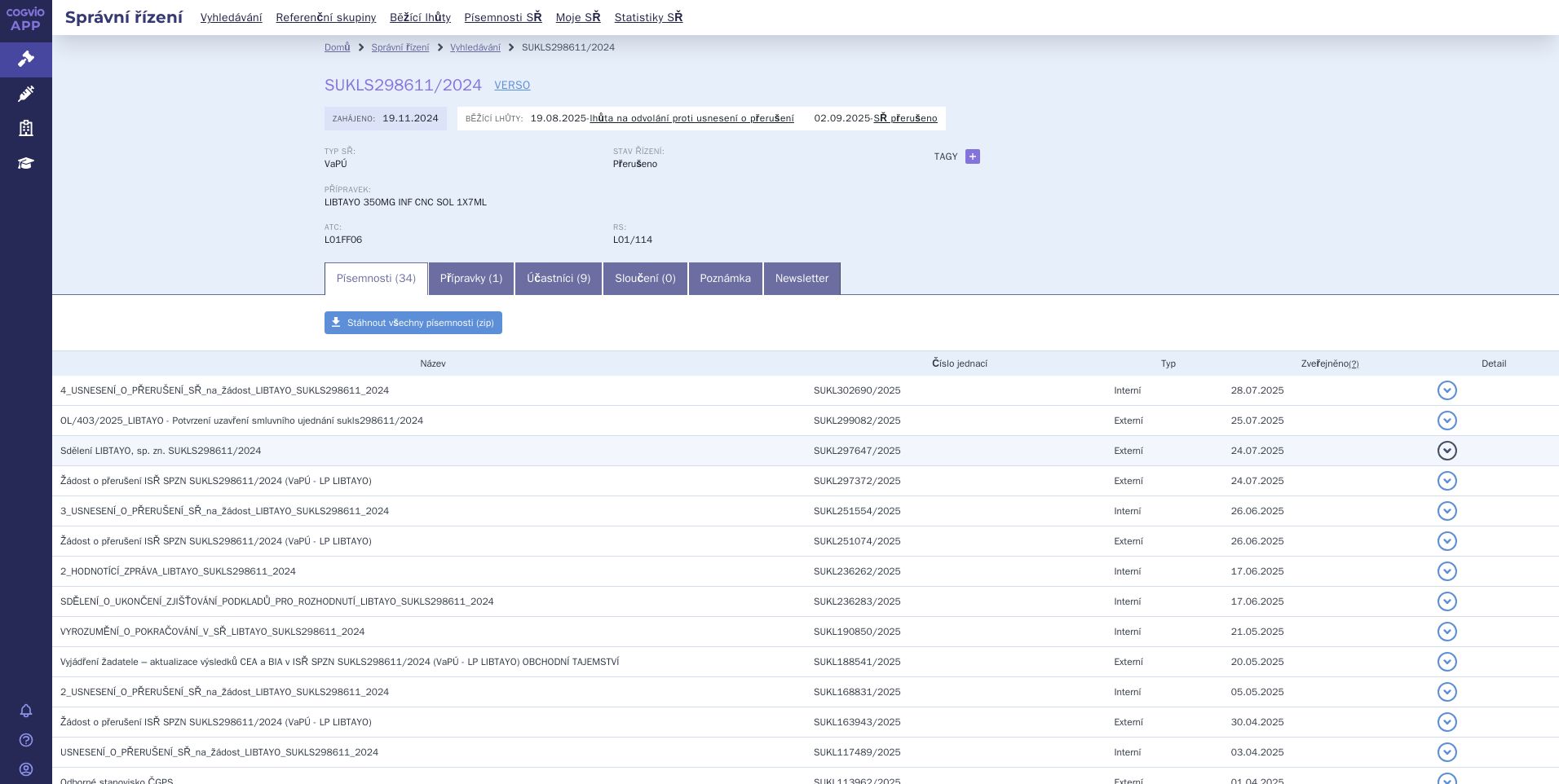 scroll, scrollTop: 0, scrollLeft: 0, axis: both 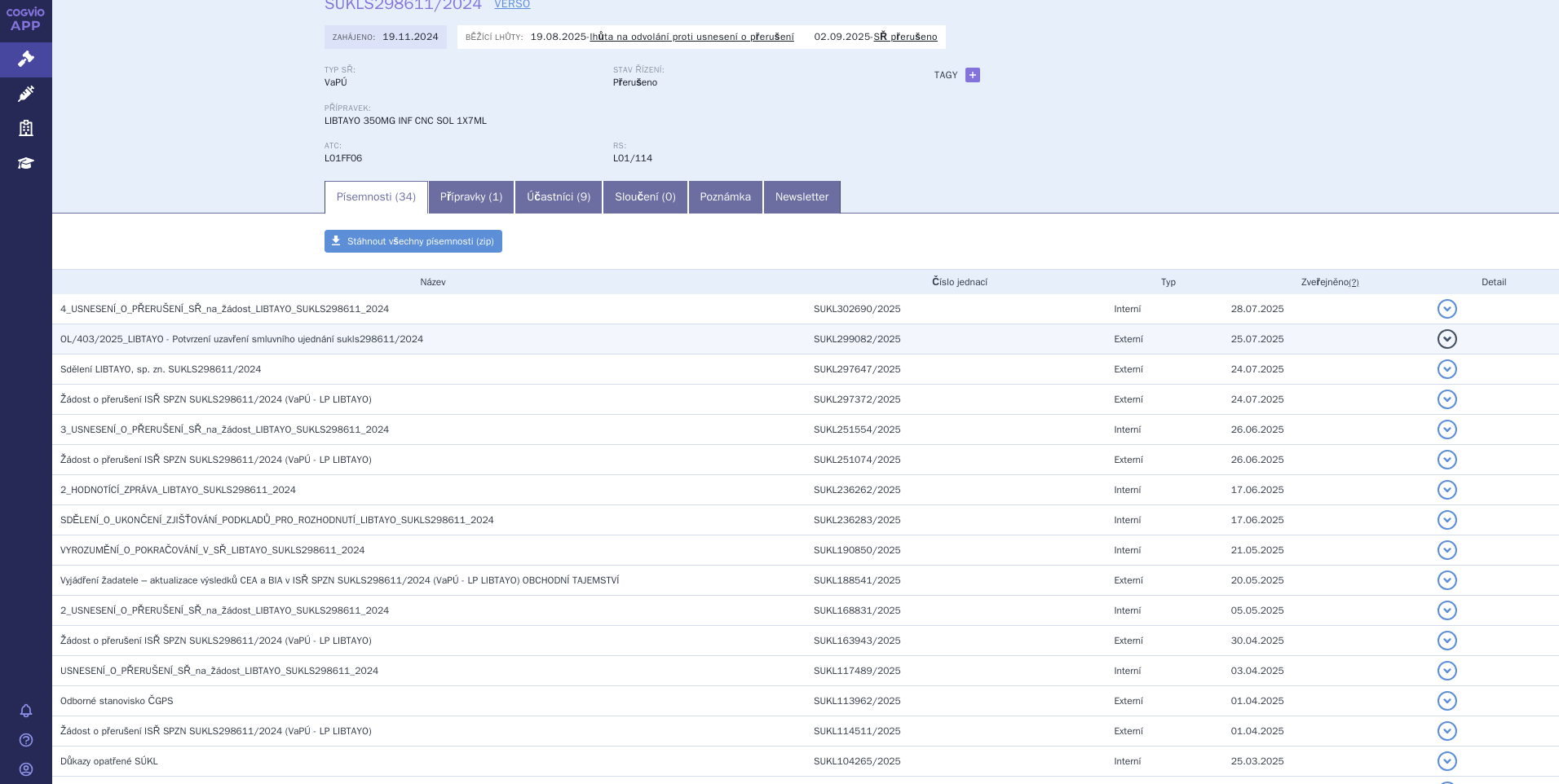 click on "OL/403/2025_LIBTAYO - Potvrzení uzavření smluvního ujednání sukls298611/2024" at bounding box center (241, 339) 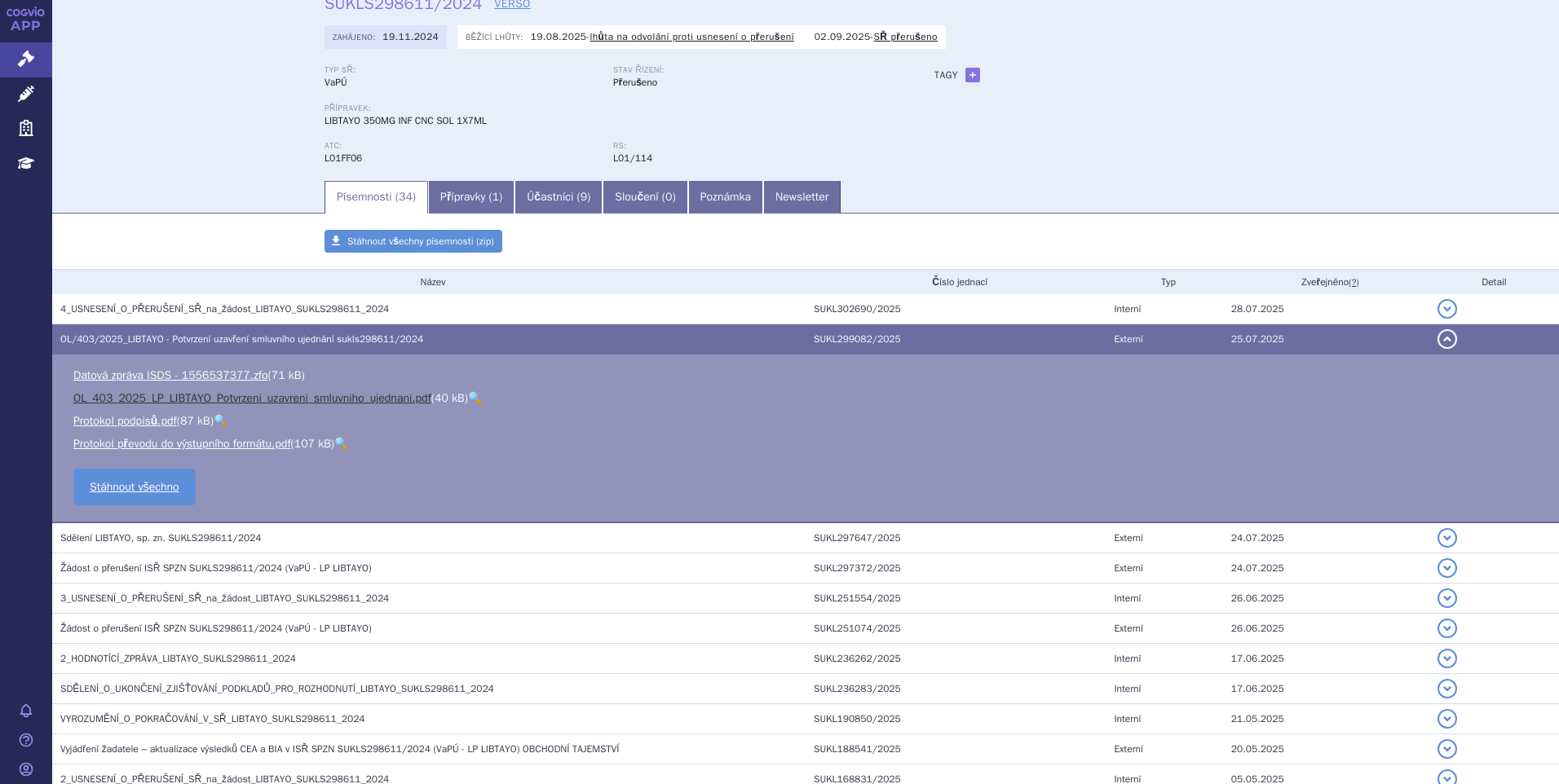 click on "OL_403_2025_LP_LIBTAYO_Potvrzeni_uzavreni_smluvniho_ujednani.pdf" at bounding box center (252, 398) 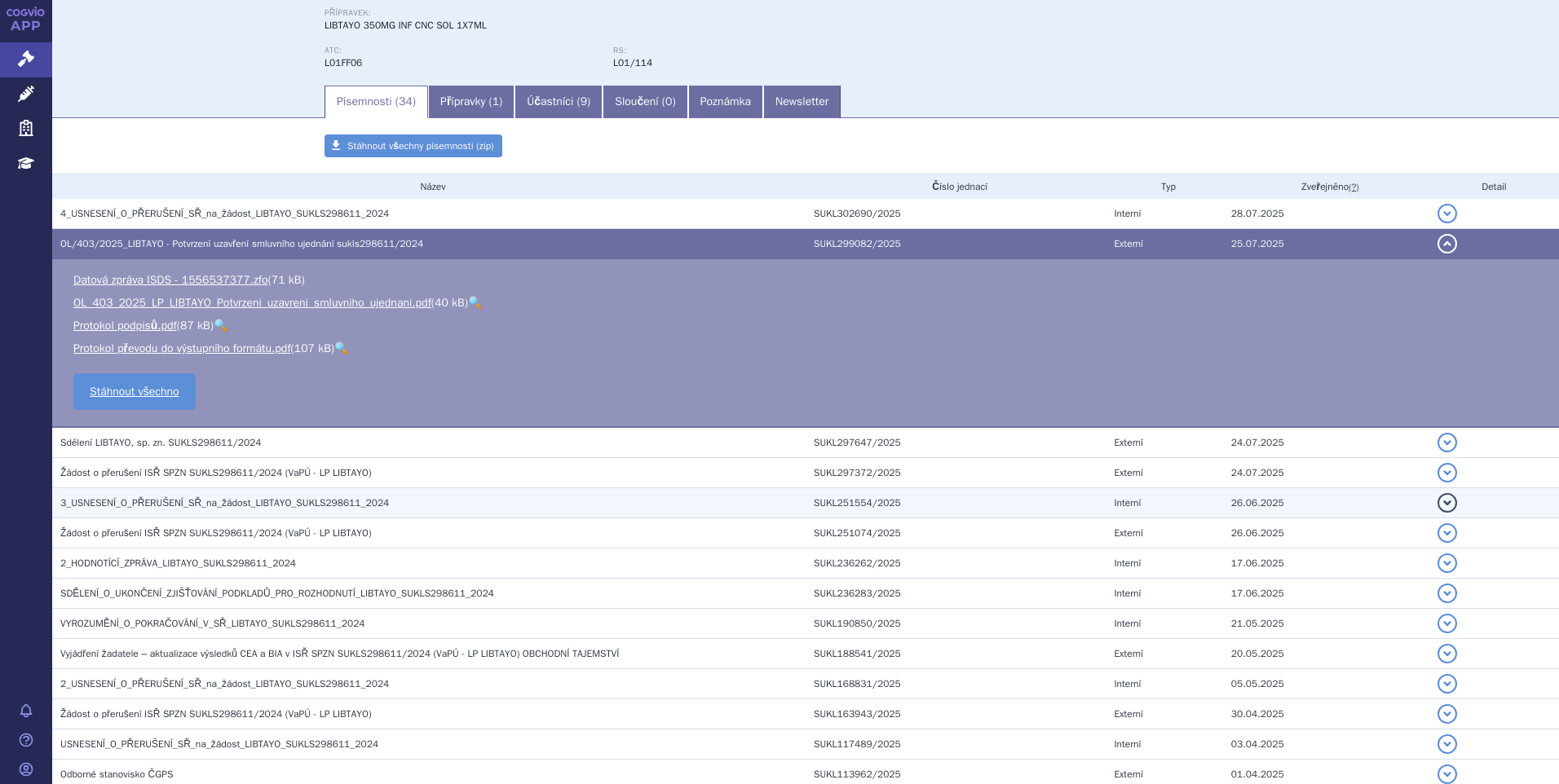 scroll, scrollTop: 244, scrollLeft: 0, axis: vertical 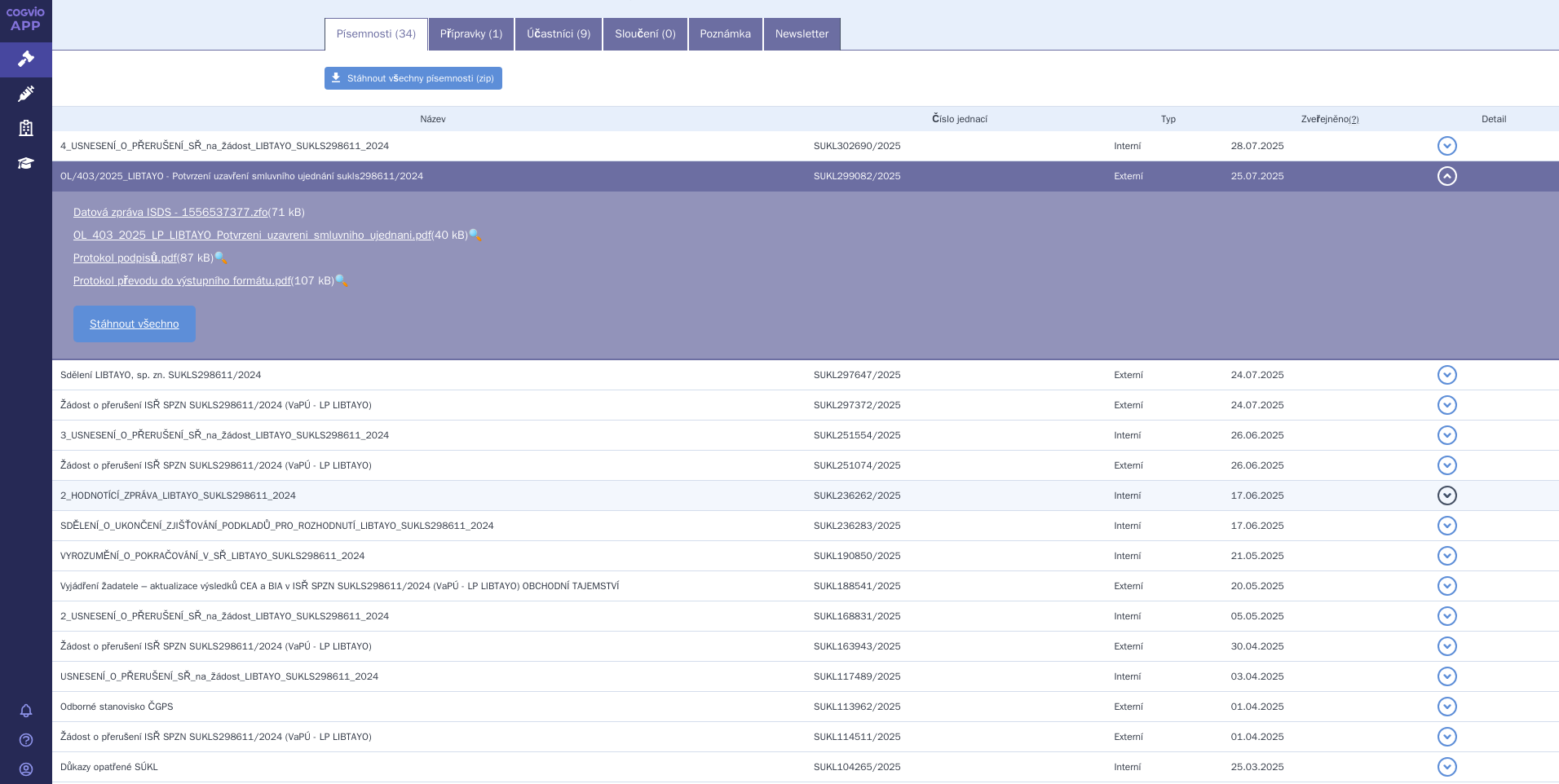 click on "2_HODNOTÍCÍ_ZPRÁVA_LIBTAYO_SUKLS298611_2024" at bounding box center [178, 496] 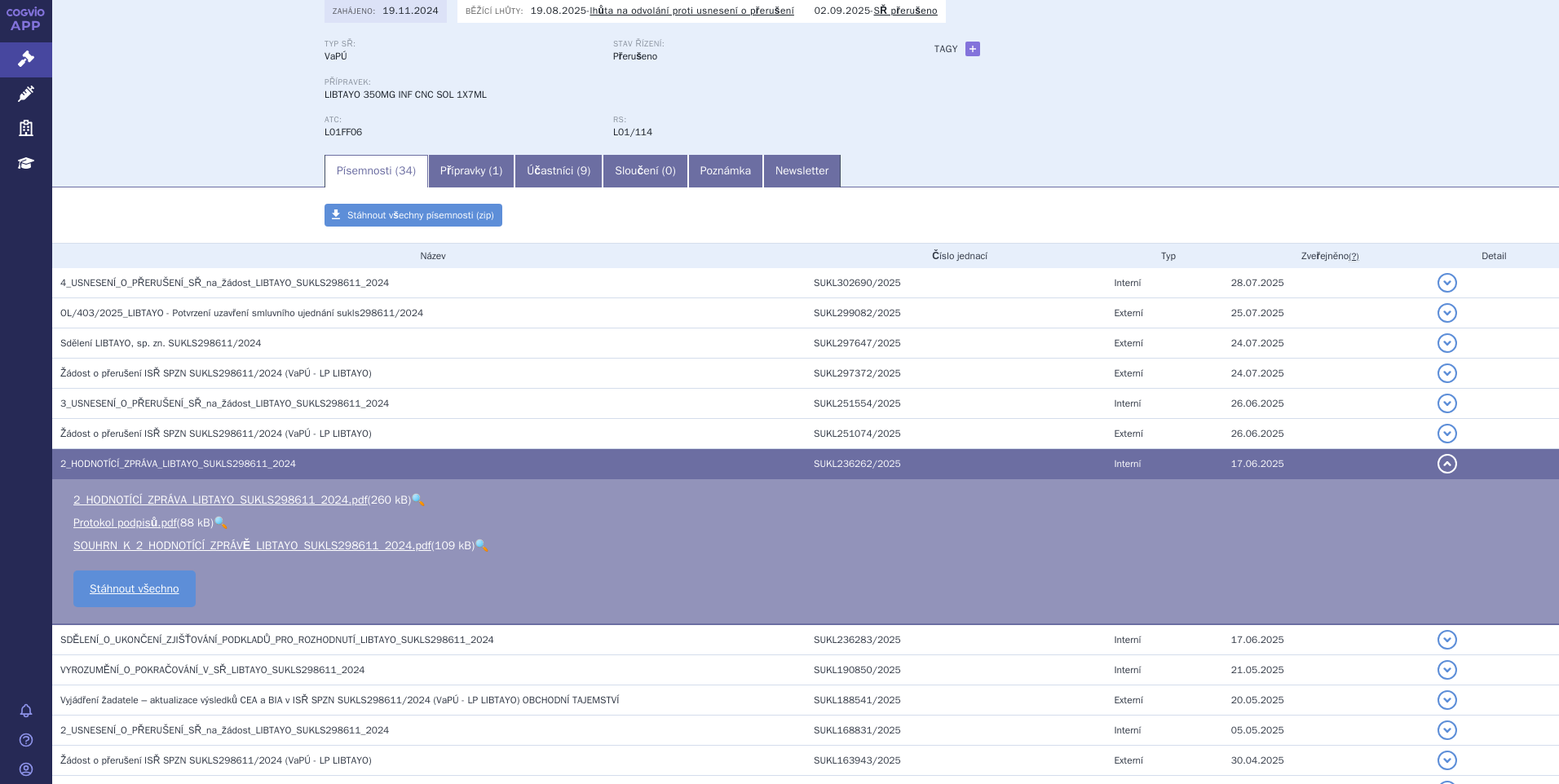 scroll, scrollTop: 0, scrollLeft: 0, axis: both 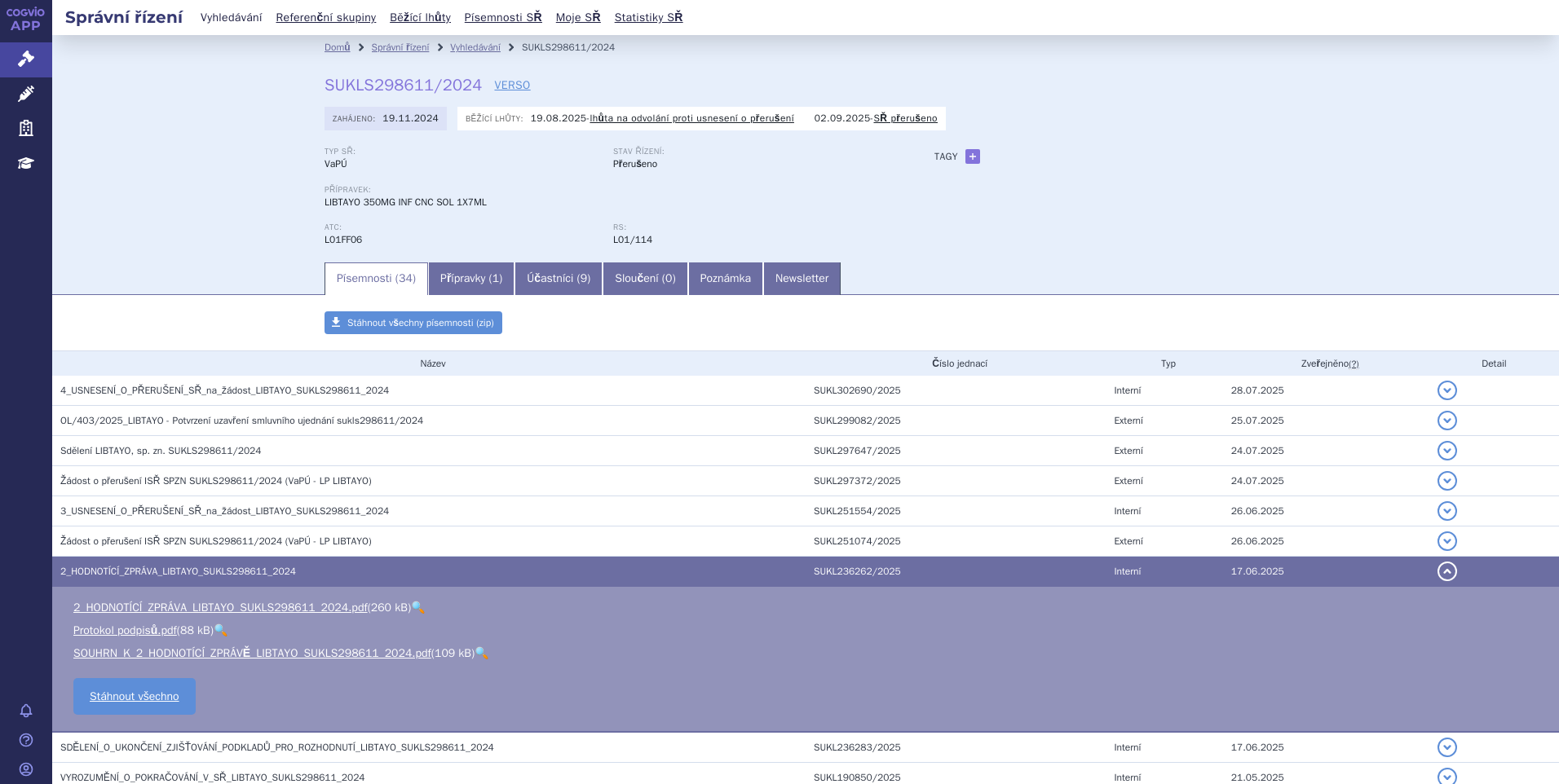 click on "Vyhledávání" at bounding box center [232, 17] 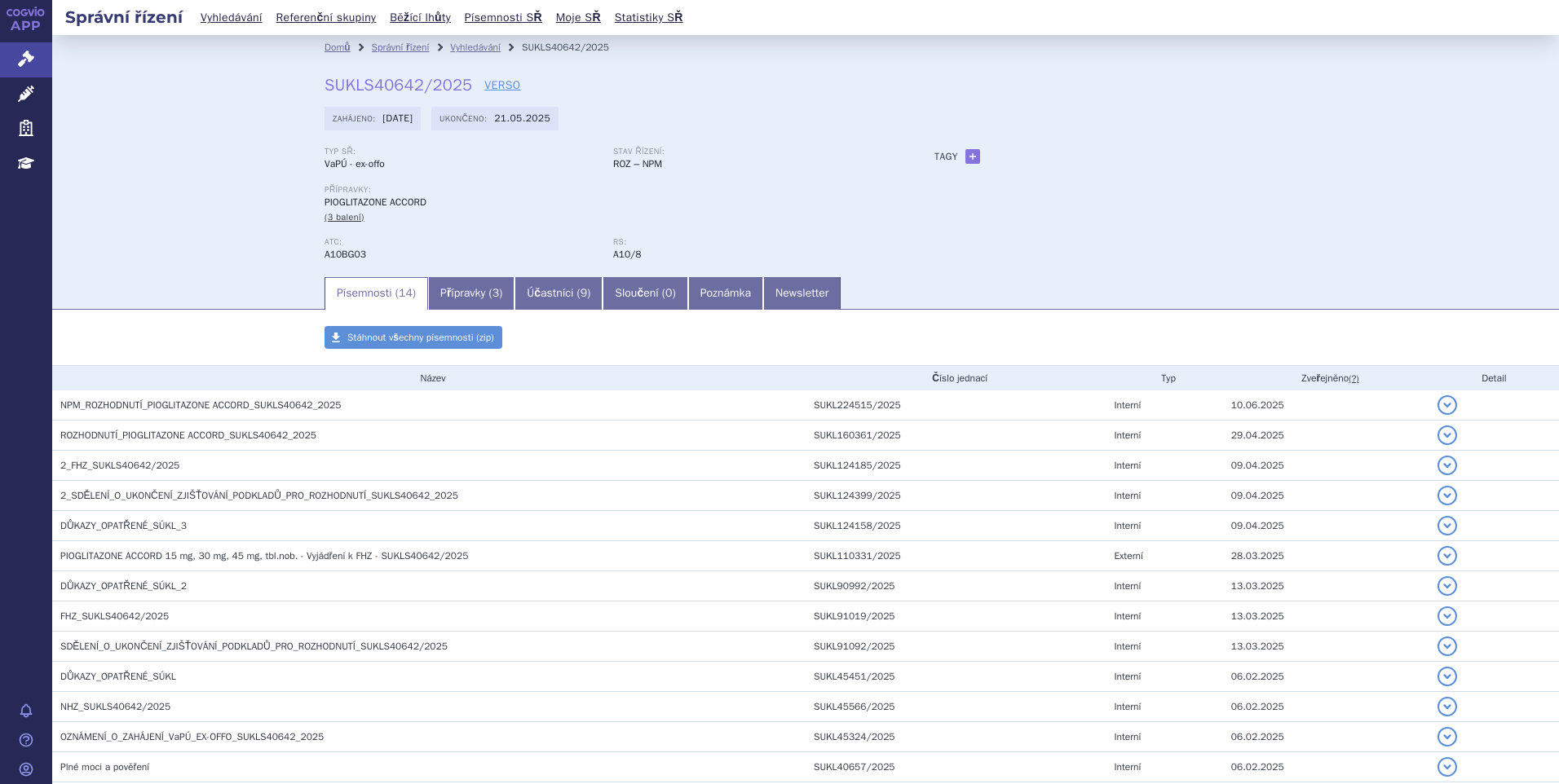 scroll, scrollTop: 0, scrollLeft: 0, axis: both 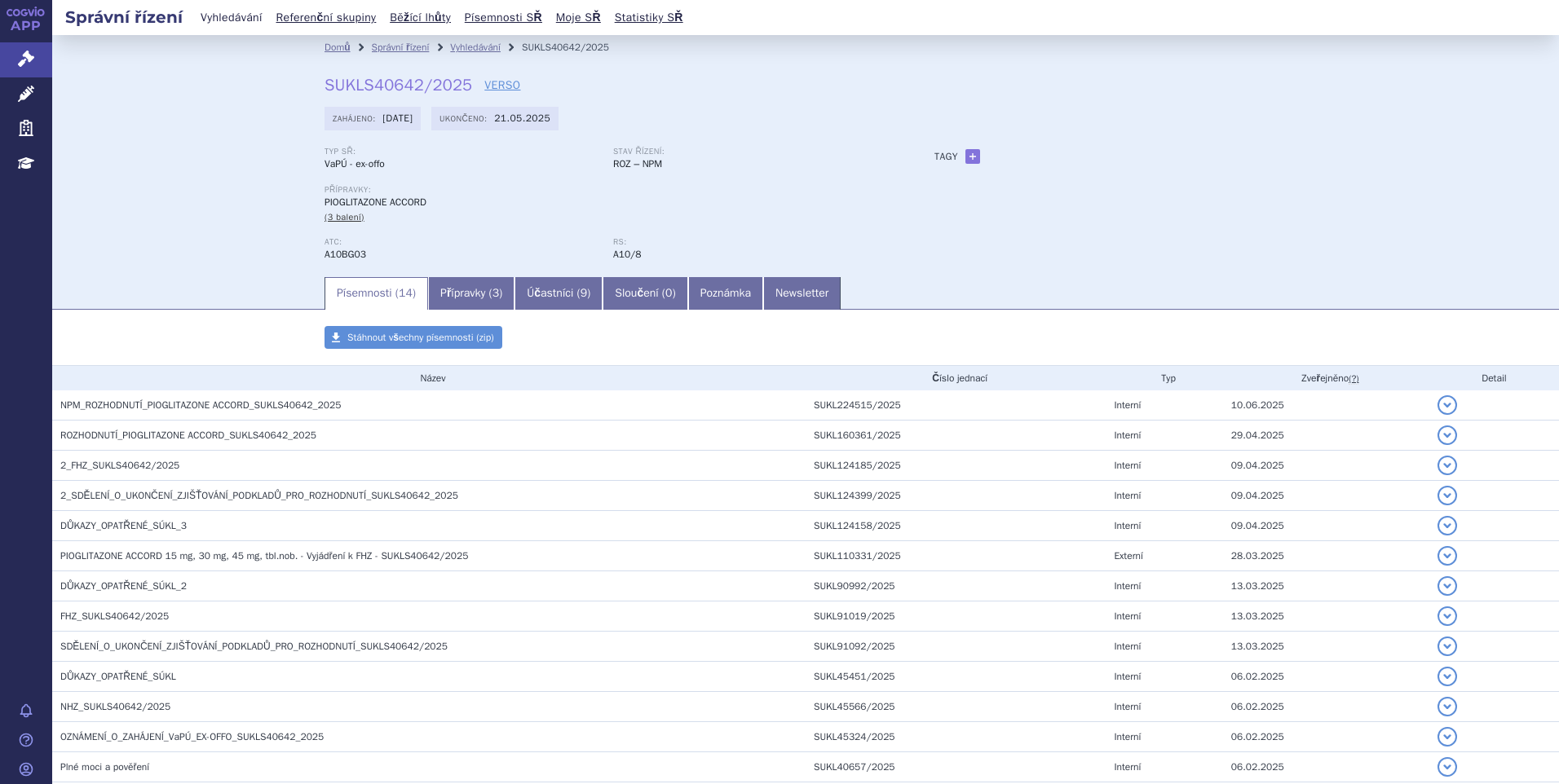 click on "Vyhledávání" at bounding box center [232, 17] 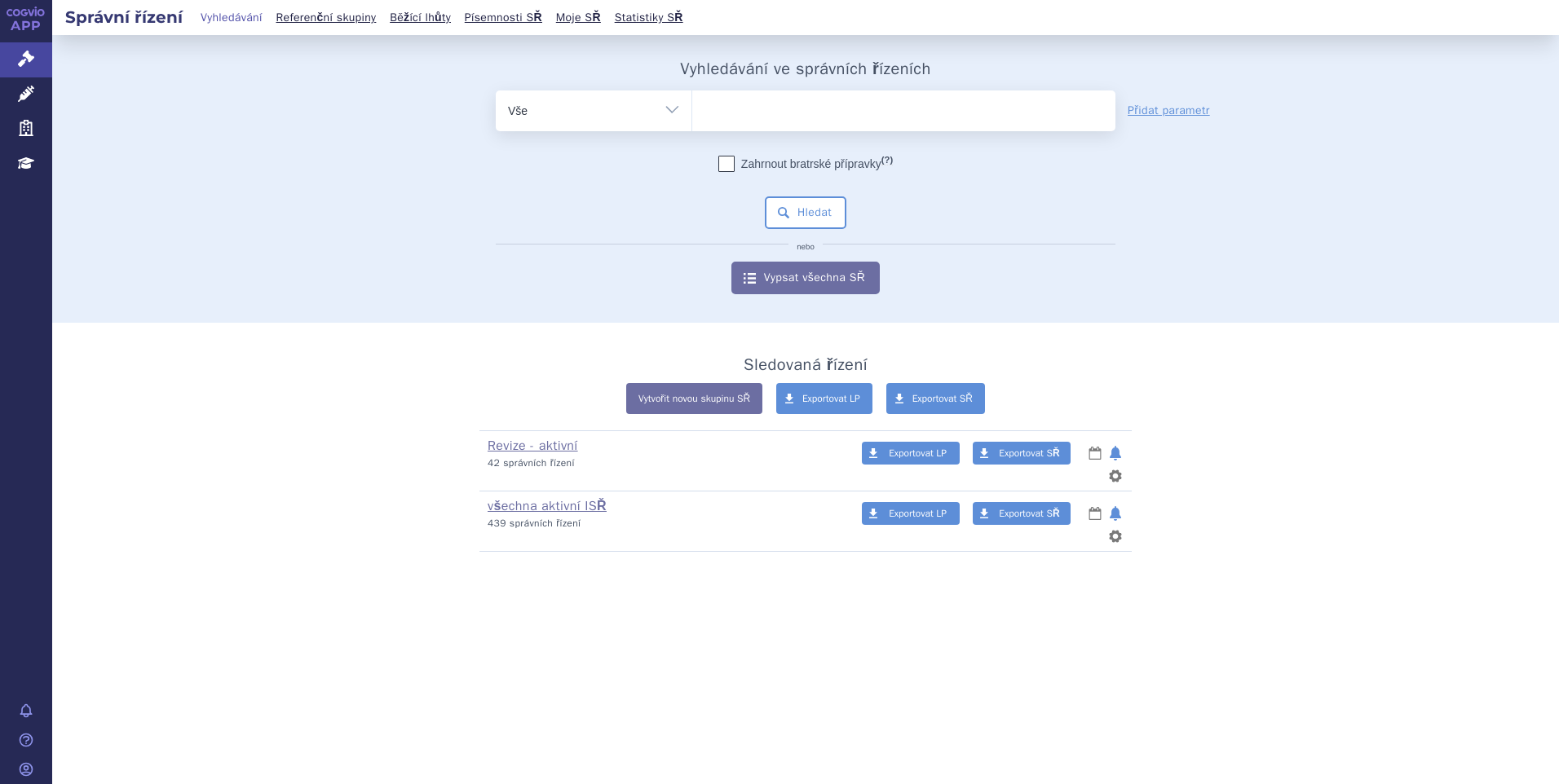 scroll, scrollTop: 0, scrollLeft: 0, axis: both 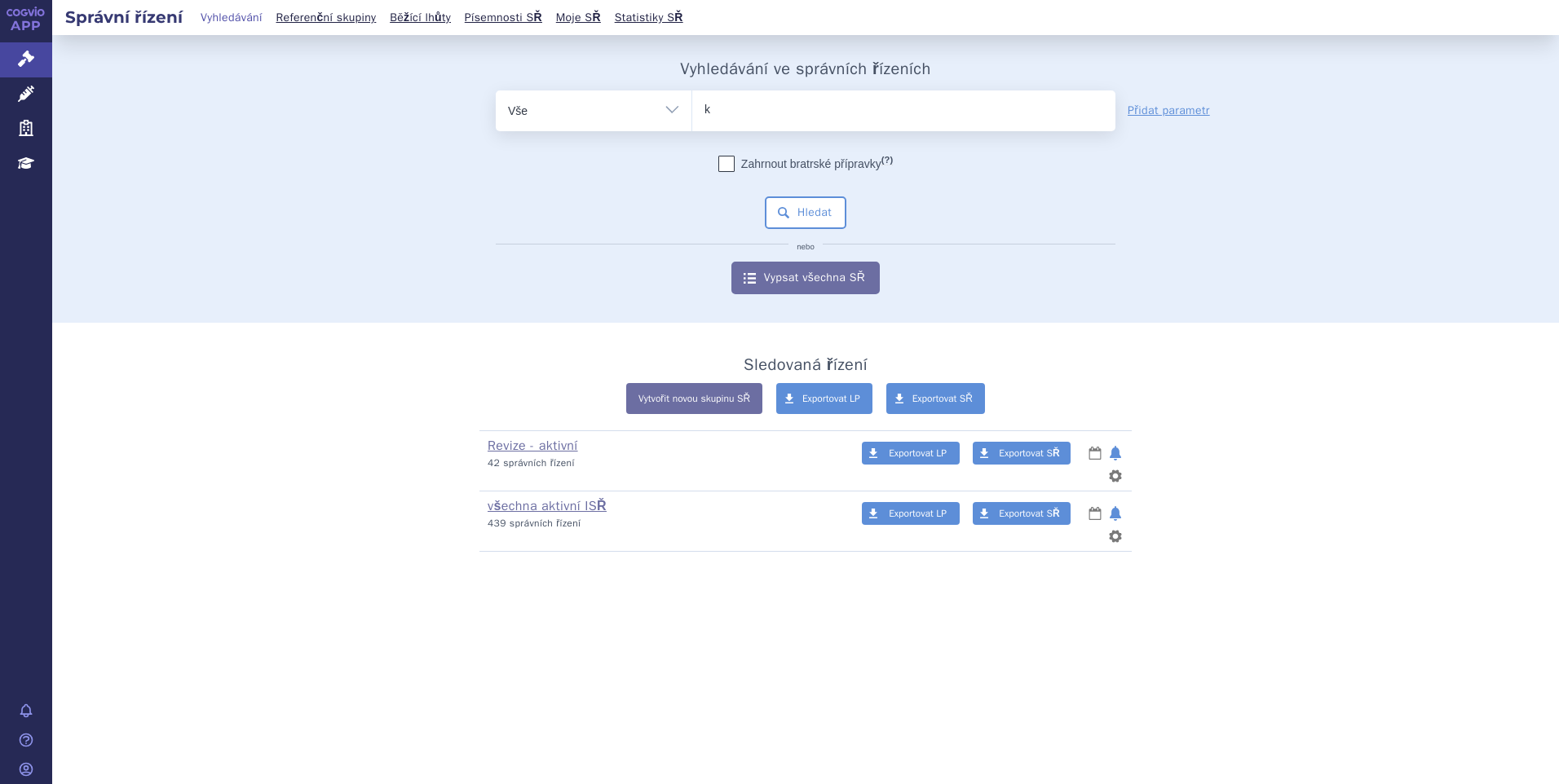 type on "ke" 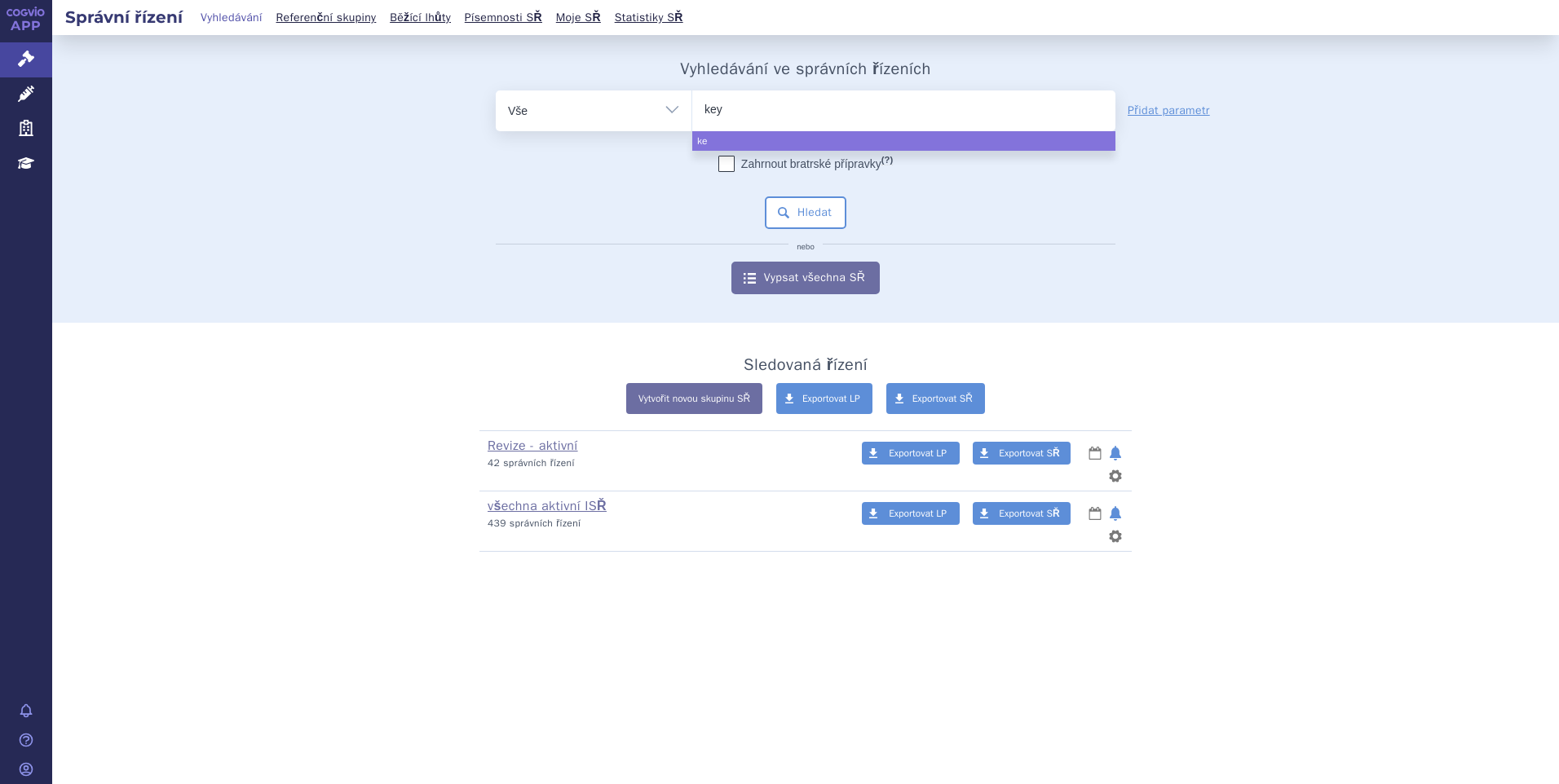 type on "keyt" 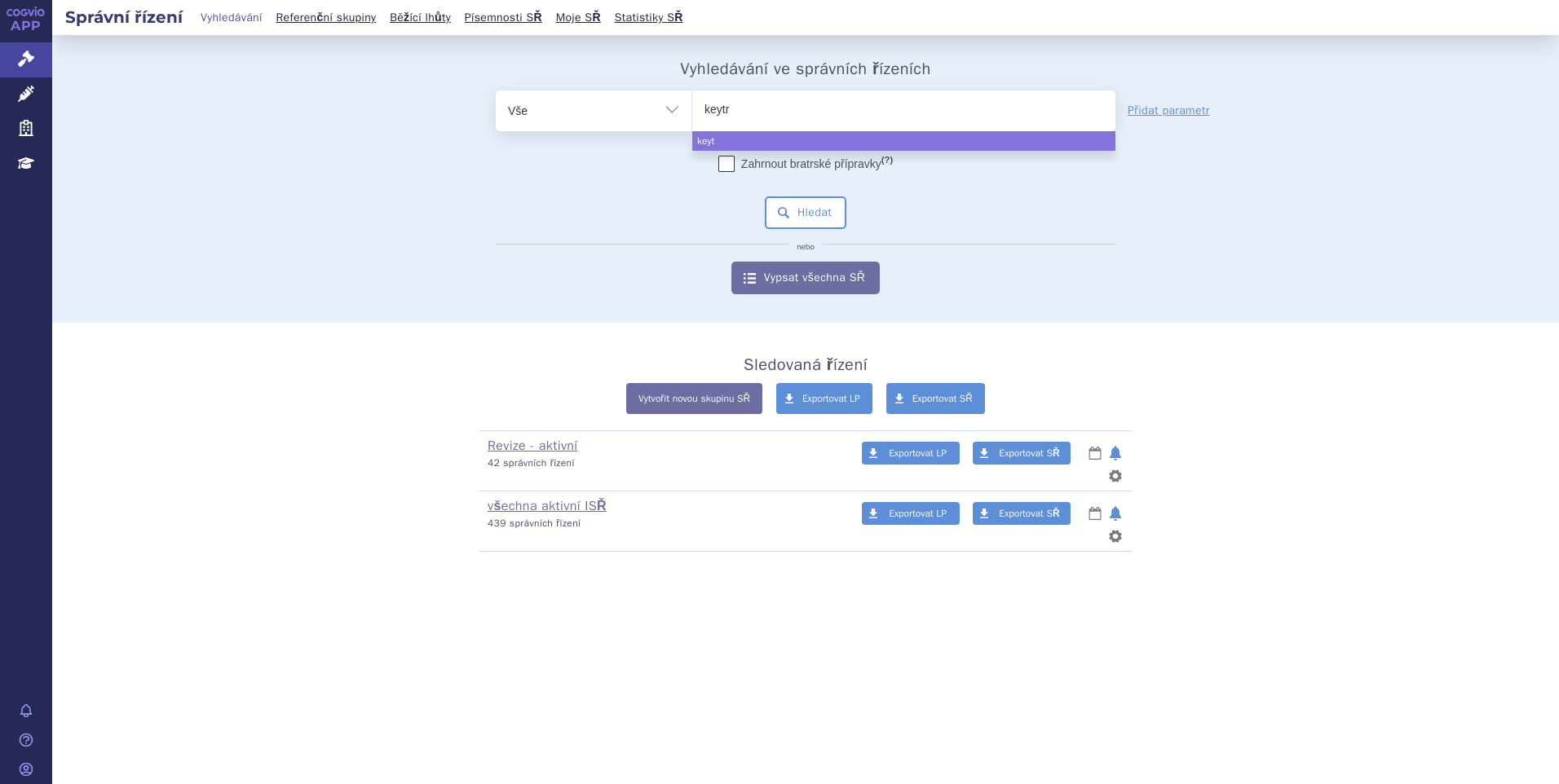 type on "keytru" 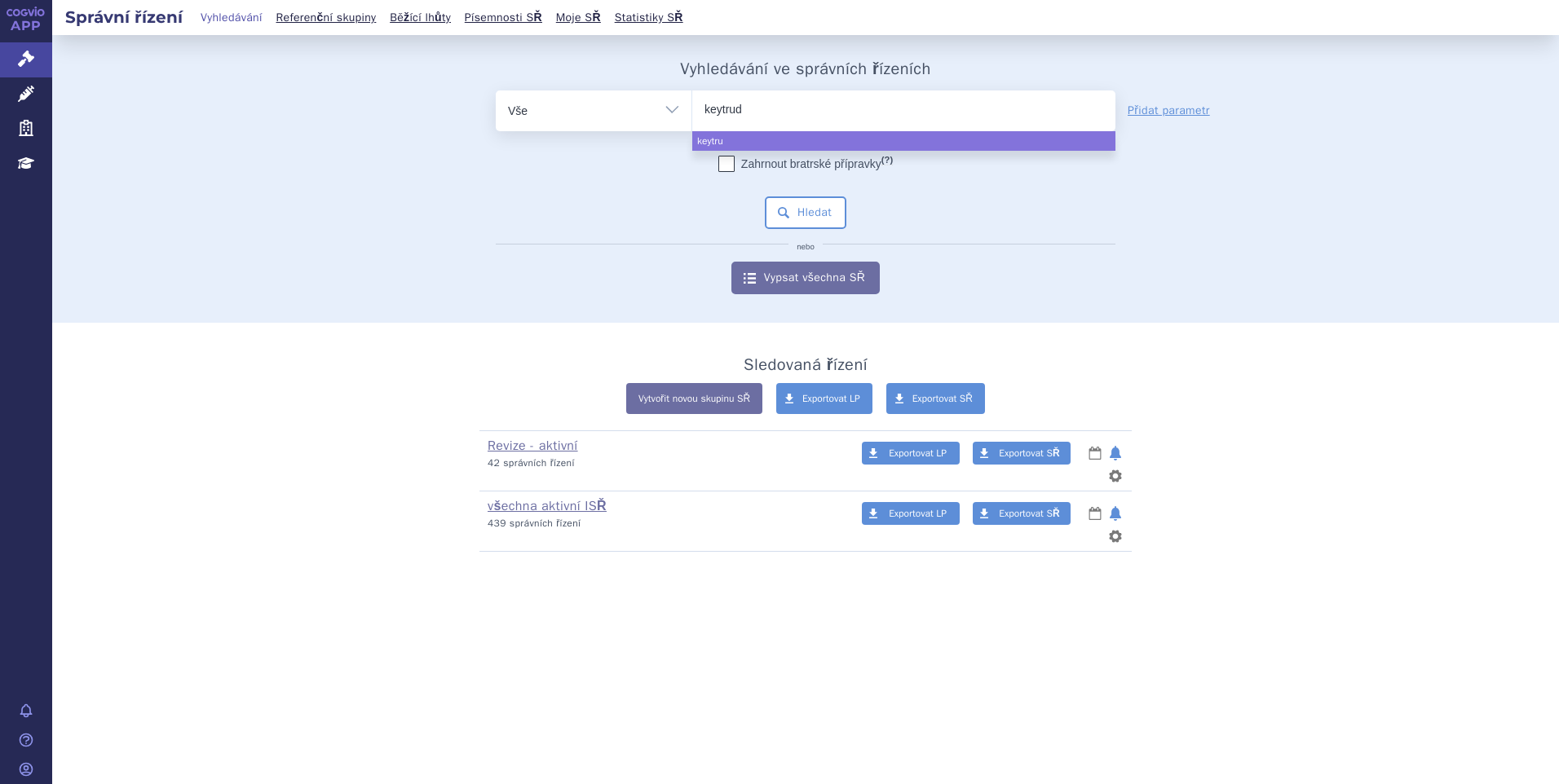 type on "keytruda" 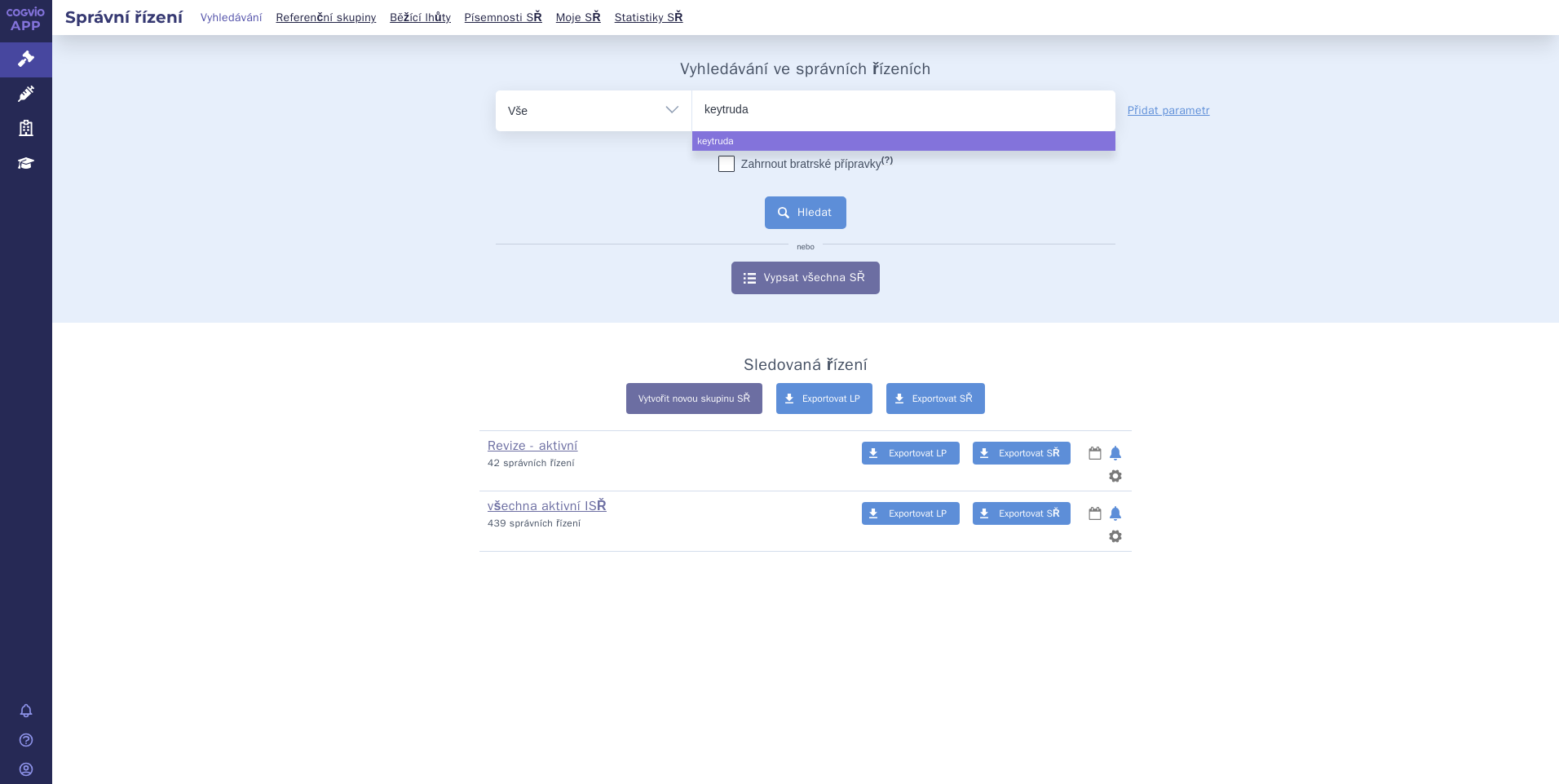 select on "keytruda" 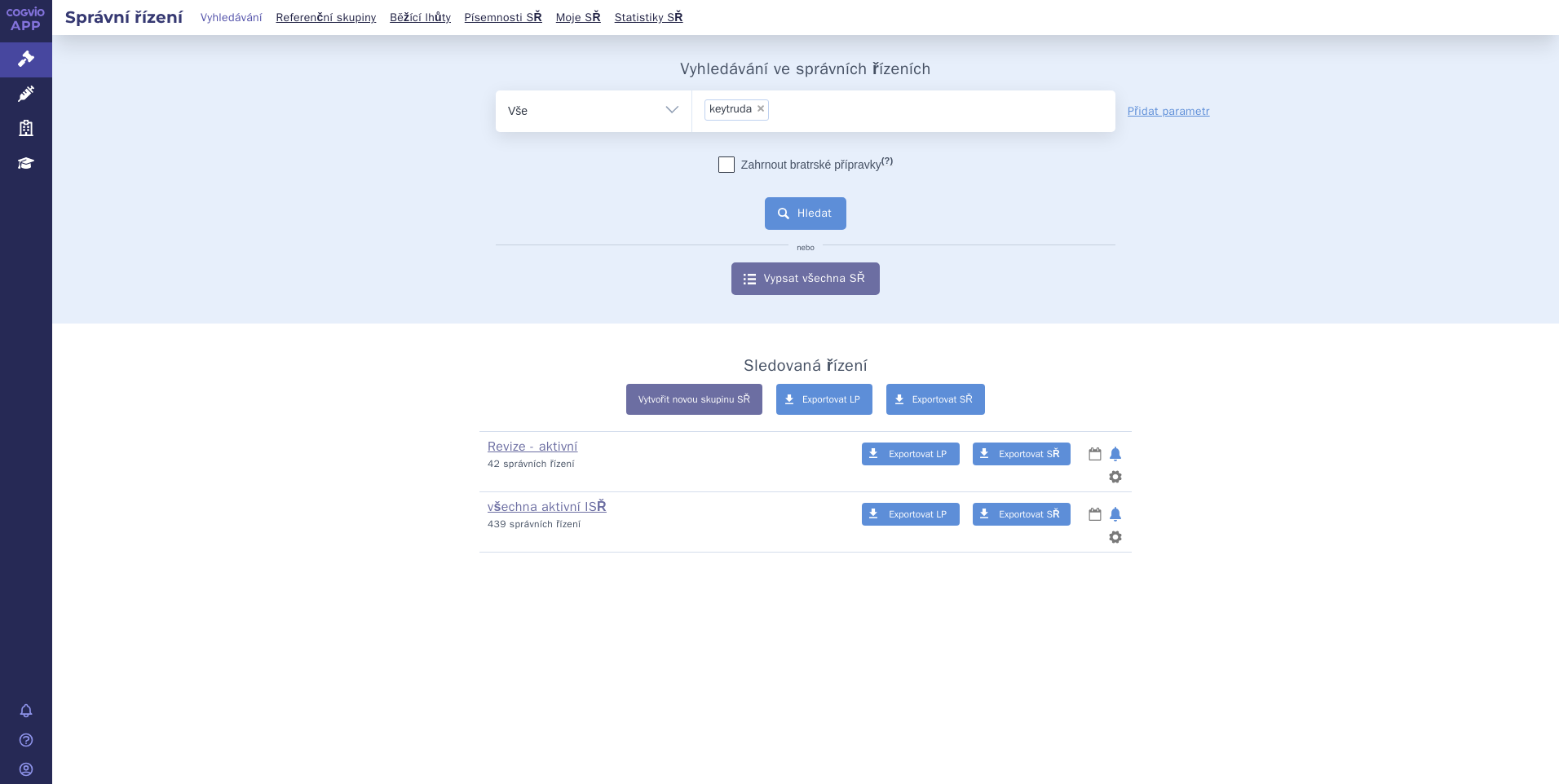 click on "Hledat" at bounding box center [806, 214] 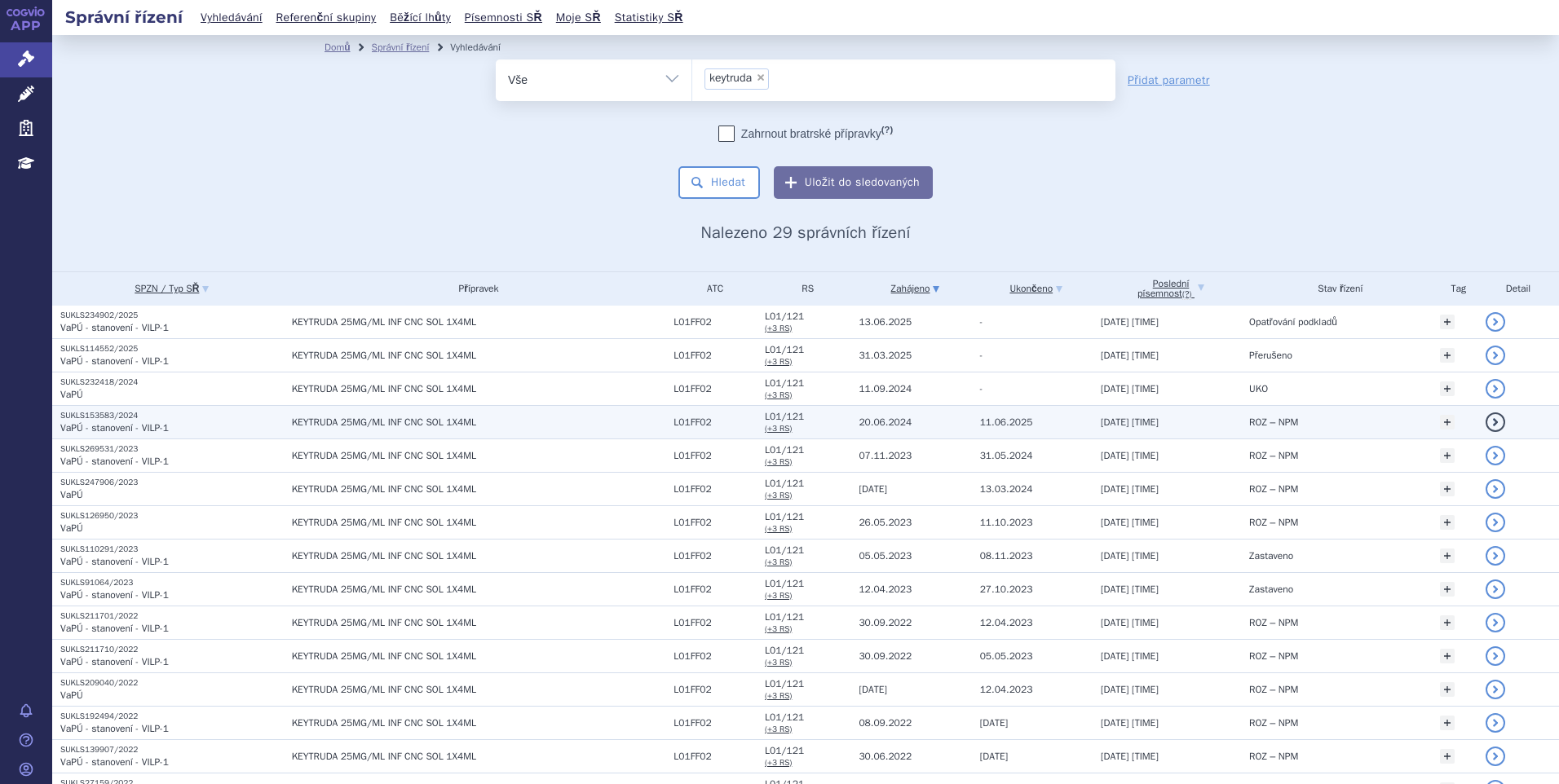 scroll, scrollTop: 0, scrollLeft: 0, axis: both 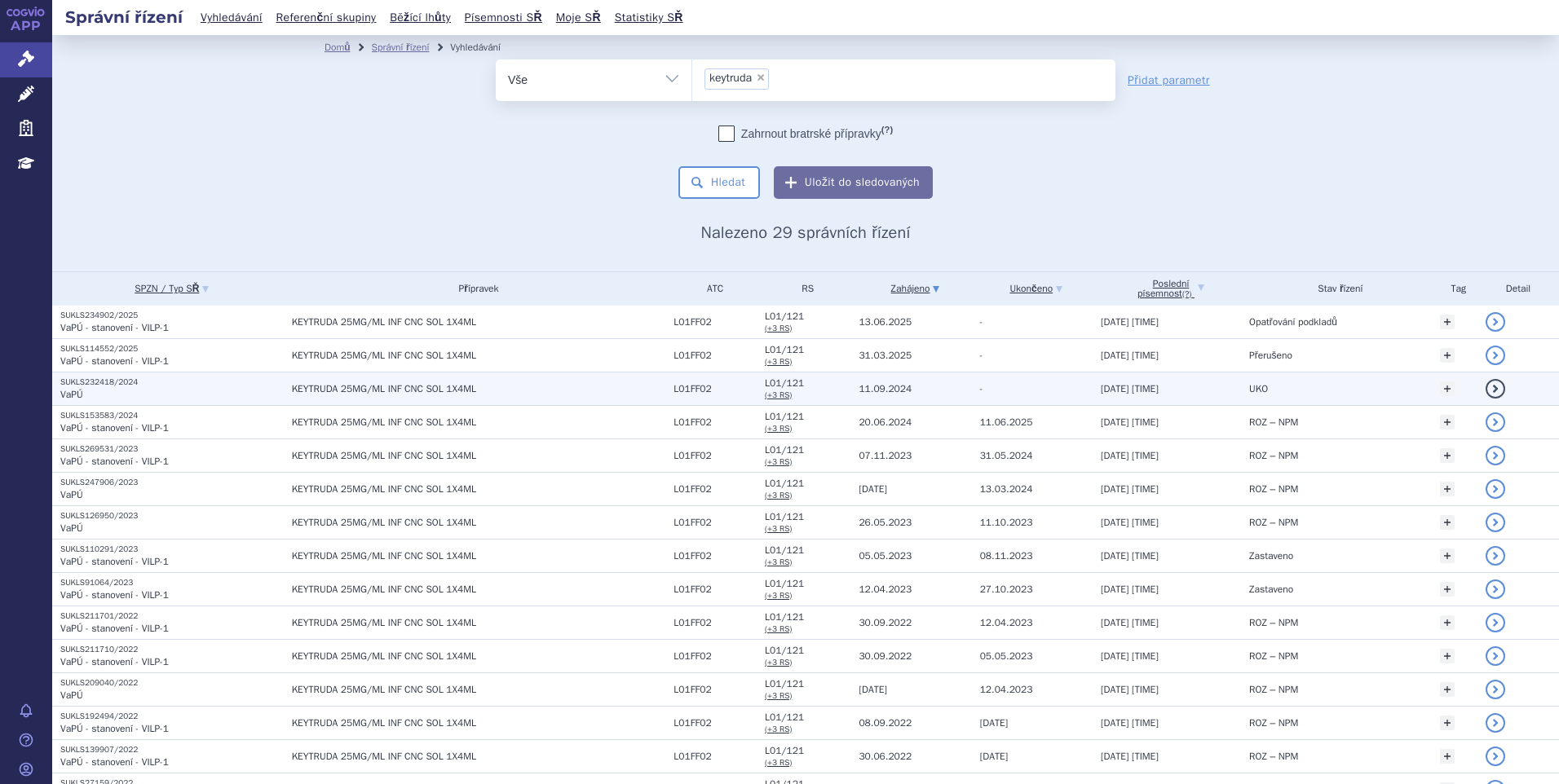 click on "SUKLS232418/2024" at bounding box center (172, 382) 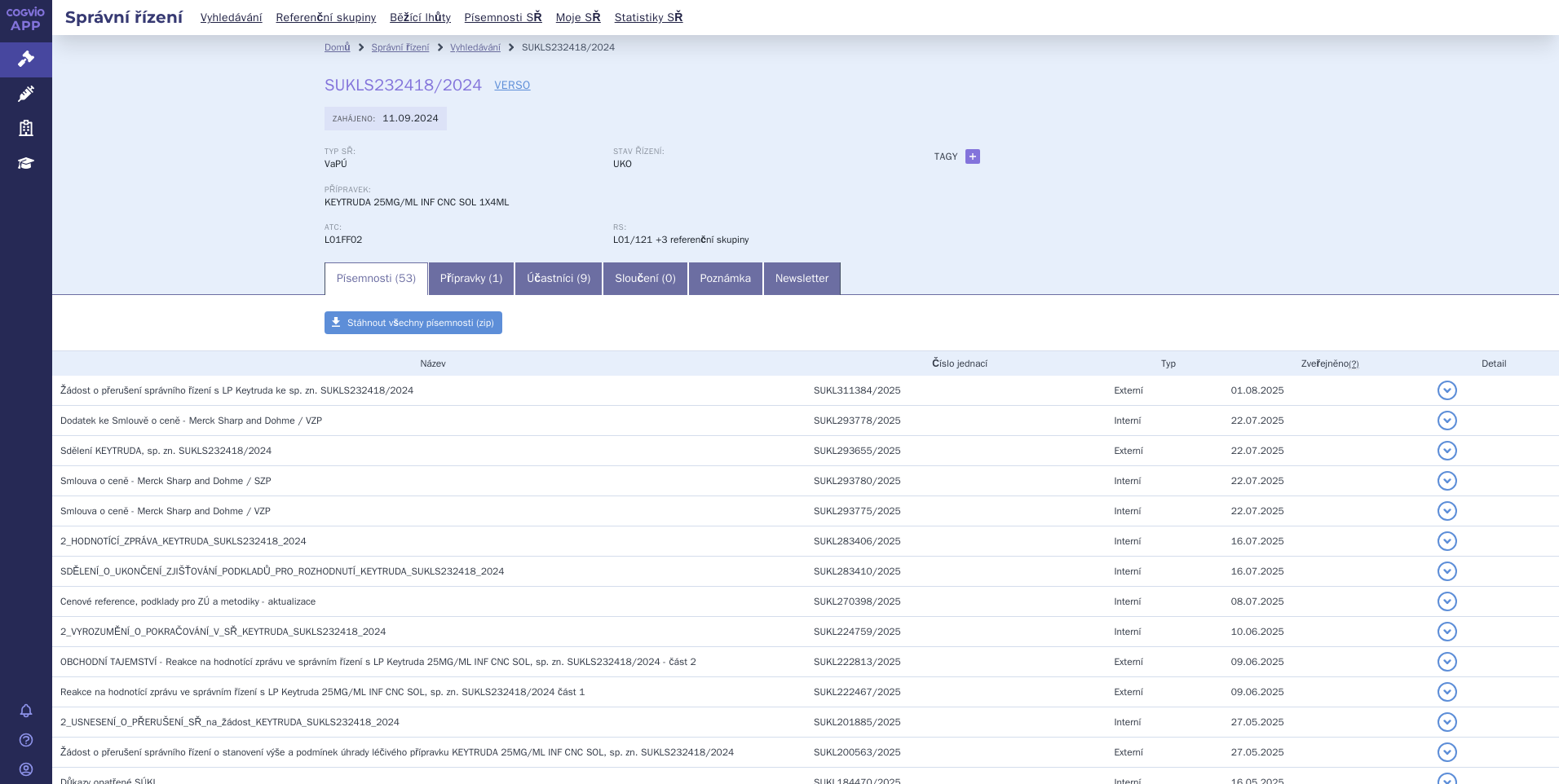 scroll, scrollTop: 0, scrollLeft: 0, axis: both 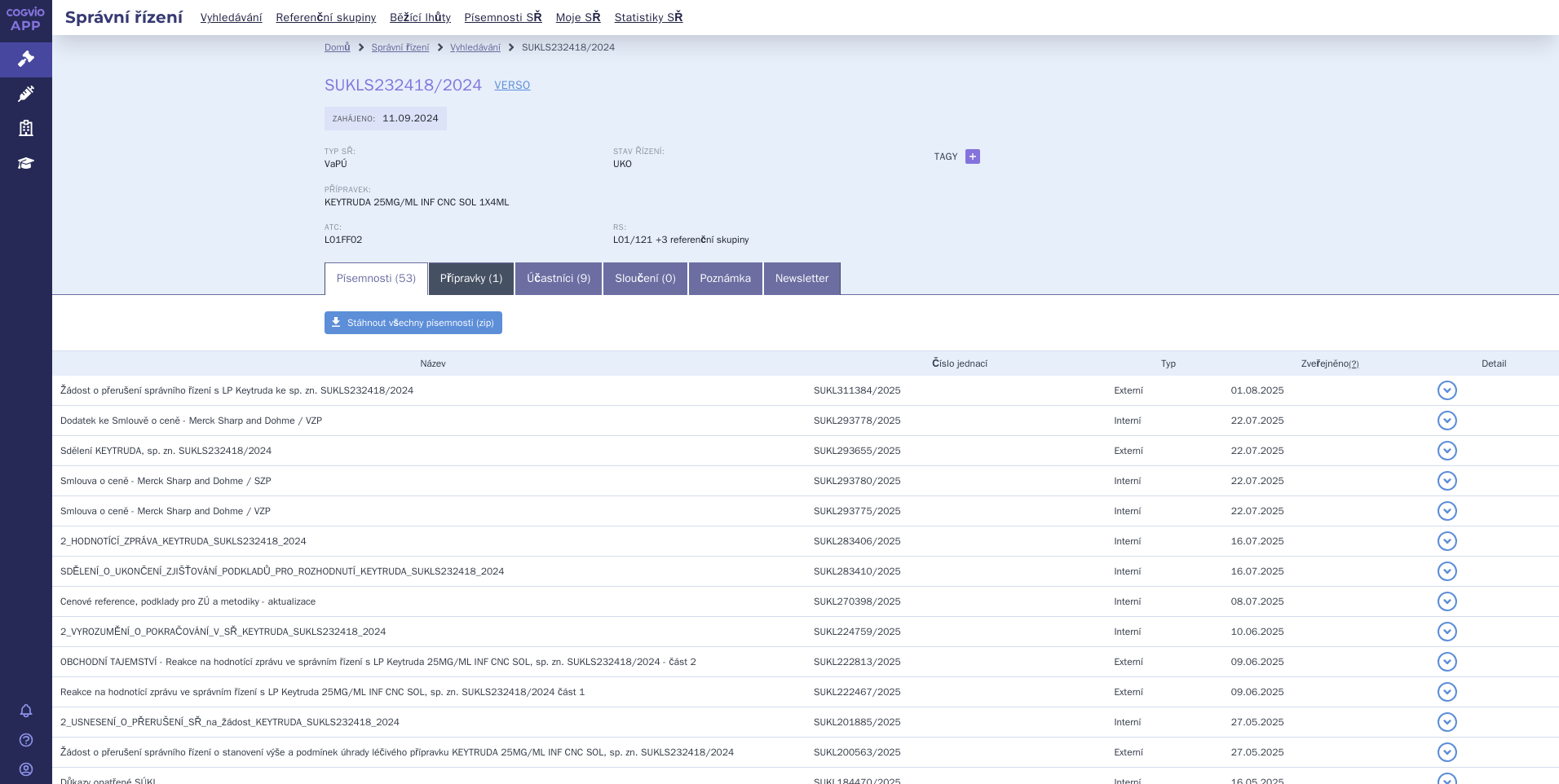 click on "Přípravky ( 1 )" at bounding box center [471, 279] 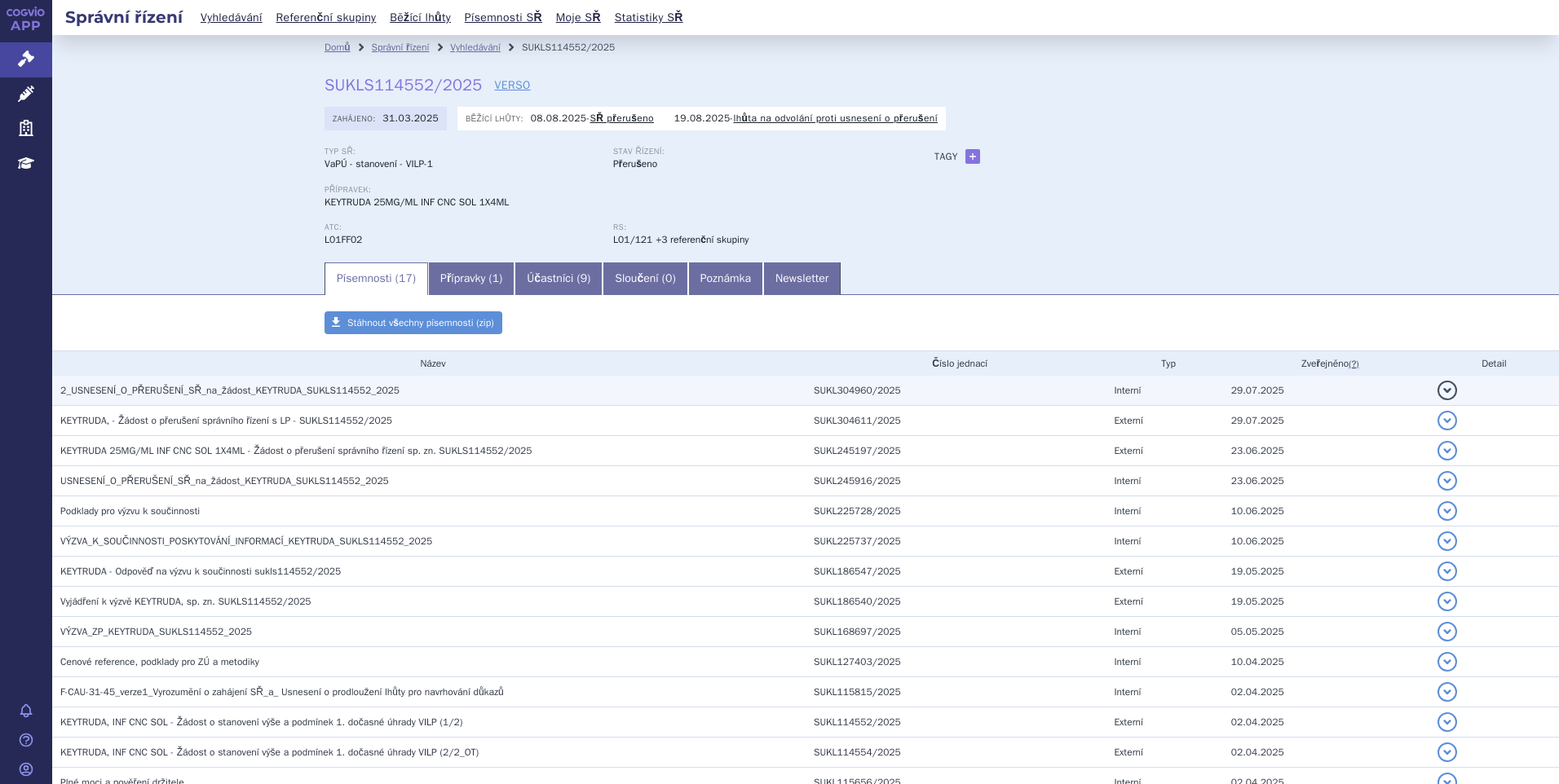 scroll, scrollTop: 0, scrollLeft: 0, axis: both 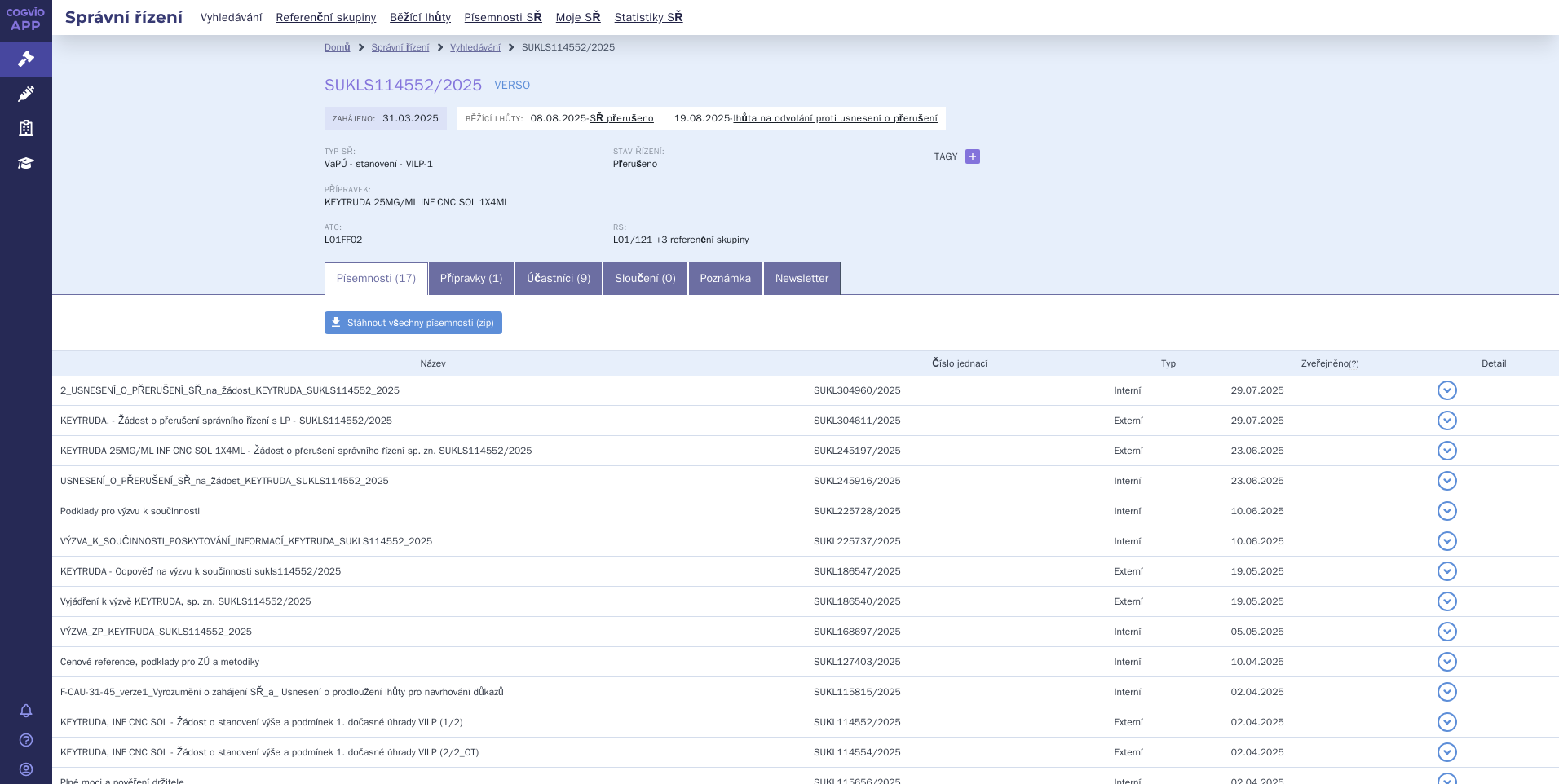 click on "Vyhledávání" at bounding box center (232, 17) 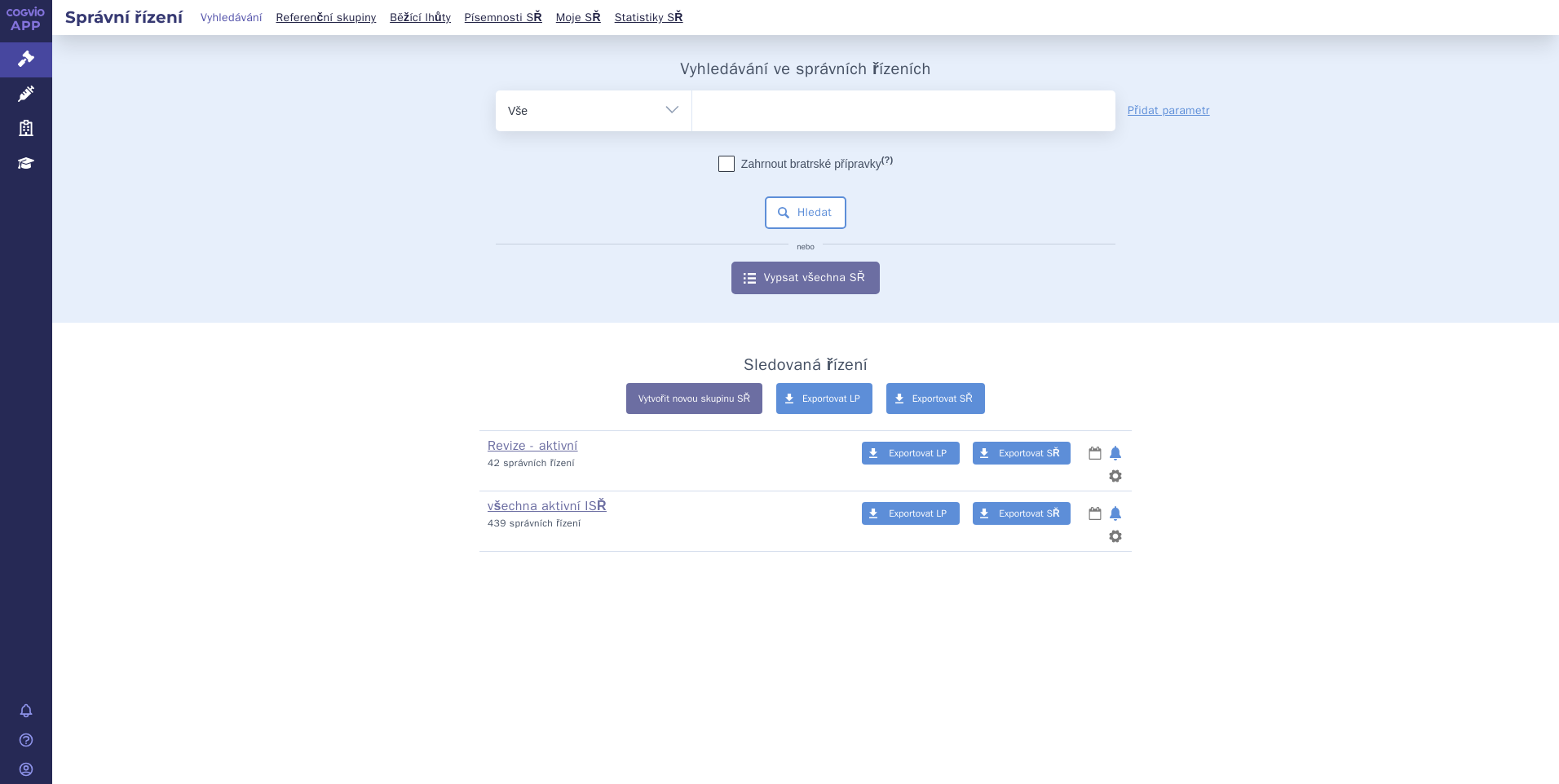 scroll, scrollTop: 0, scrollLeft: 0, axis: both 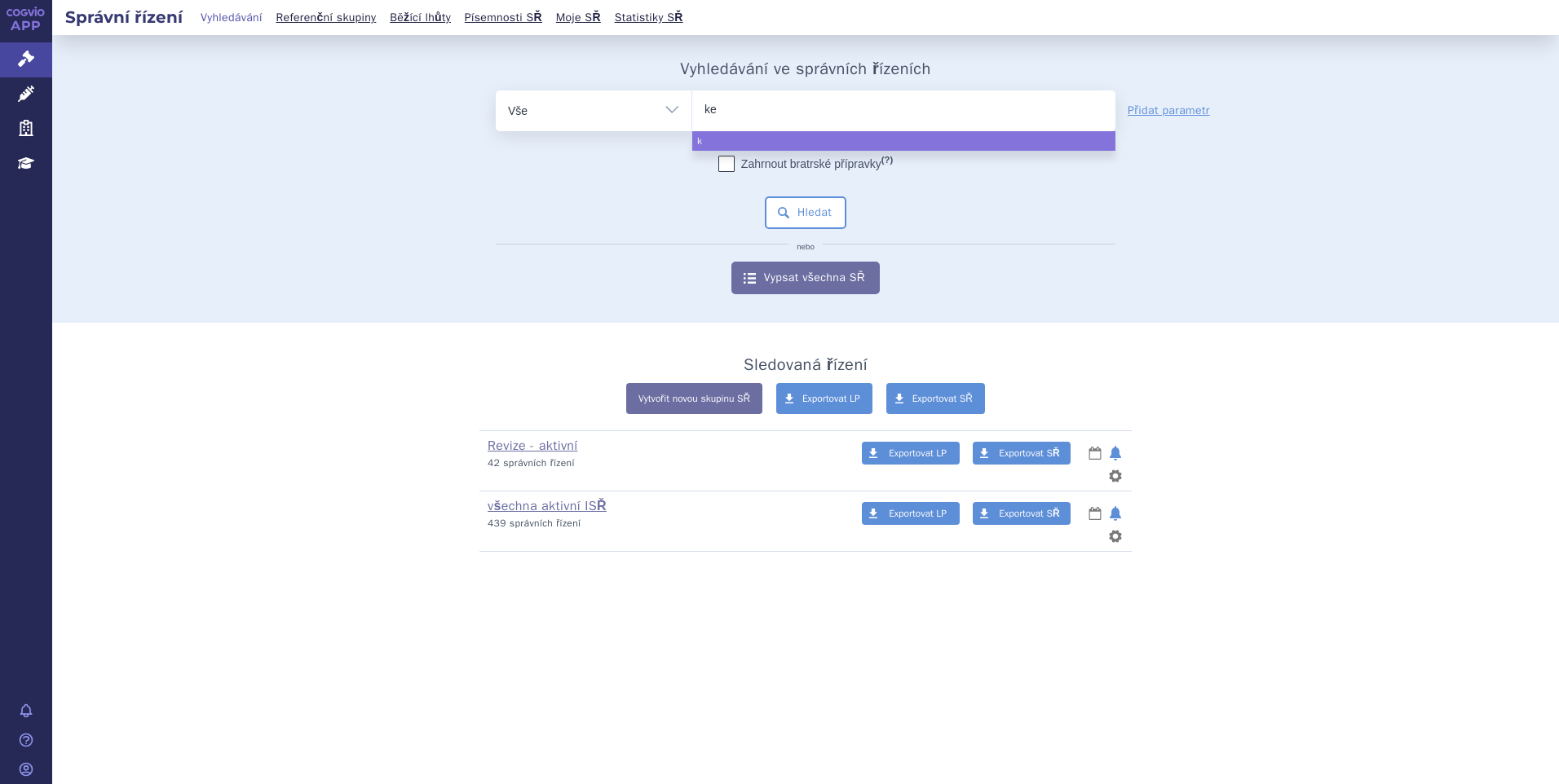 type on "kea" 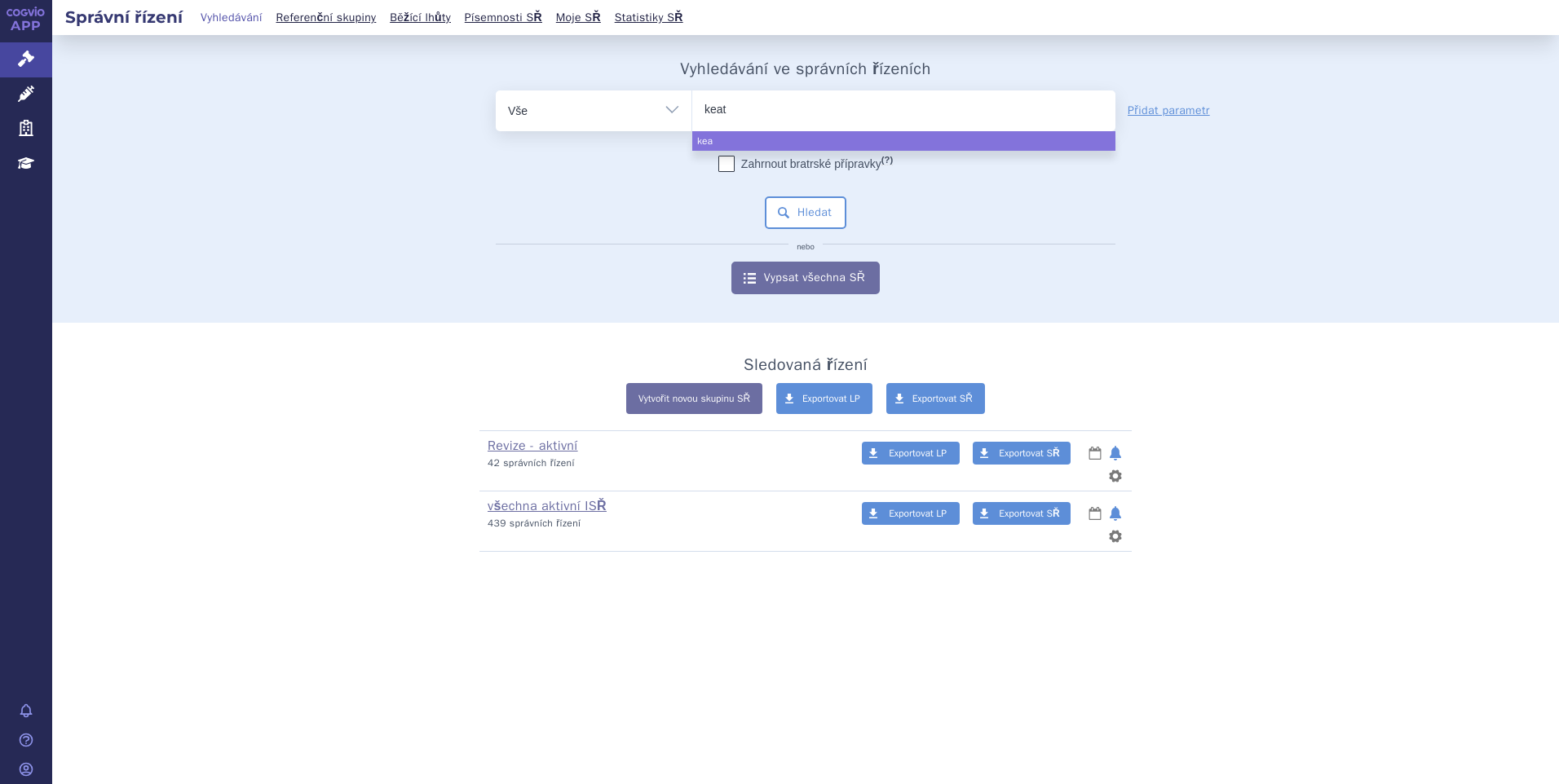 type on "keatr" 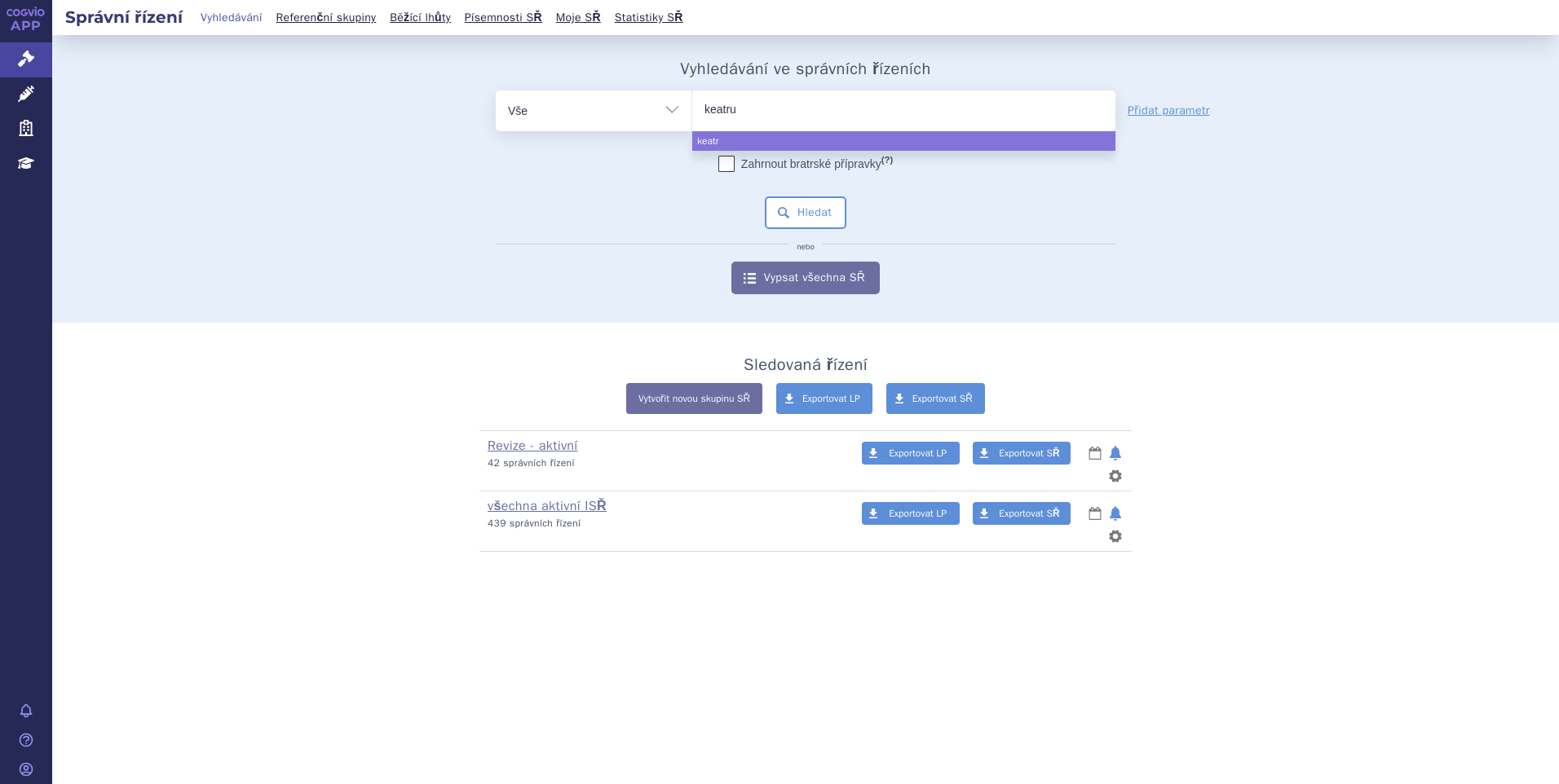 type on "keatrud" 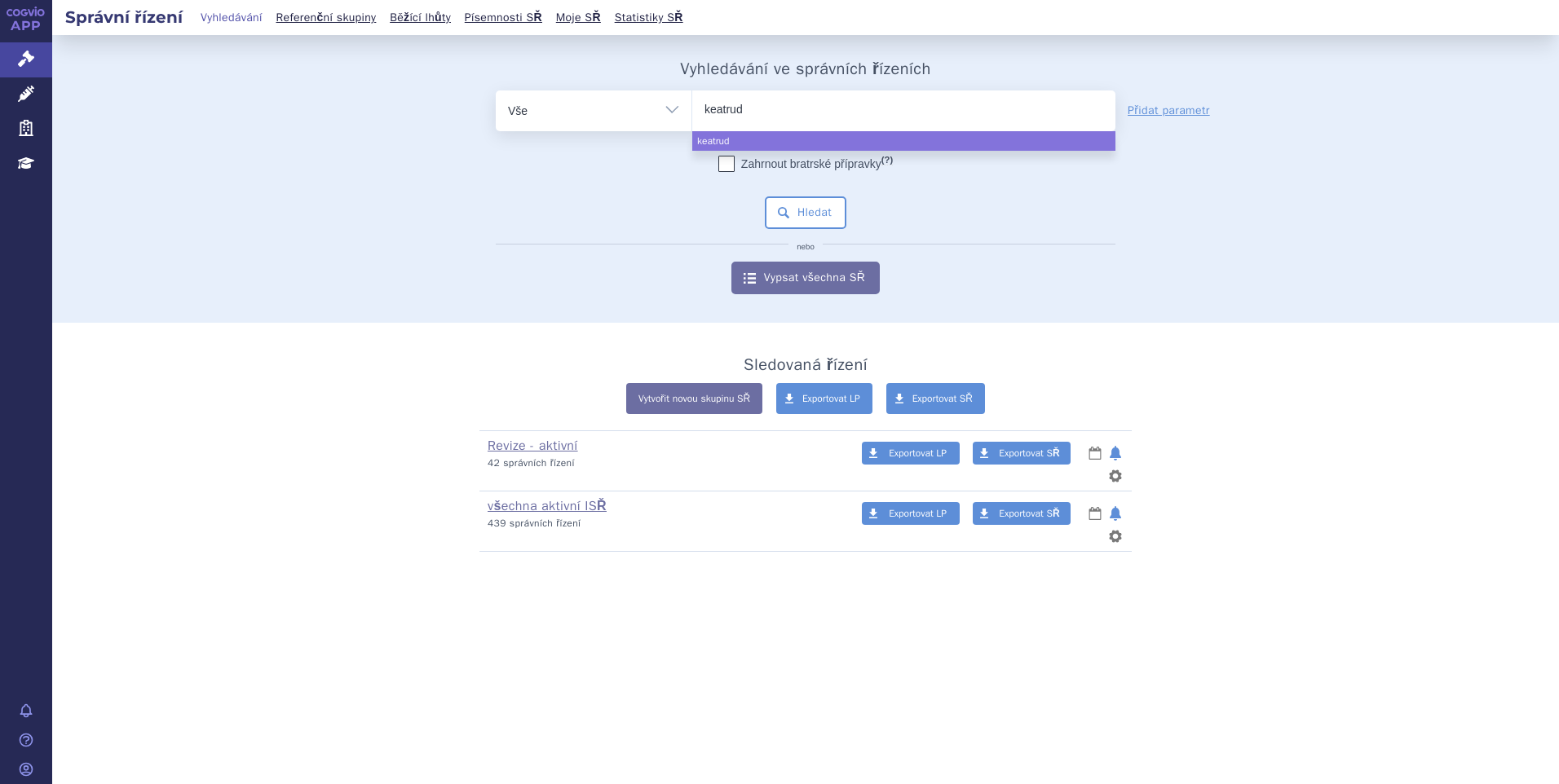 type on "keatruda" 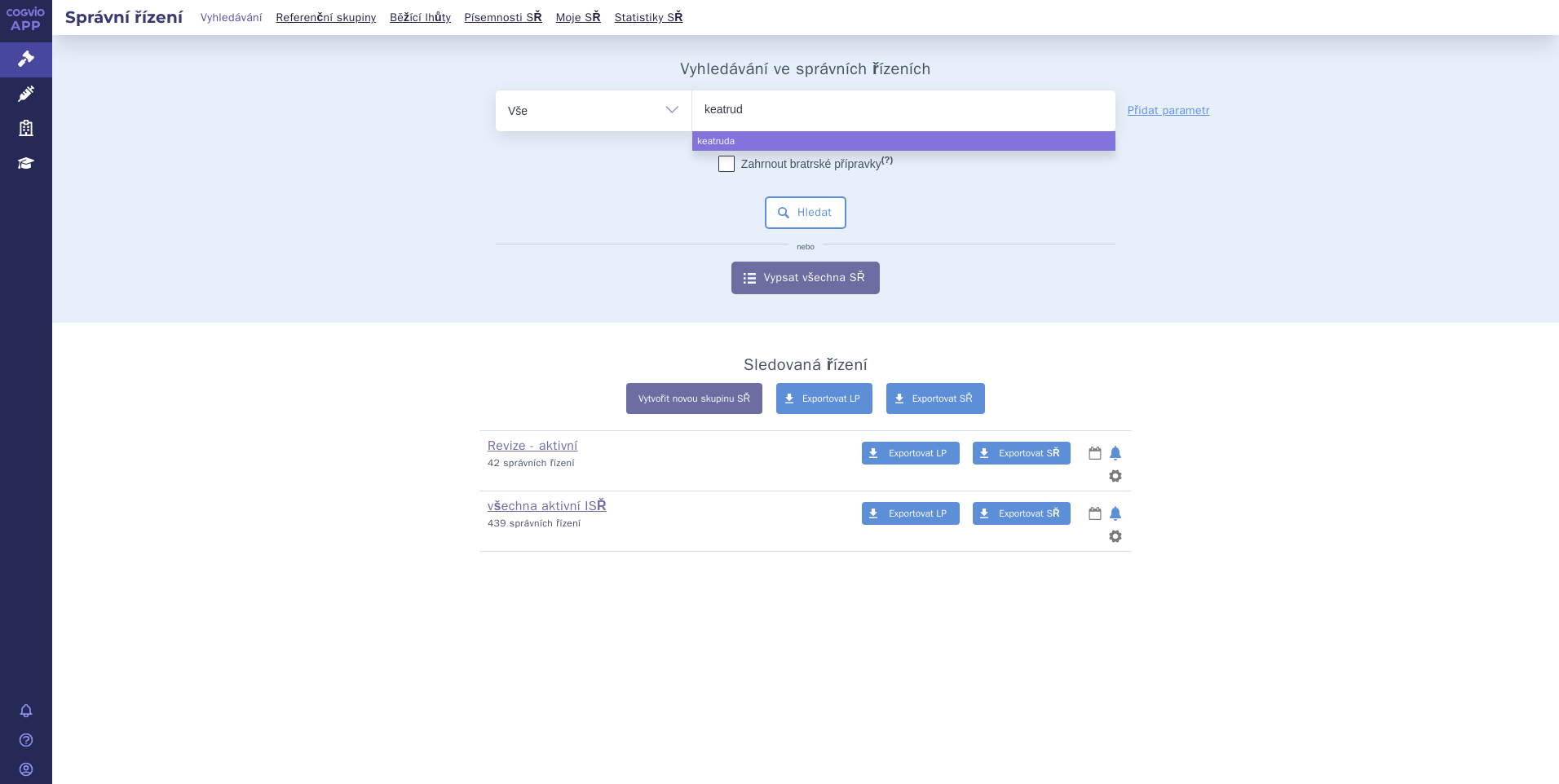 type on "keatru" 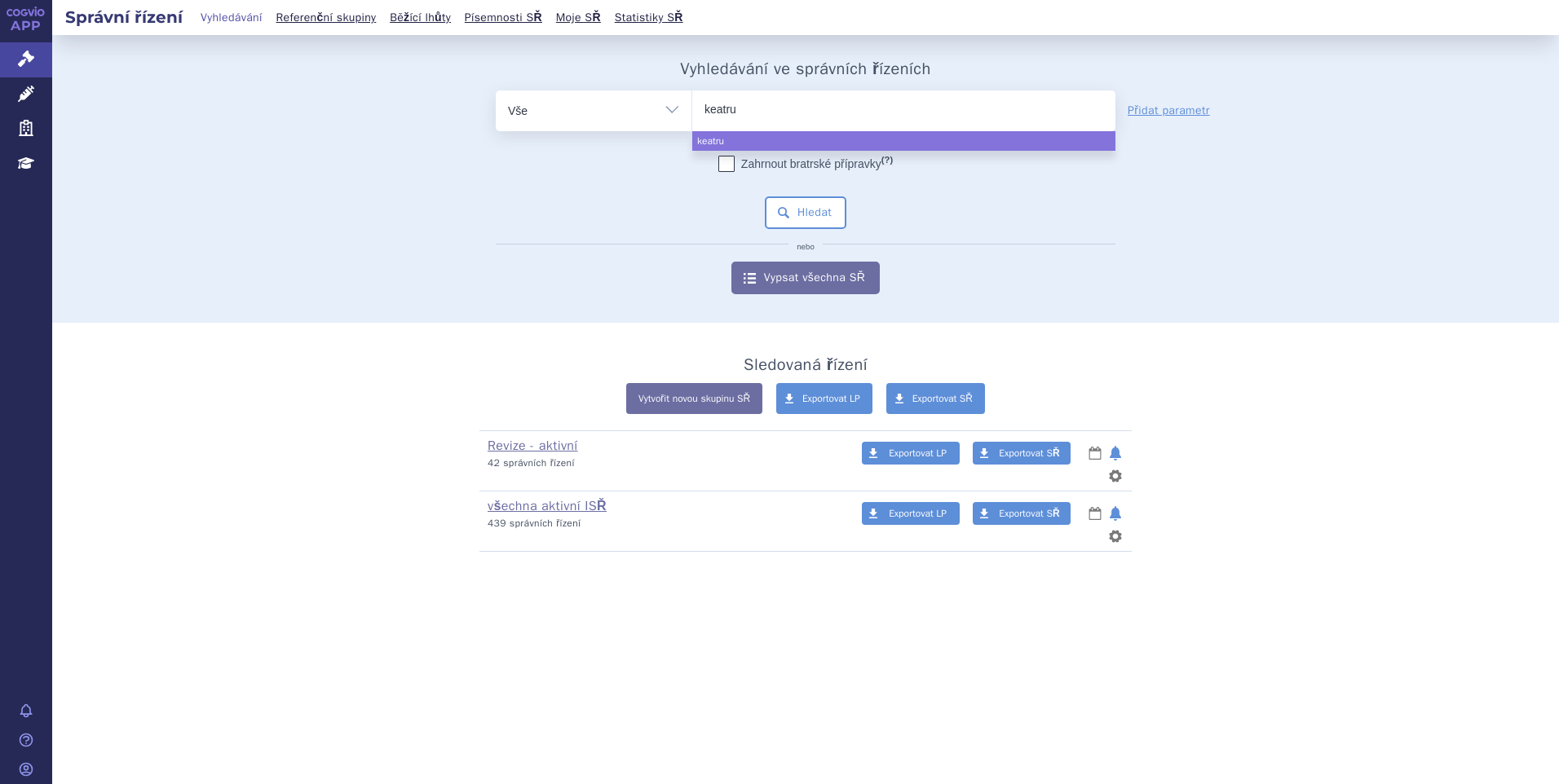 type on "keatr" 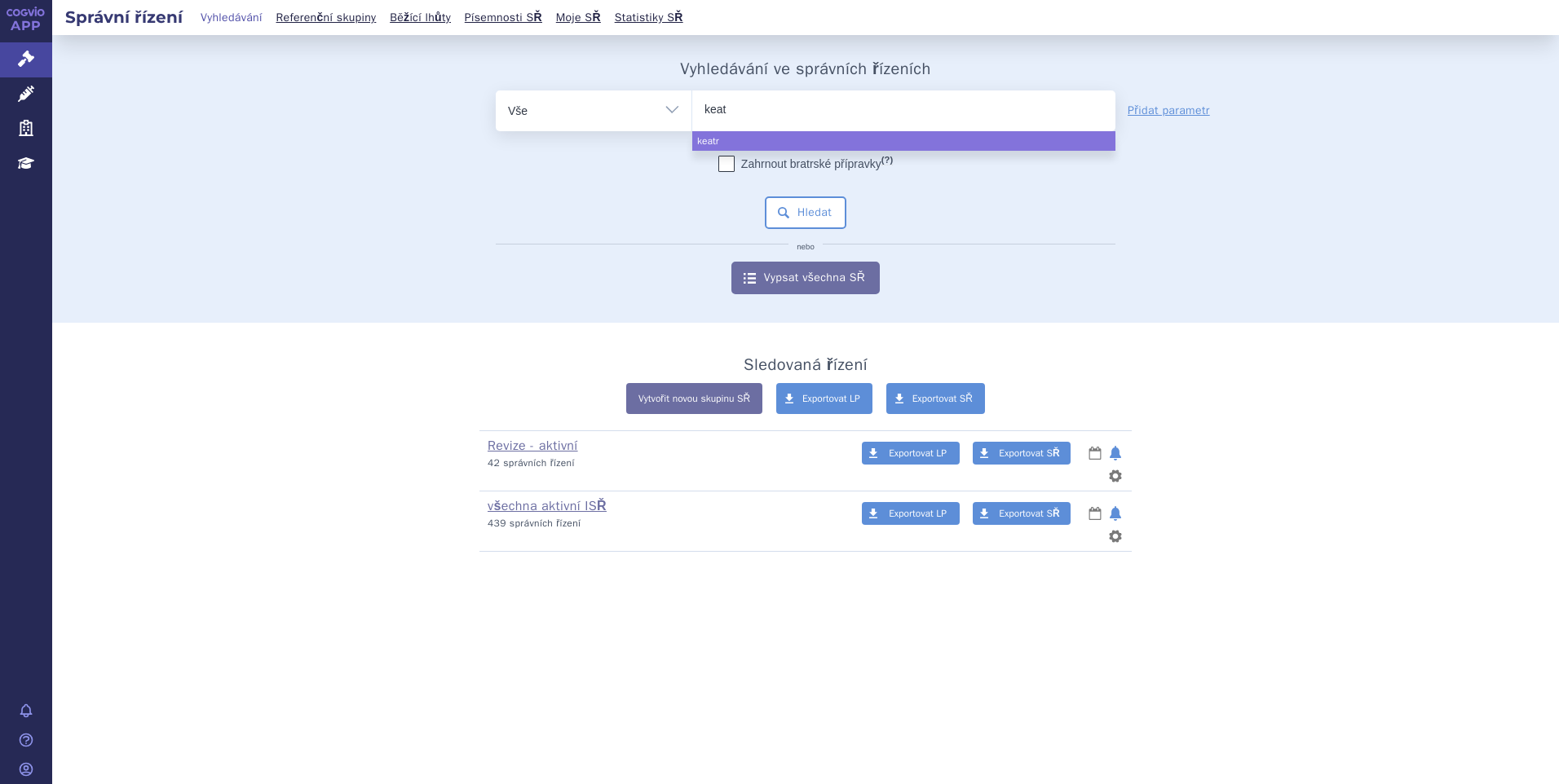 type on "kea" 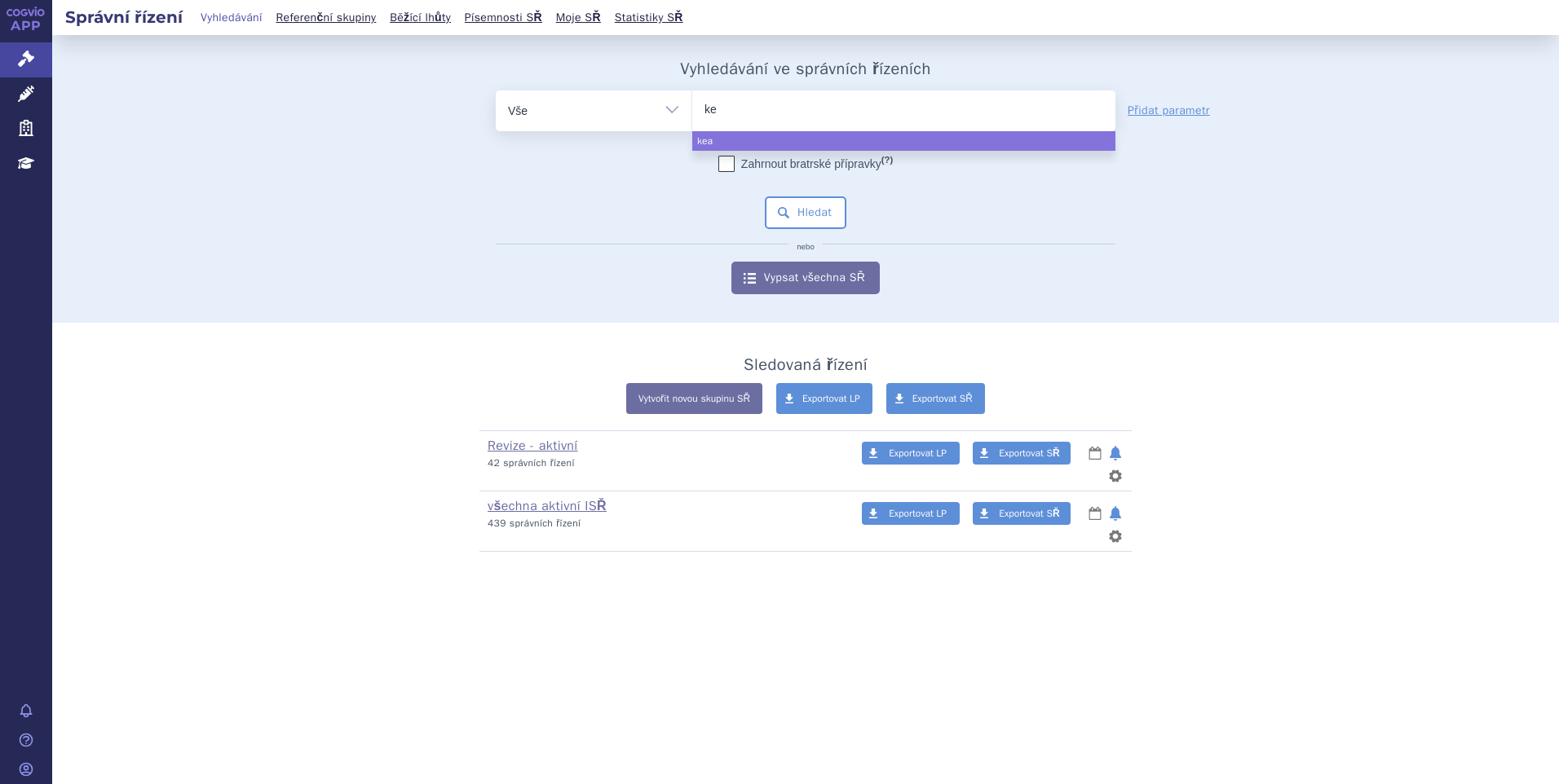type on "key" 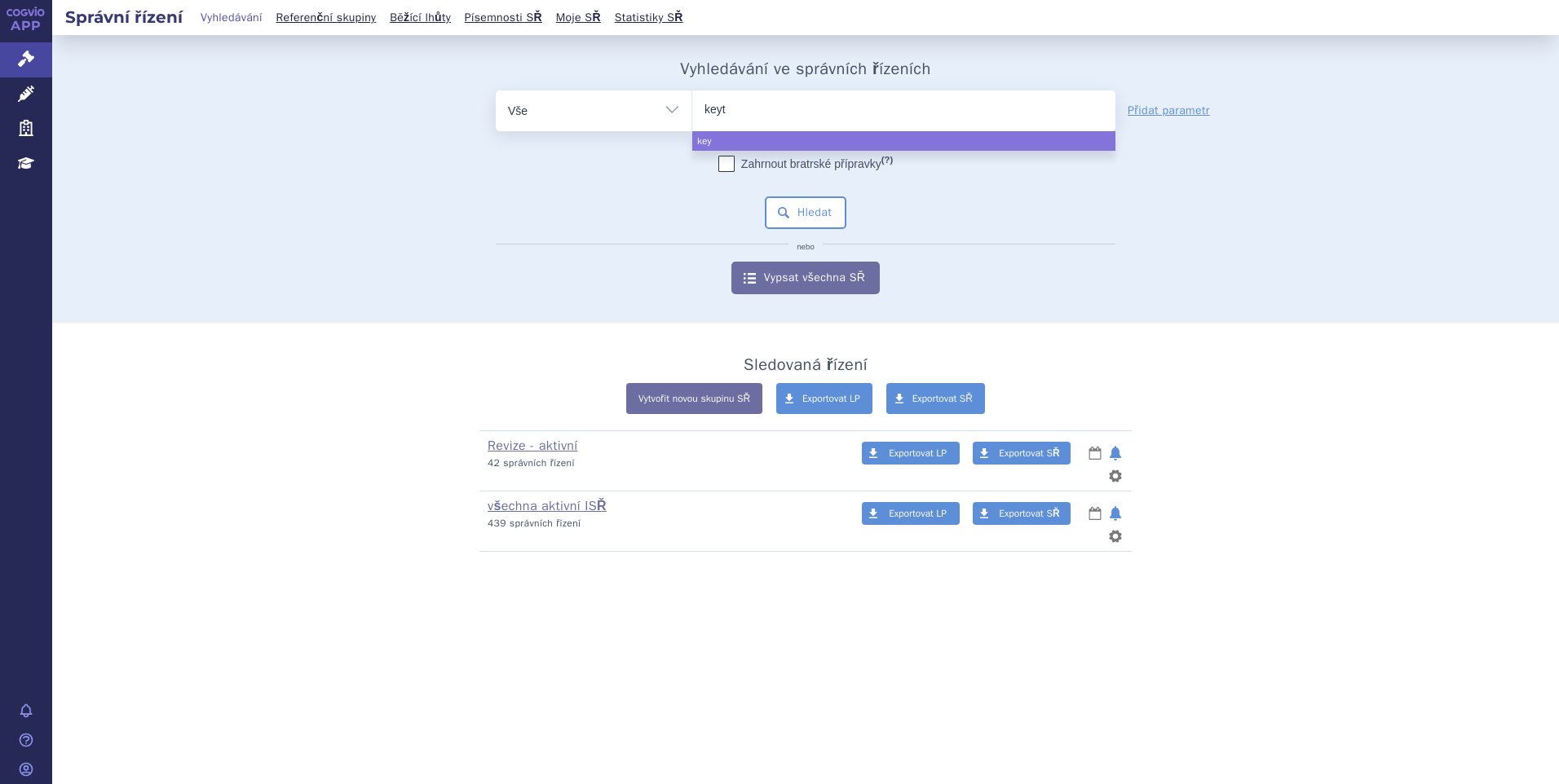 type on "keytr" 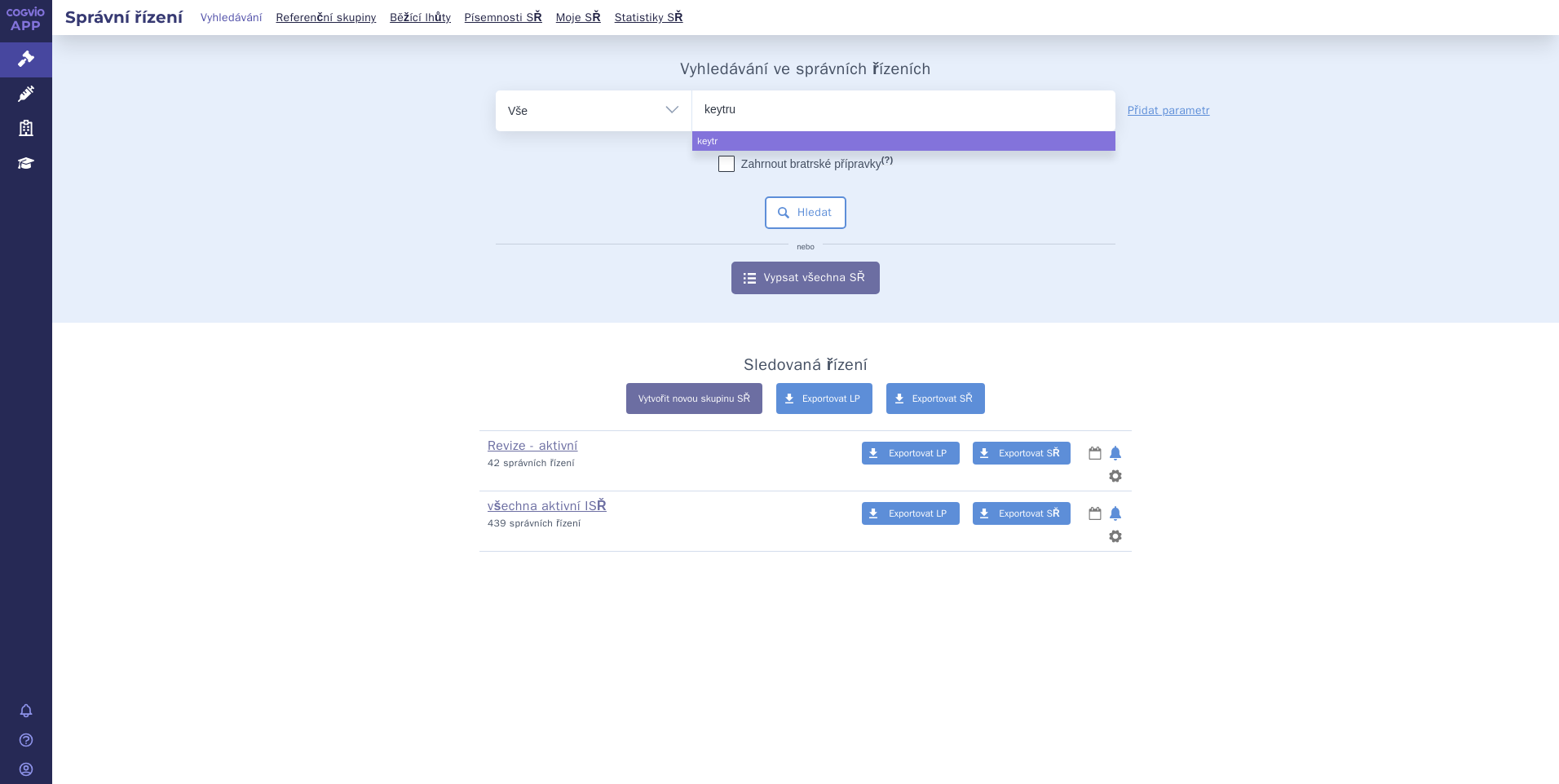 type on "keytrud" 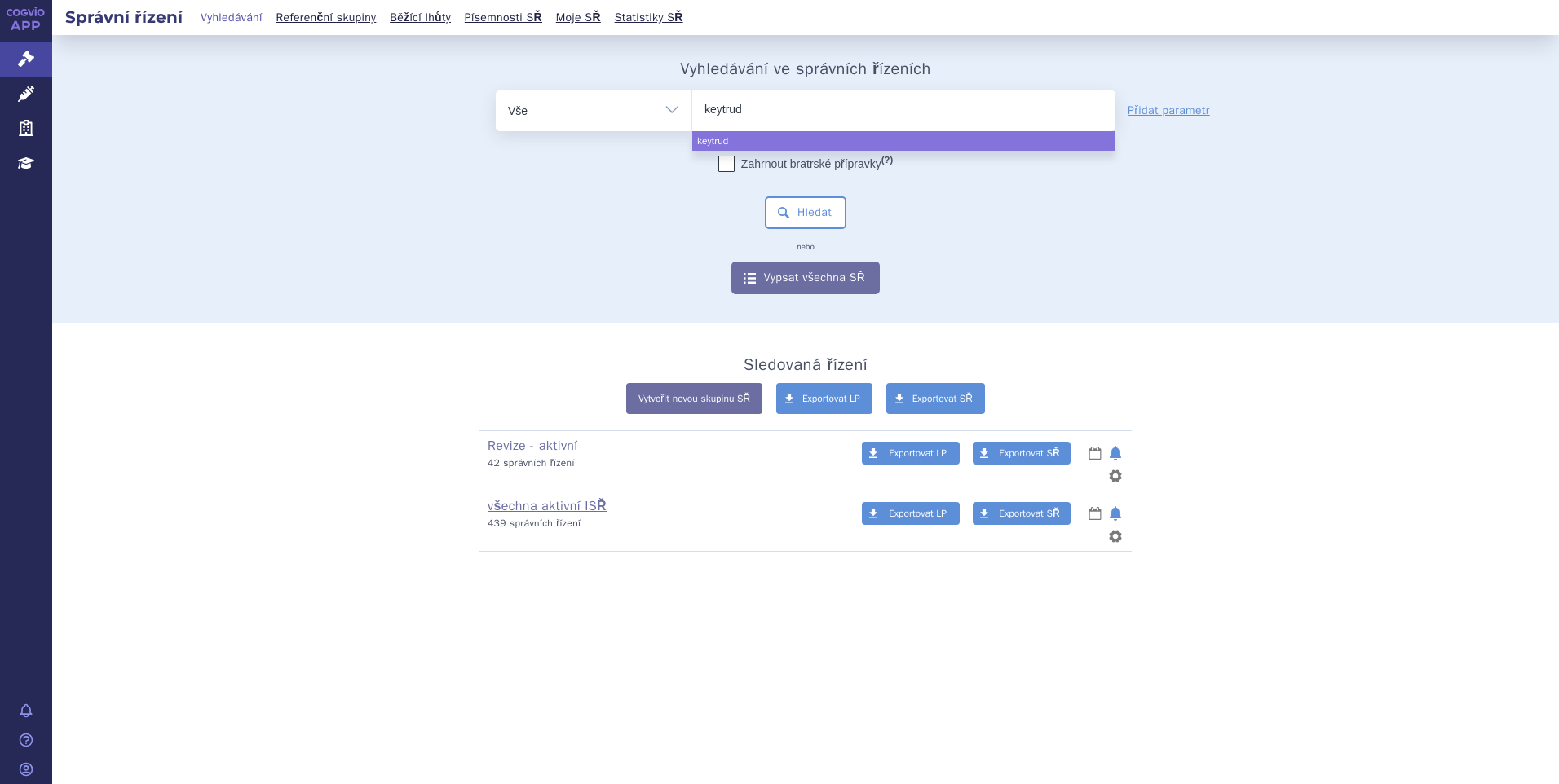 type on "keytruda" 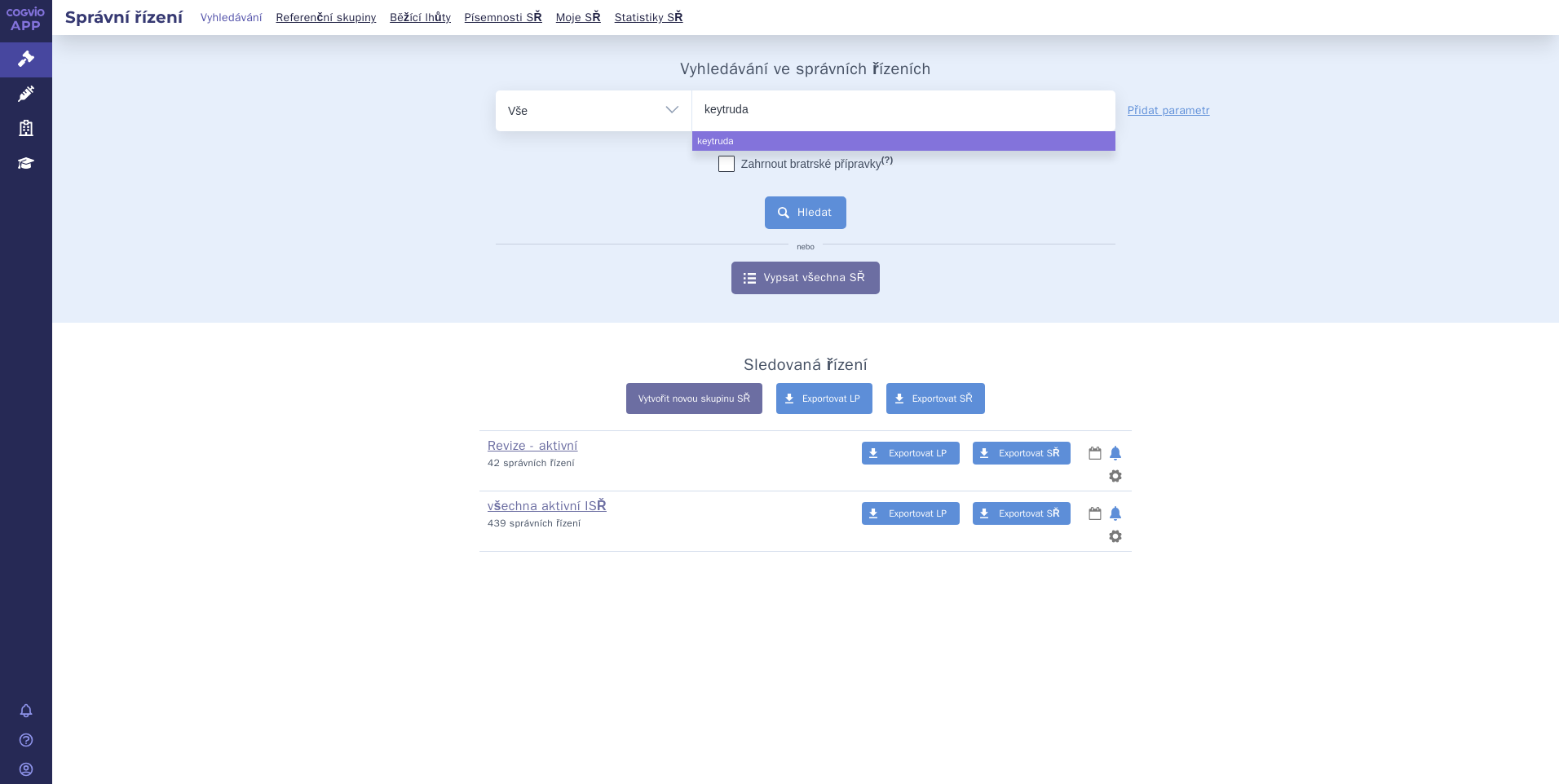 select on "keytruda" 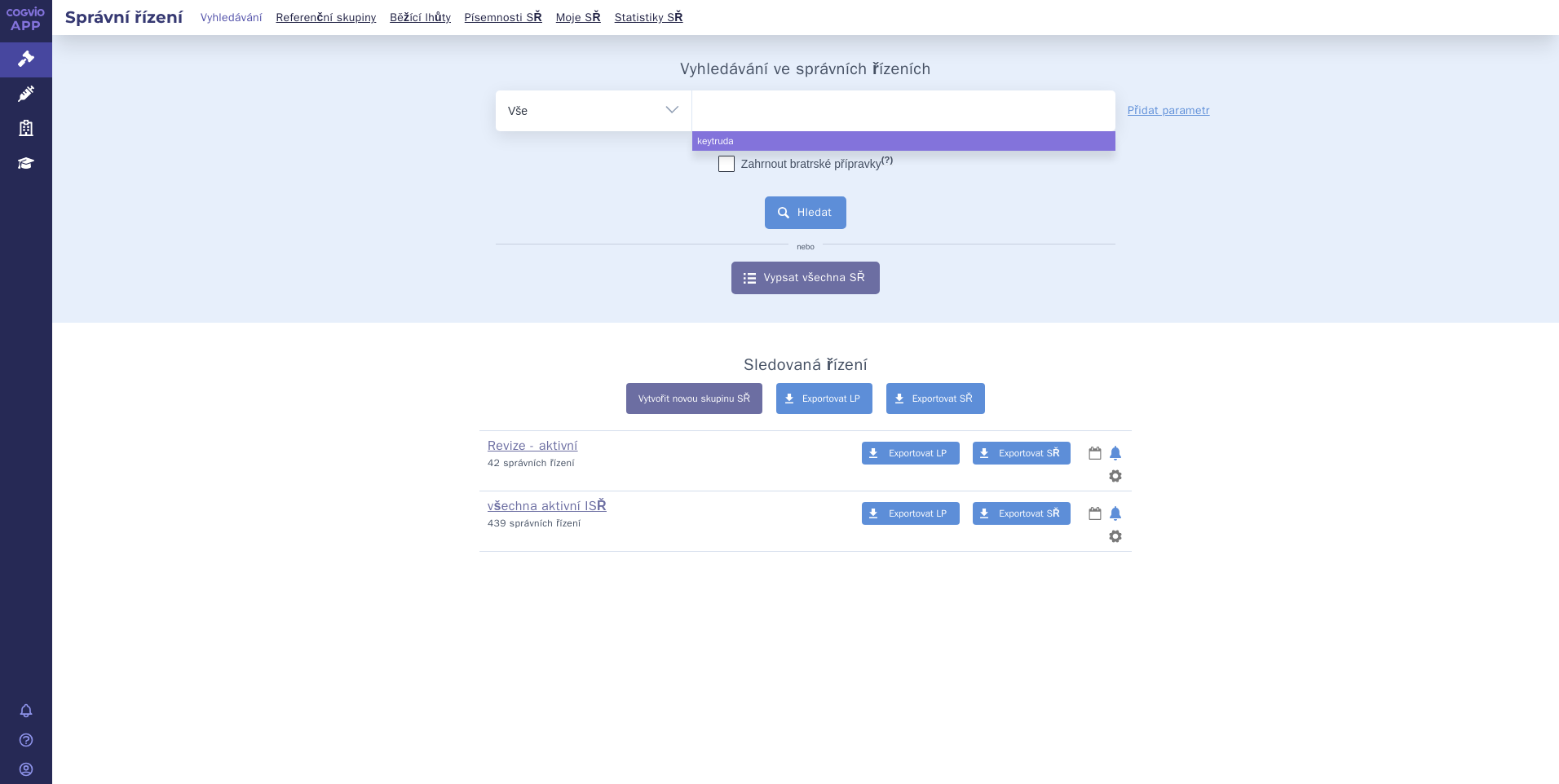 click on "Hledat" at bounding box center (806, 213) 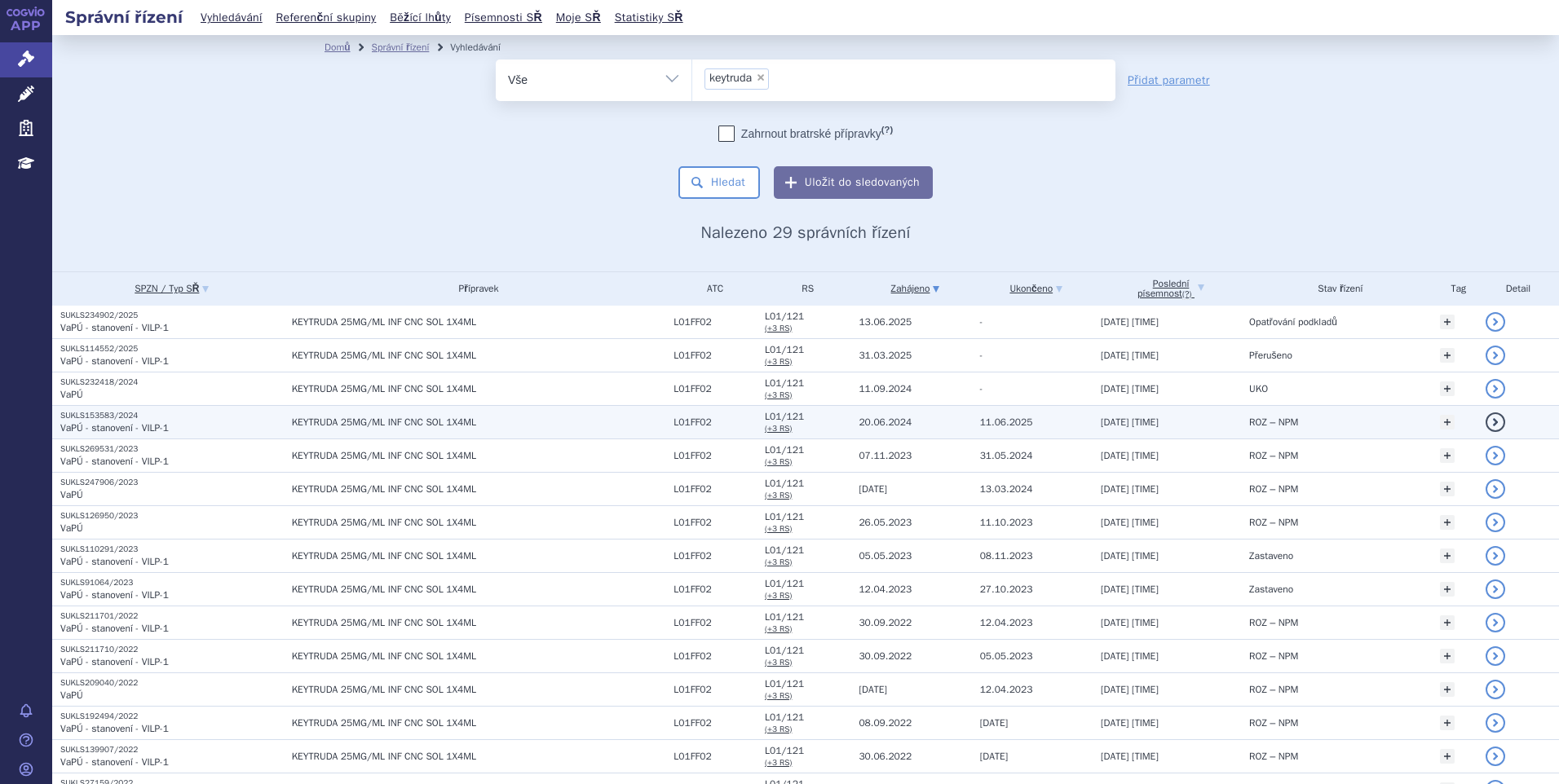scroll, scrollTop: 0, scrollLeft: 0, axis: both 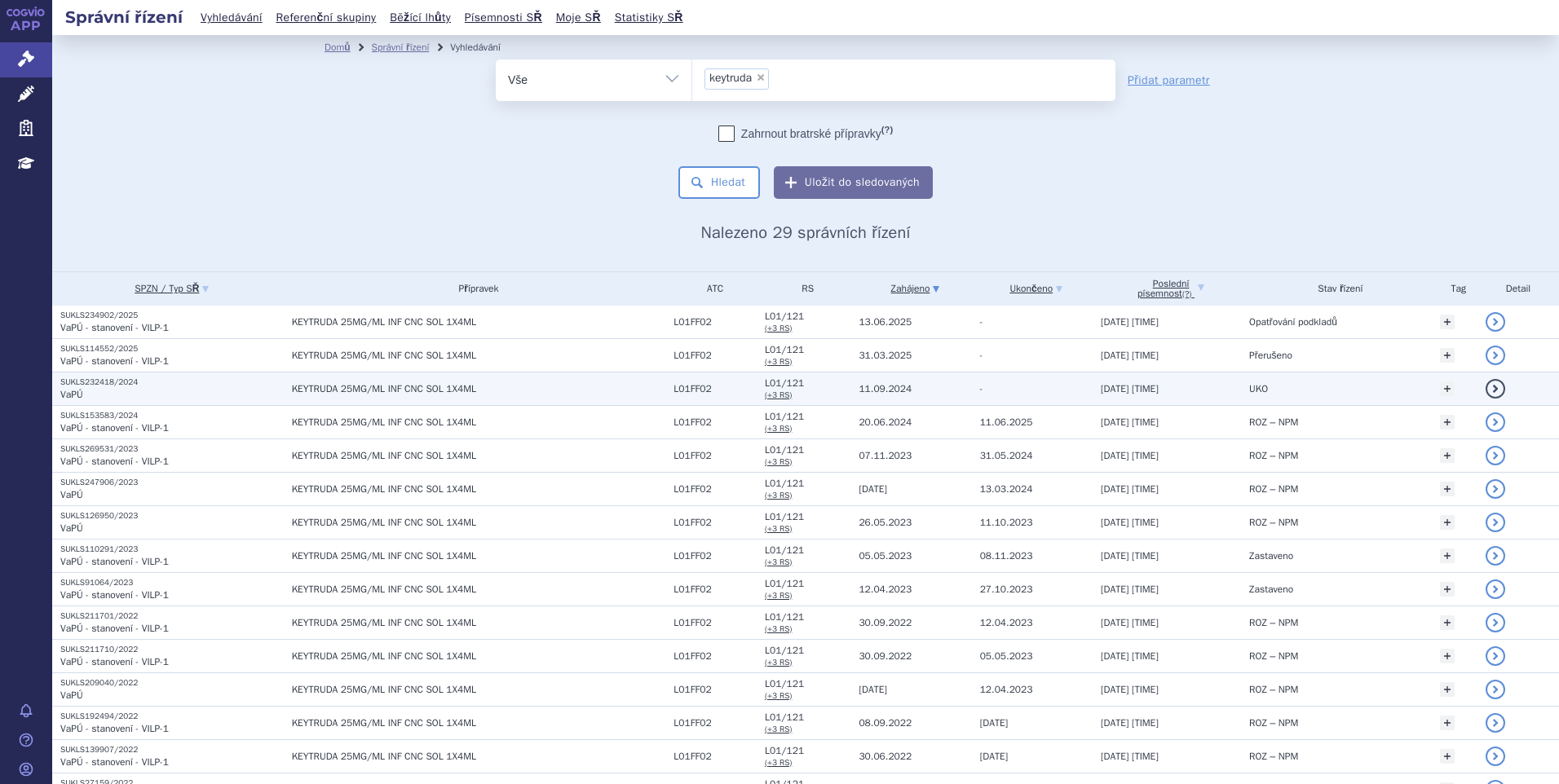 click on "SUKLS232418/2024" at bounding box center [172, 382] 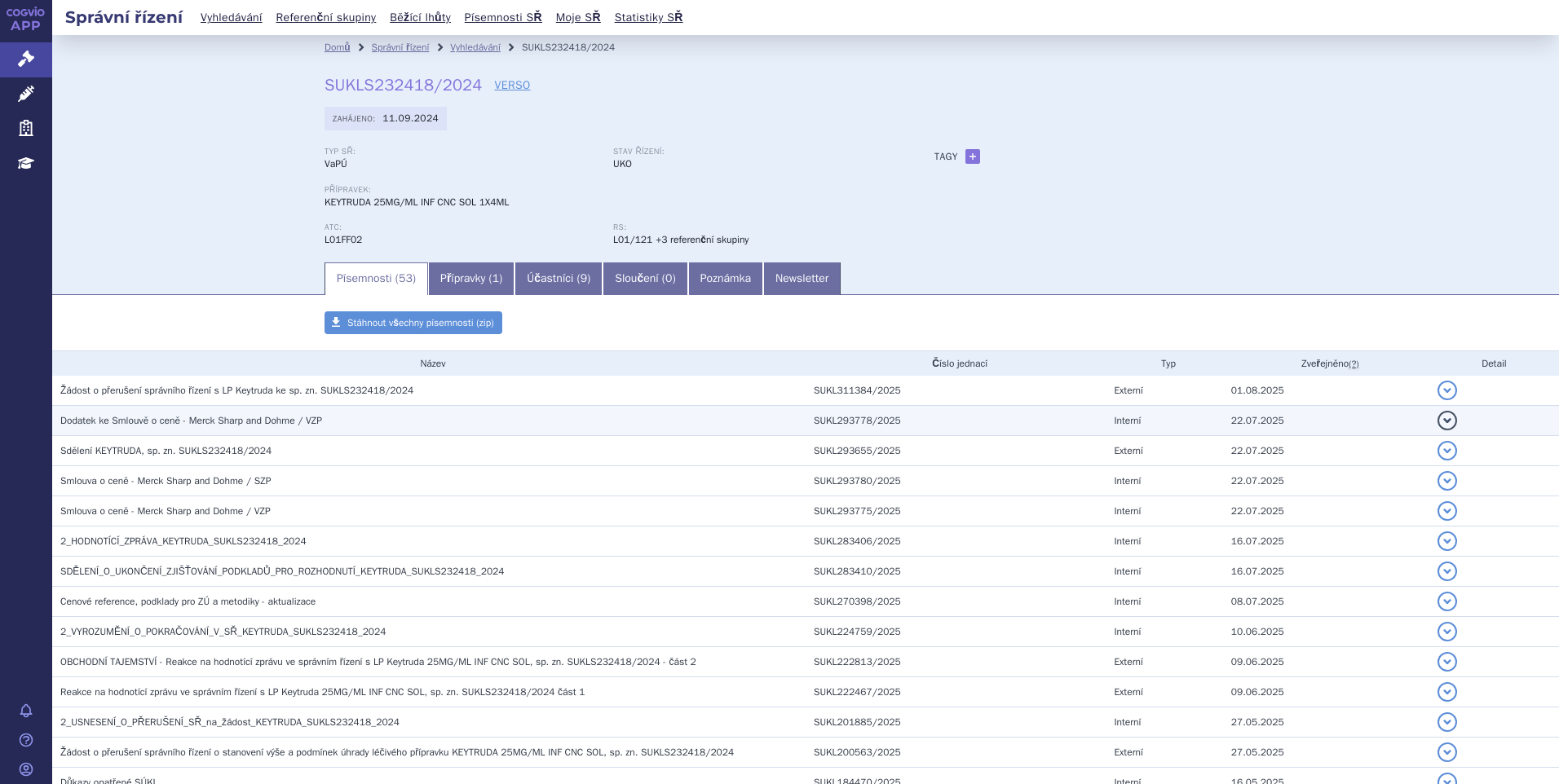 scroll, scrollTop: 0, scrollLeft: 0, axis: both 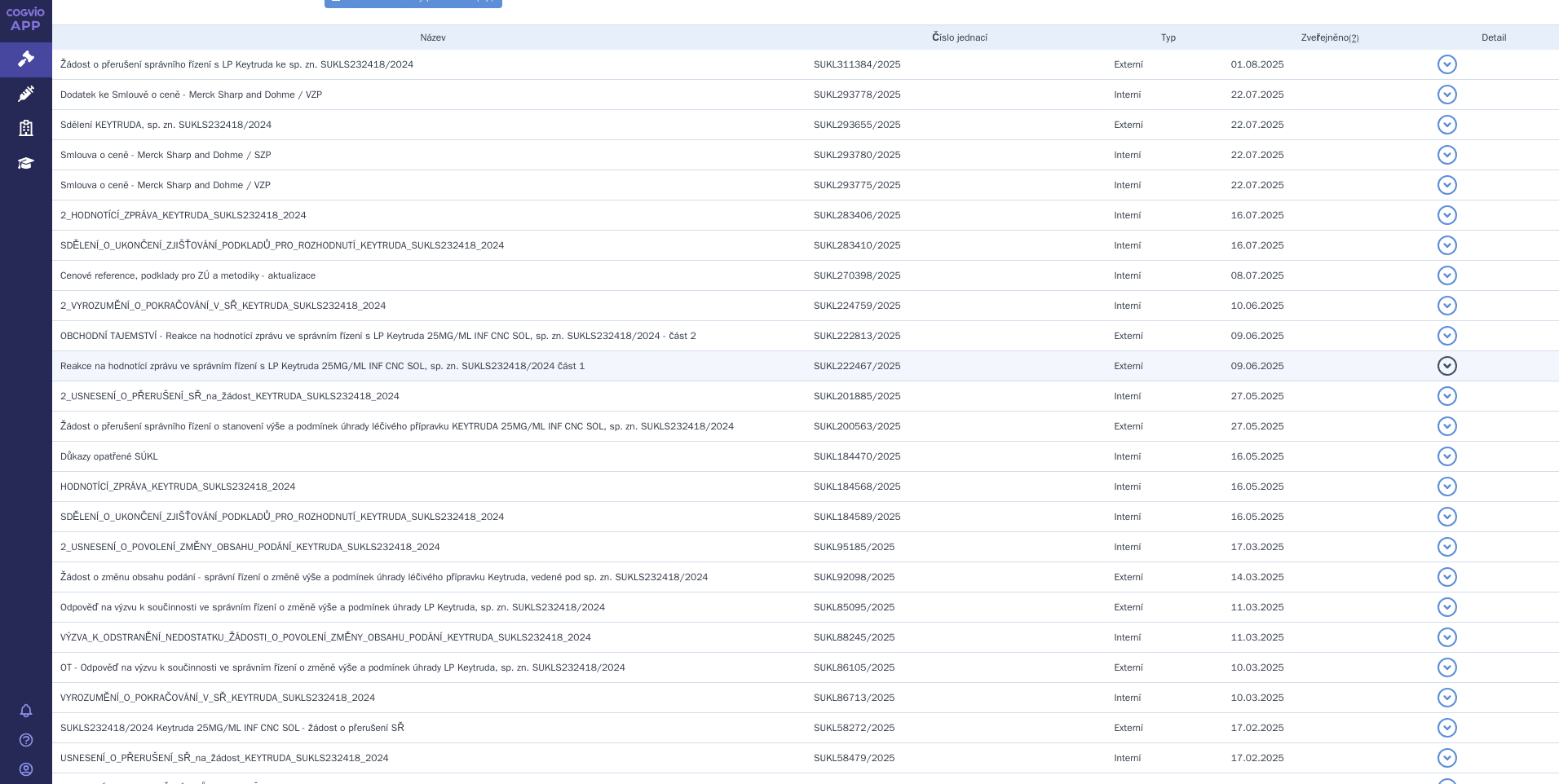 click on "Reakce na hodnotící zprávu ve správním řízení s LP Keytruda 25MG/ML INF CNC SOL, sp. zn. SUKLS232418/2024 část 1" at bounding box center (322, 366) 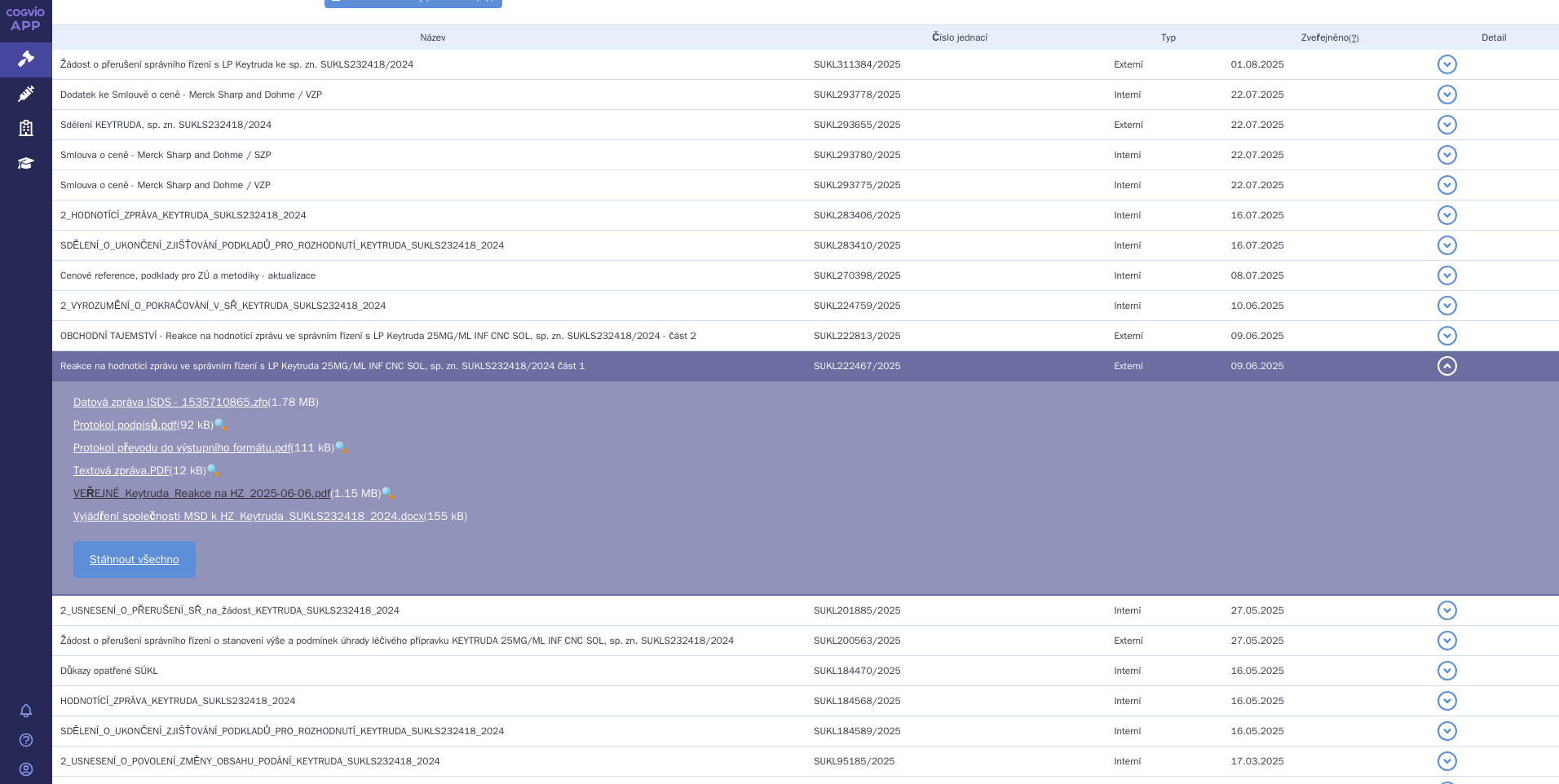 click on "VEŘEJNÉ_Keytruda_Reakce na HZ_2025-06-06.pdf" at bounding box center (201, 493) 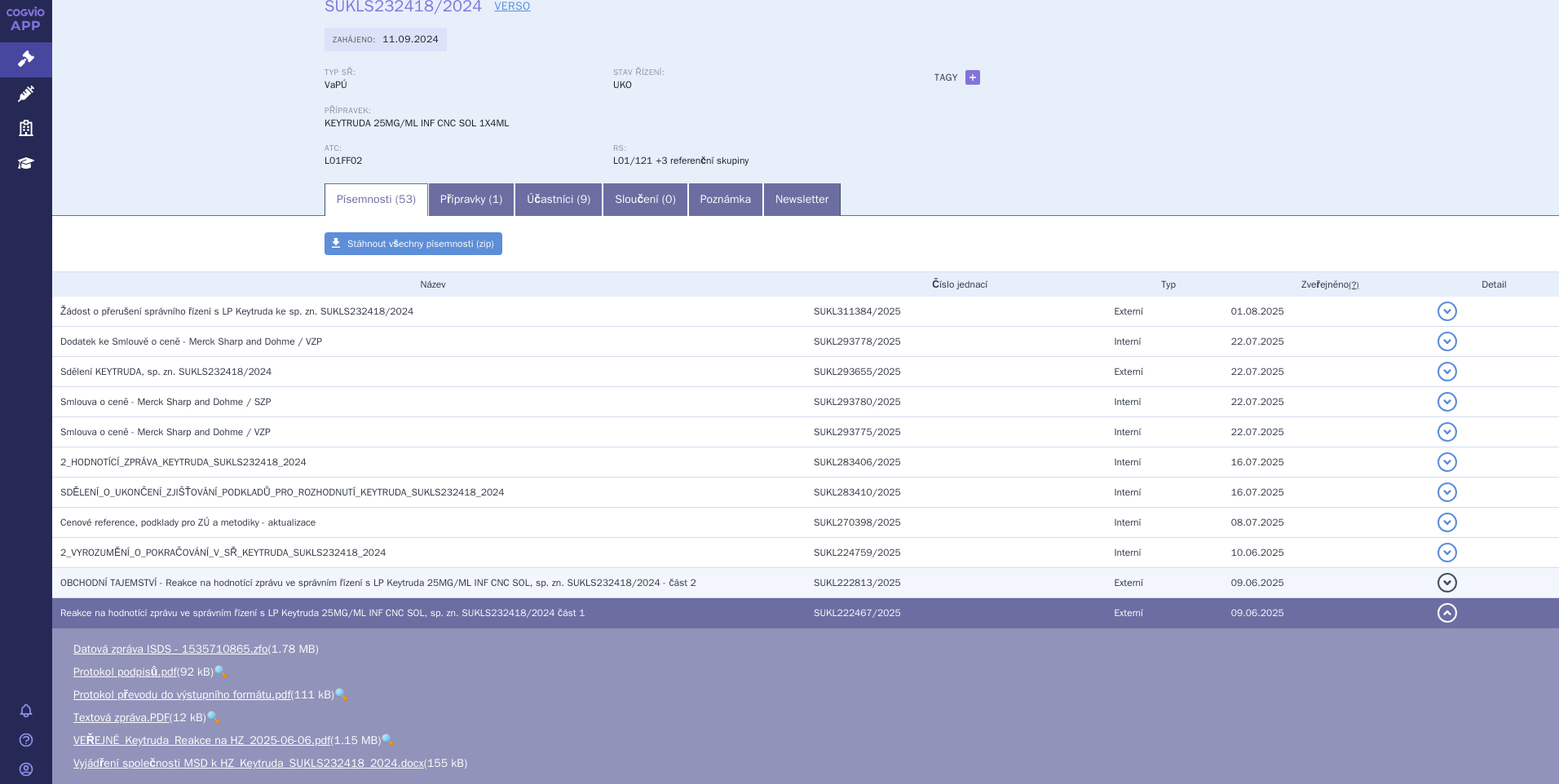 scroll, scrollTop: 0, scrollLeft: 0, axis: both 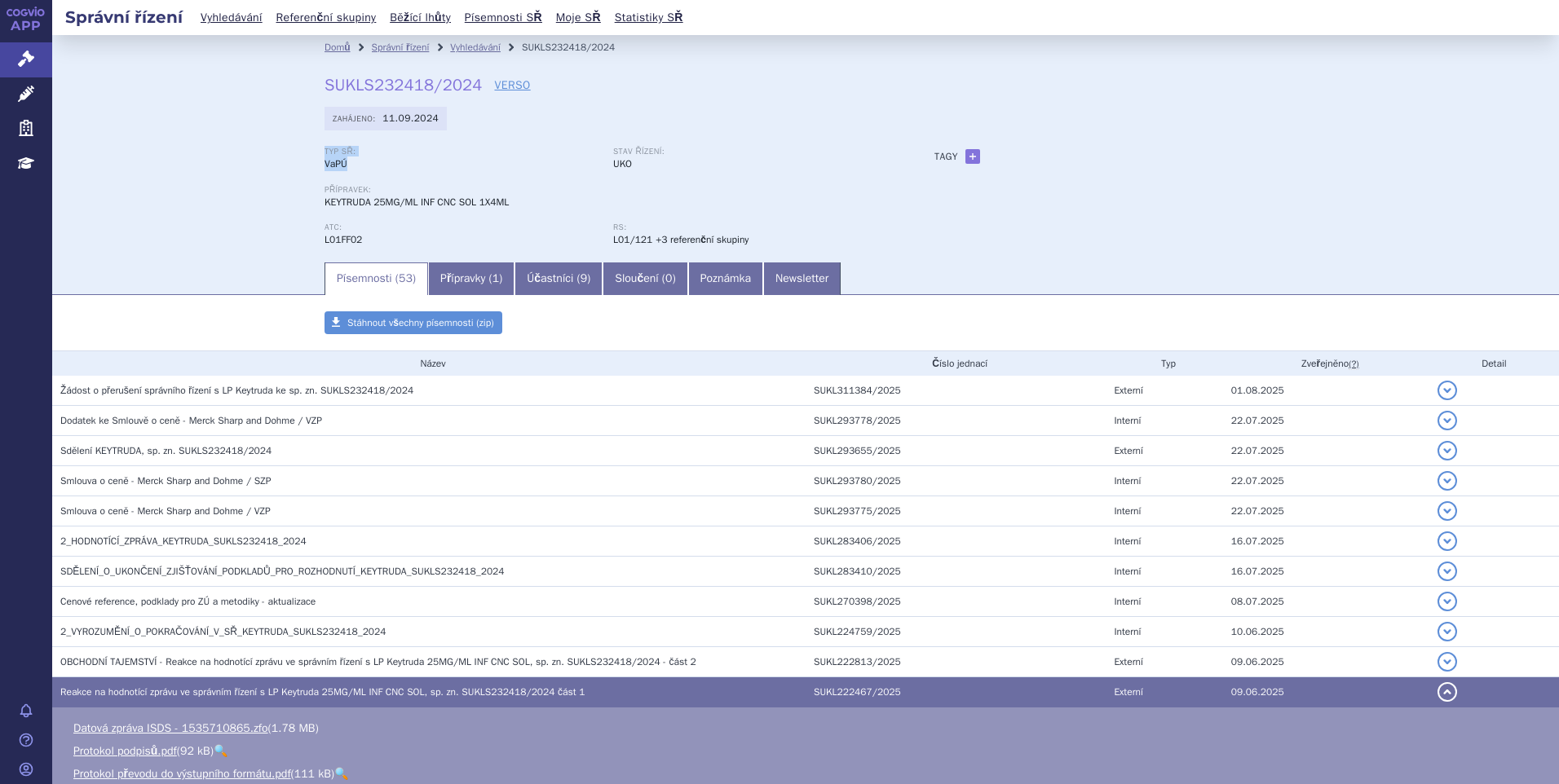 drag, startPoint x: 206, startPoint y: 153, endPoint x: 360, endPoint y: 164, distance: 154.39236 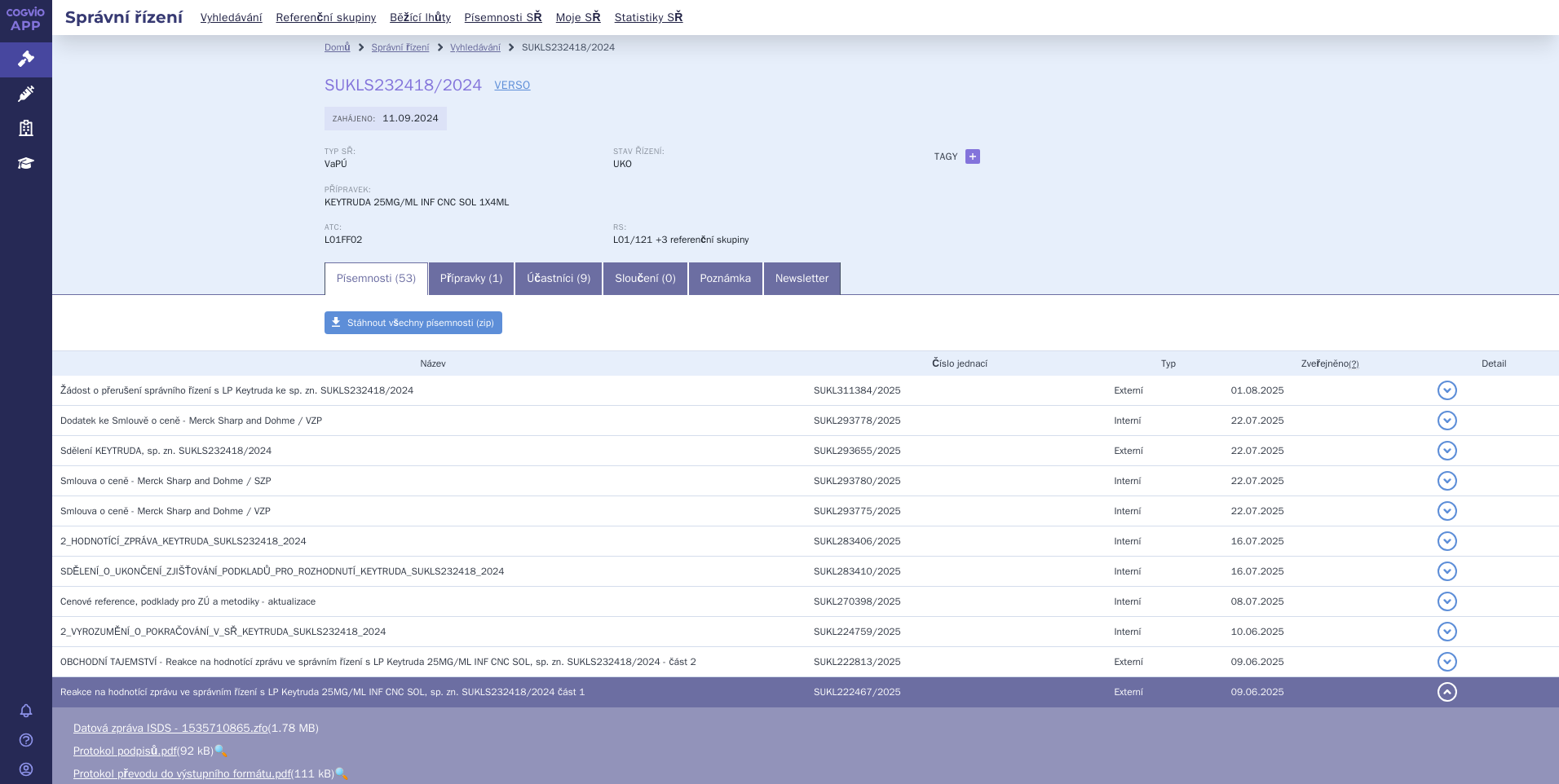 click on "Zahájeno:
11.09.2024" at bounding box center (806, 122) 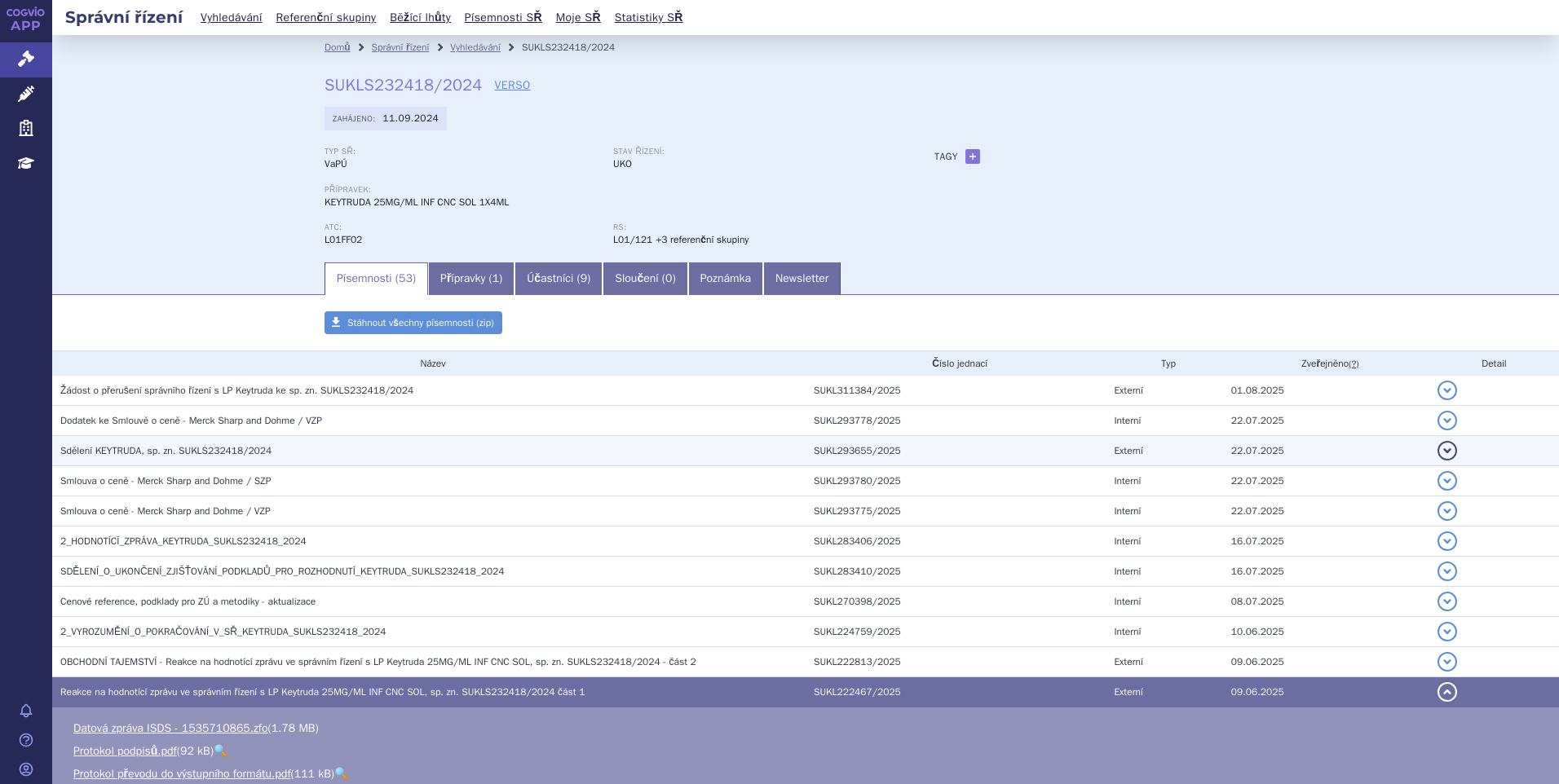 click on "Sdělení KEYTRUDA, sp. zn. SUKLS232418/2024" at bounding box center [166, 451] 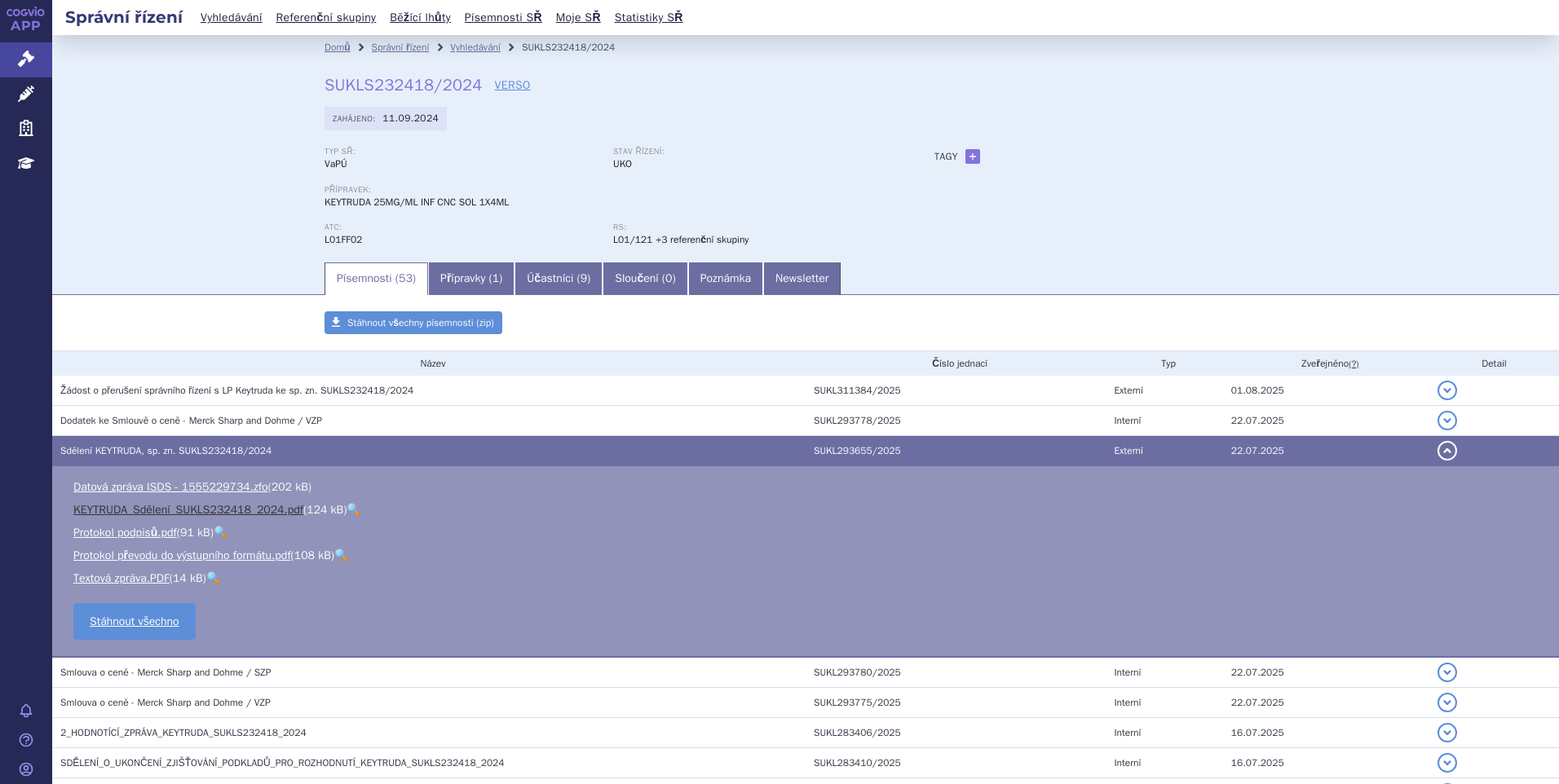 click on "KEYTRUDA_Sdělení_SUKLS232418_2024.pdf" at bounding box center (188, 509) 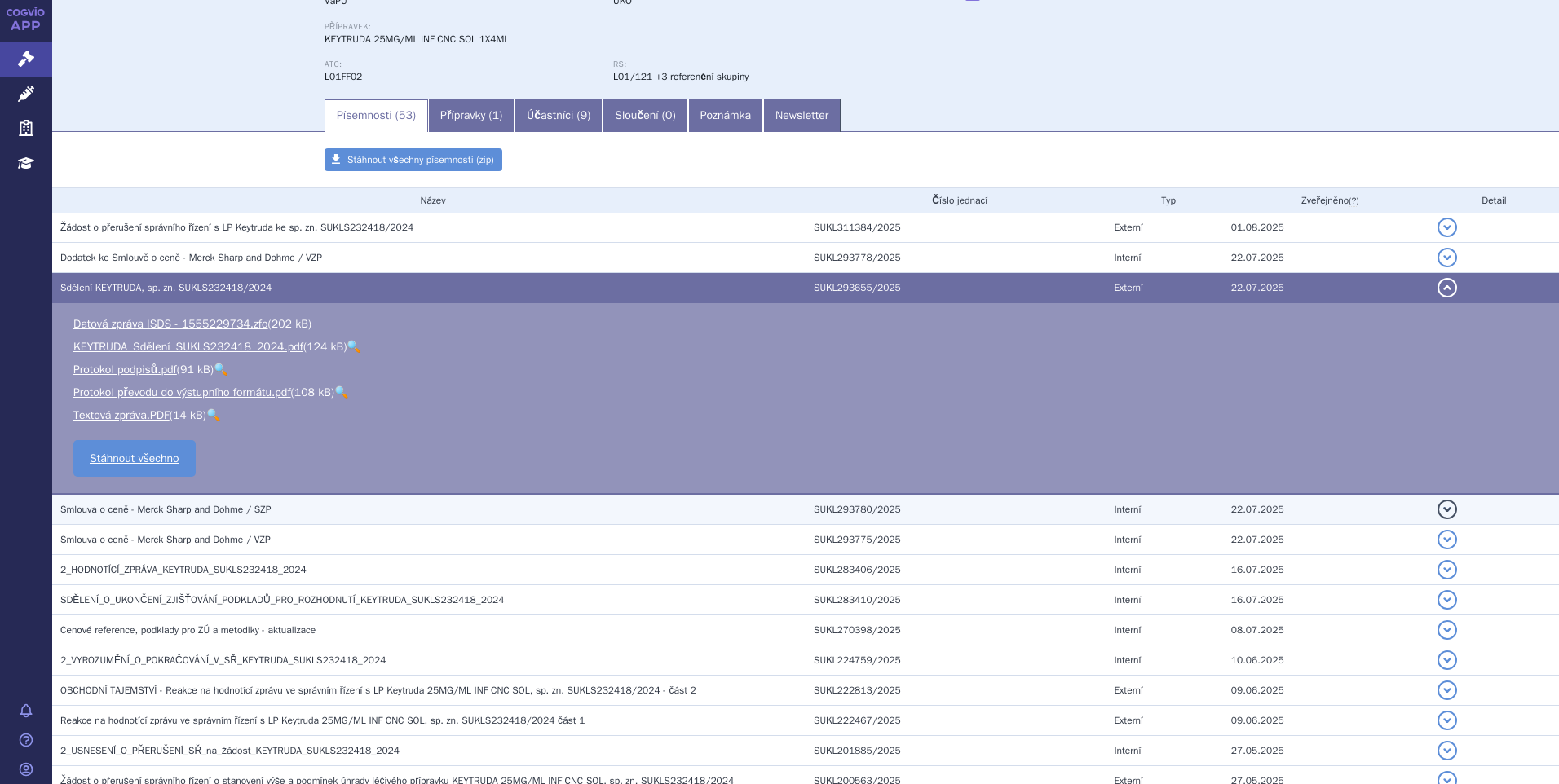 scroll, scrollTop: 652, scrollLeft: 0, axis: vertical 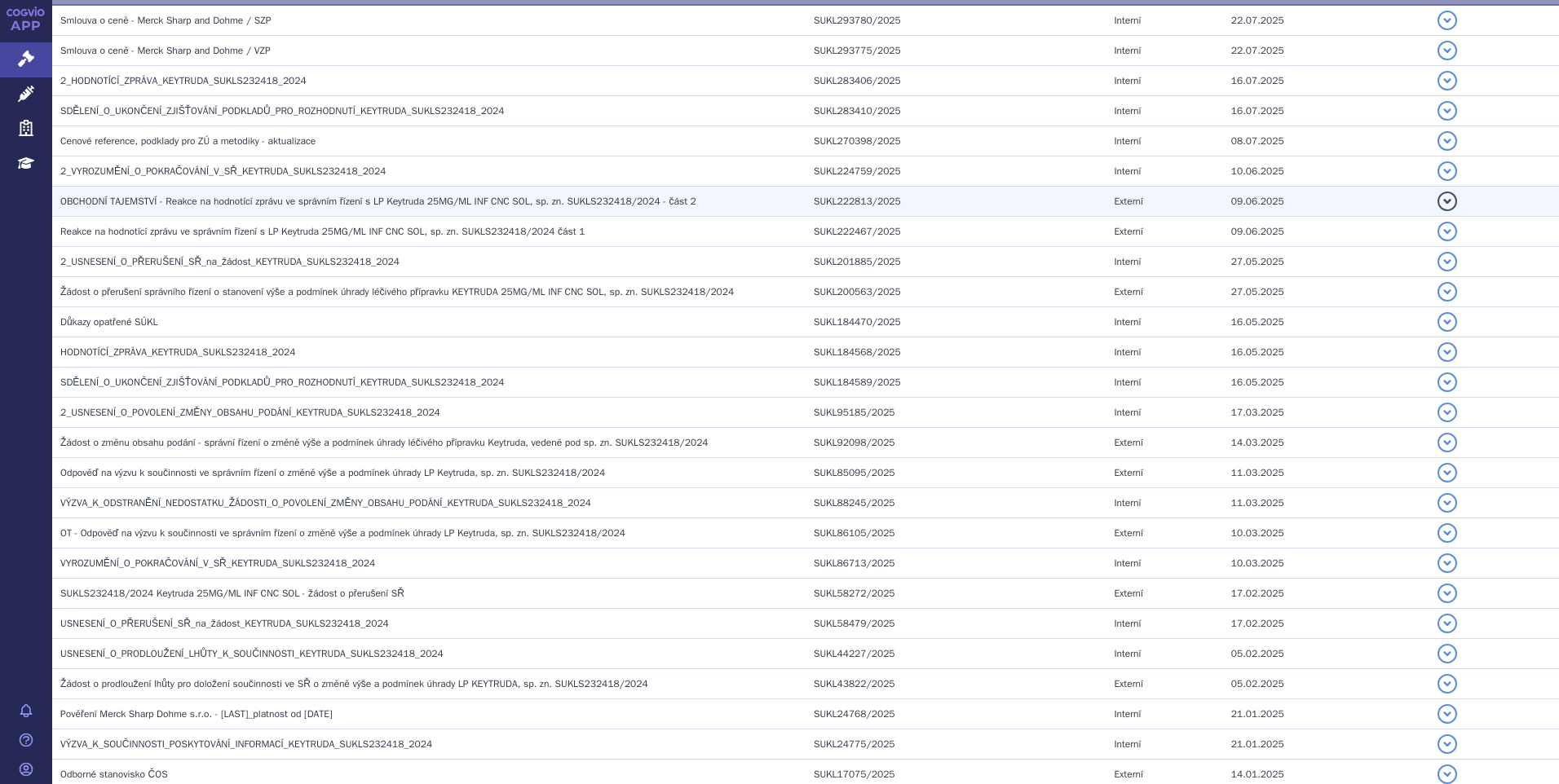 click on "OBCHODNÍ TAJEMSTVÍ - Reakce na hodnotící zprávu ve správním řízení s LP Keytruda 25MG/ML INF CNC SOL, sp. zn. SUKLS232418/2024 - část 2" at bounding box center (378, 201) 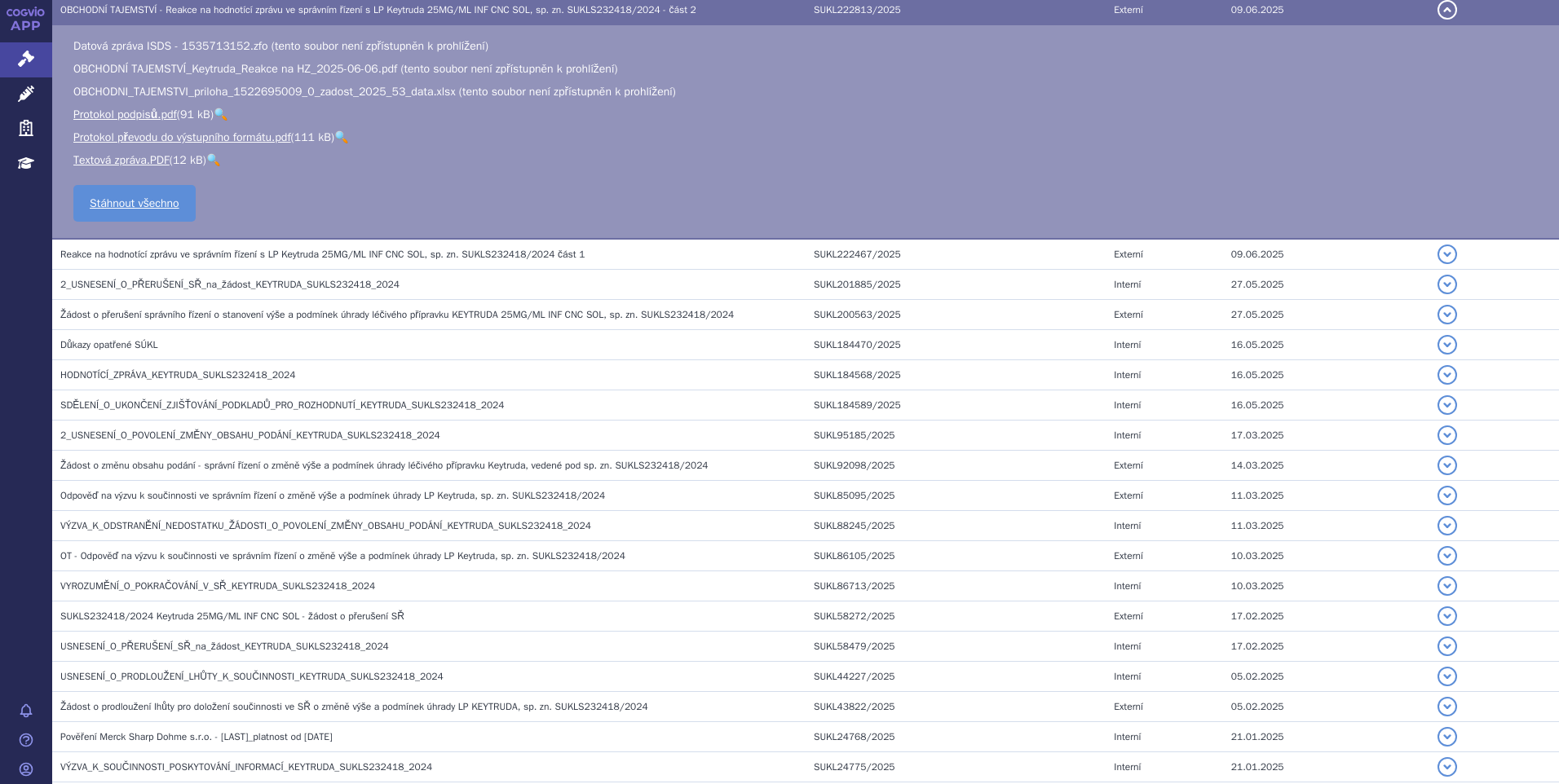 scroll, scrollTop: 461, scrollLeft: 0, axis: vertical 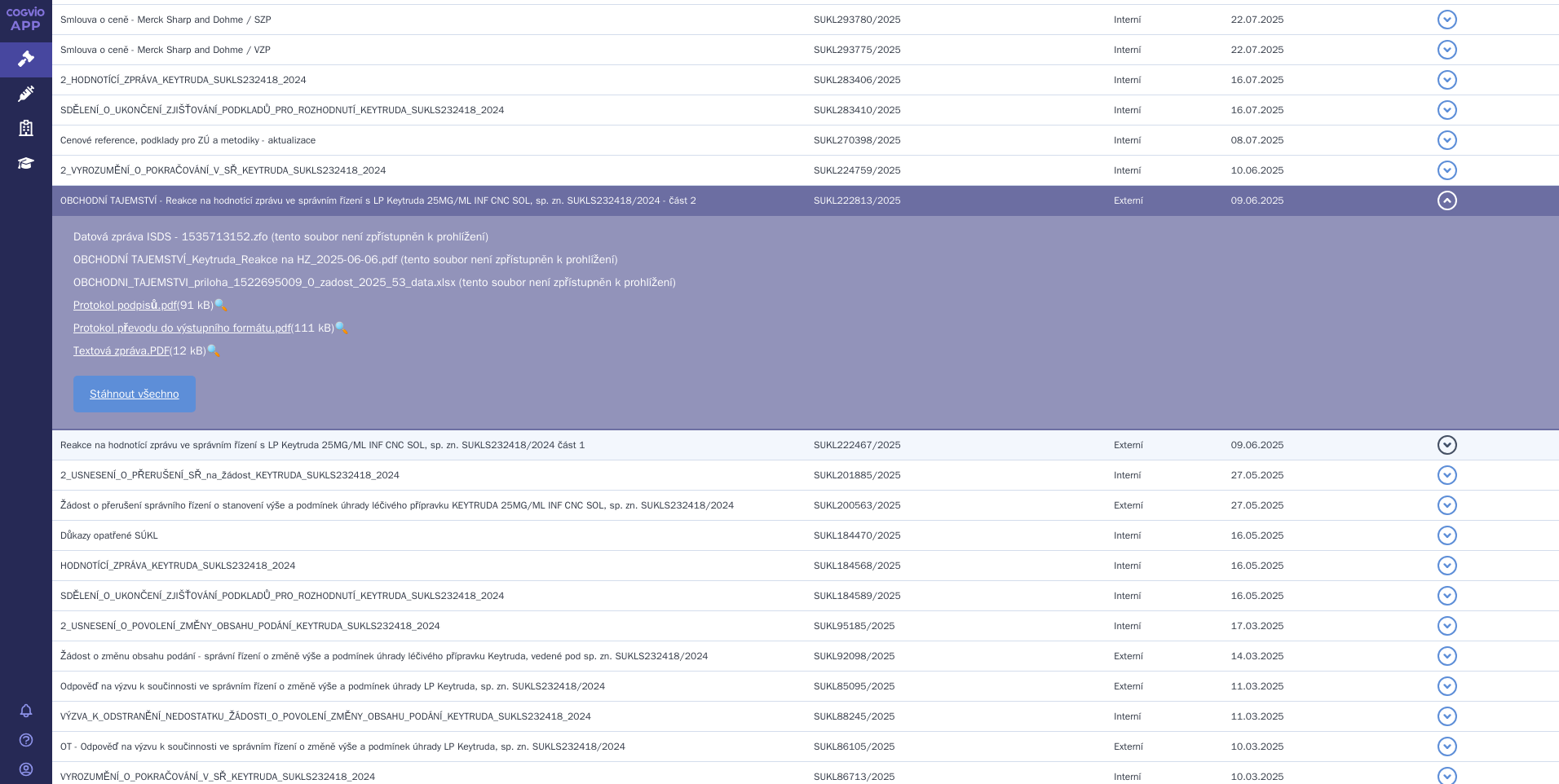 click on "Reakce na hodnotící zprávu ve správním řízení s LP Keytruda 25MG/ML INF CNC SOL, sp. zn. SUKLS232418/2024 část 1" at bounding box center [322, 445] 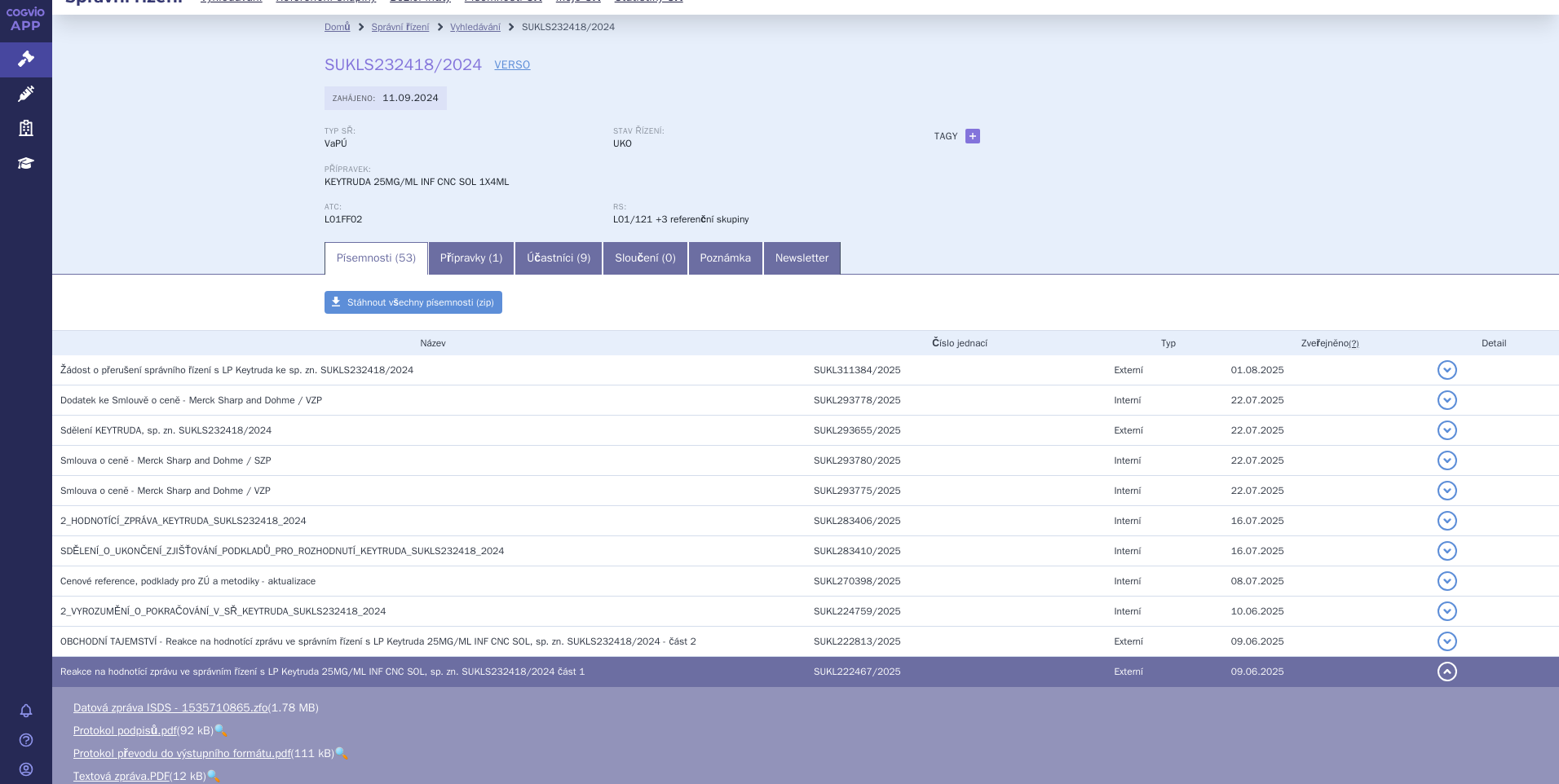 scroll, scrollTop: 0, scrollLeft: 0, axis: both 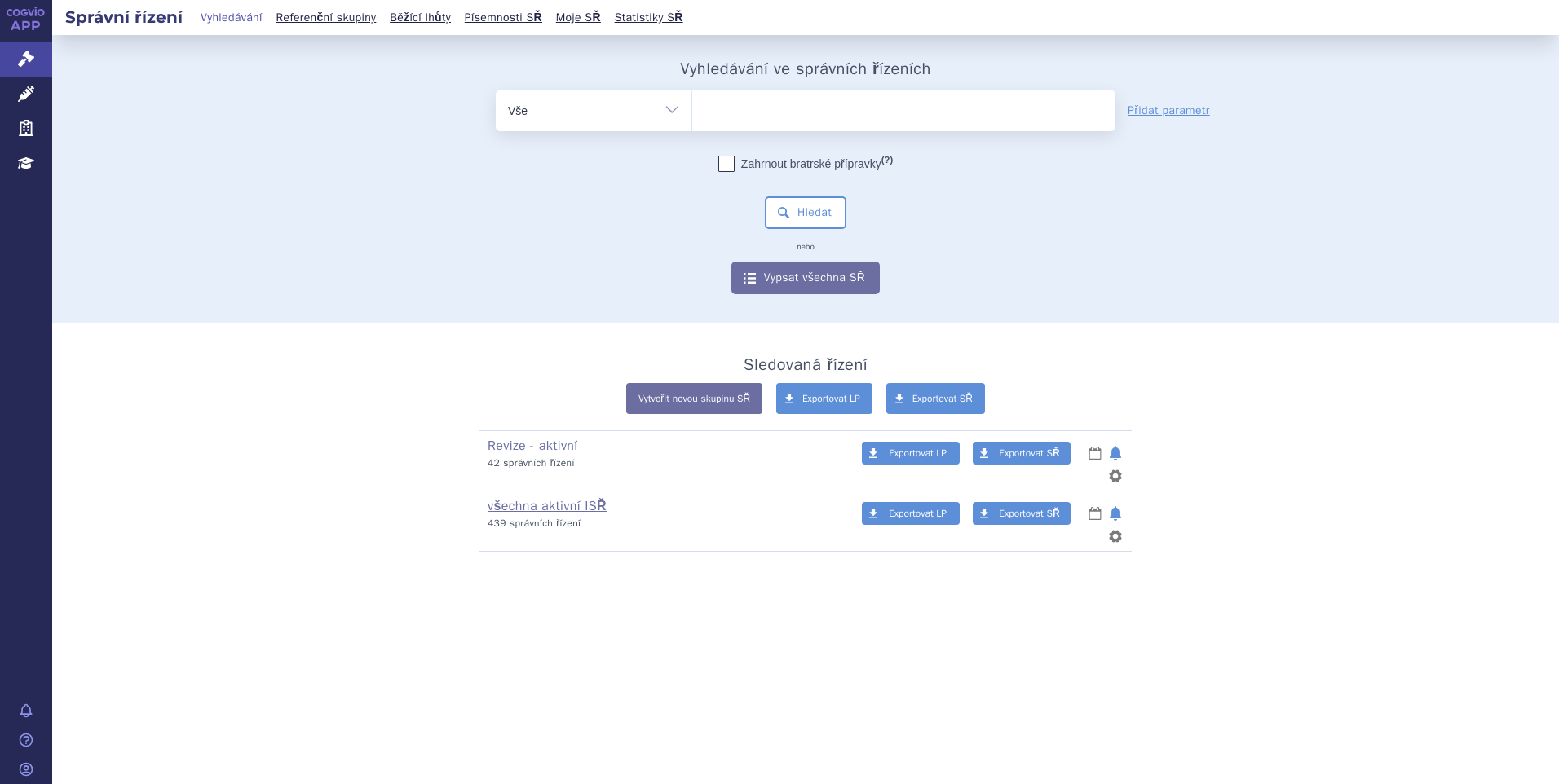 click at bounding box center (903, 108) 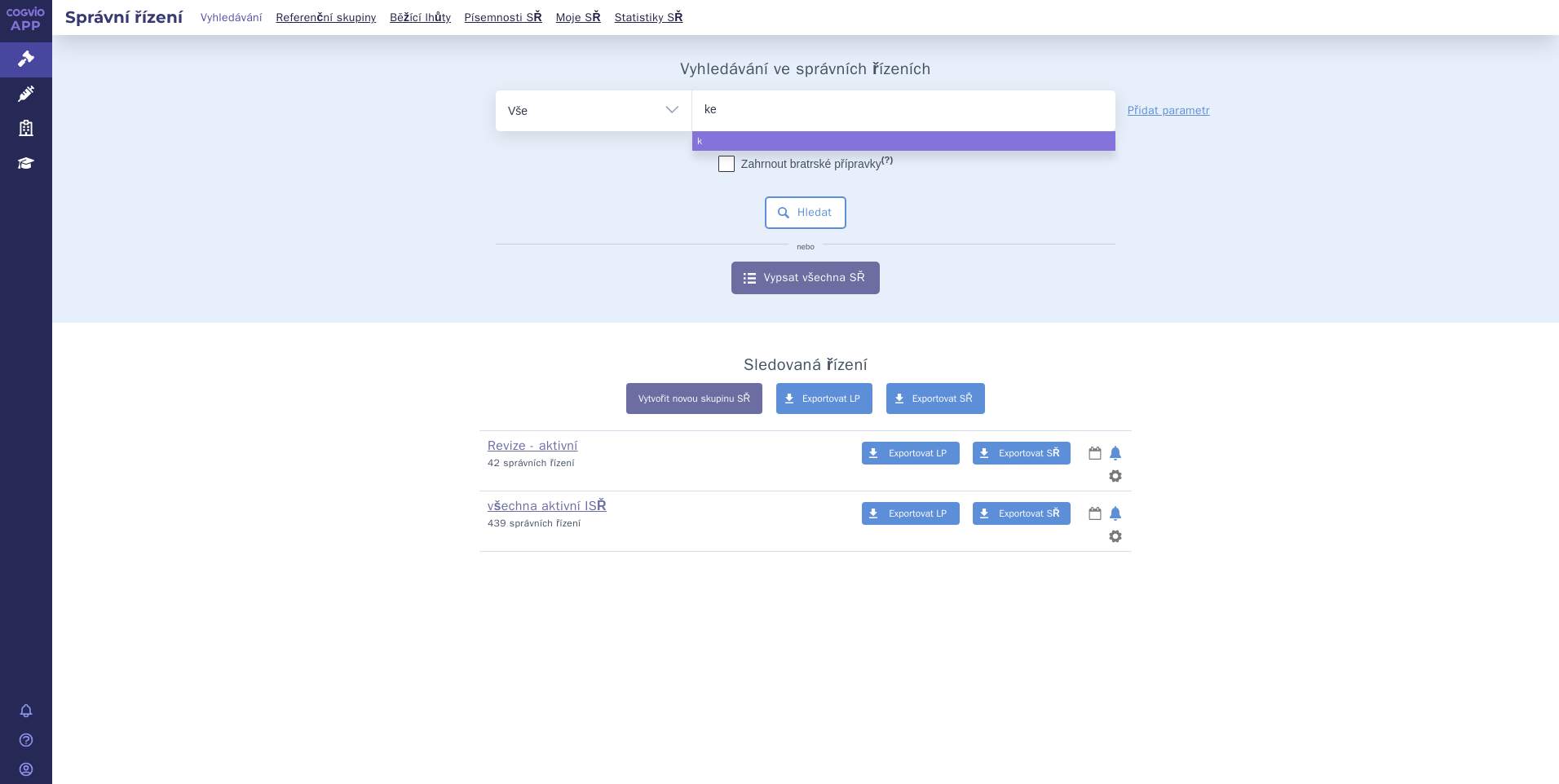 type on "key" 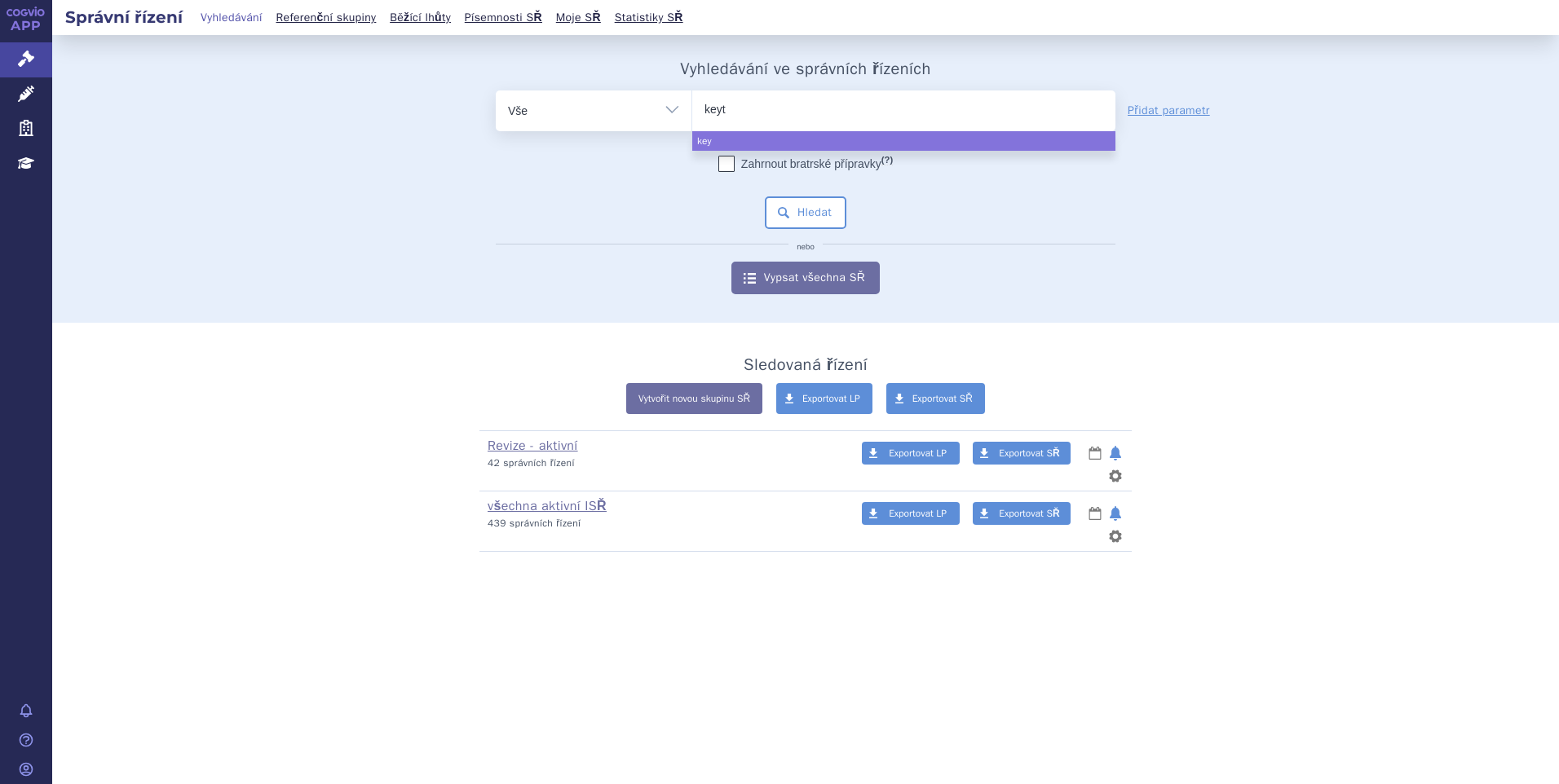 type on "keytr" 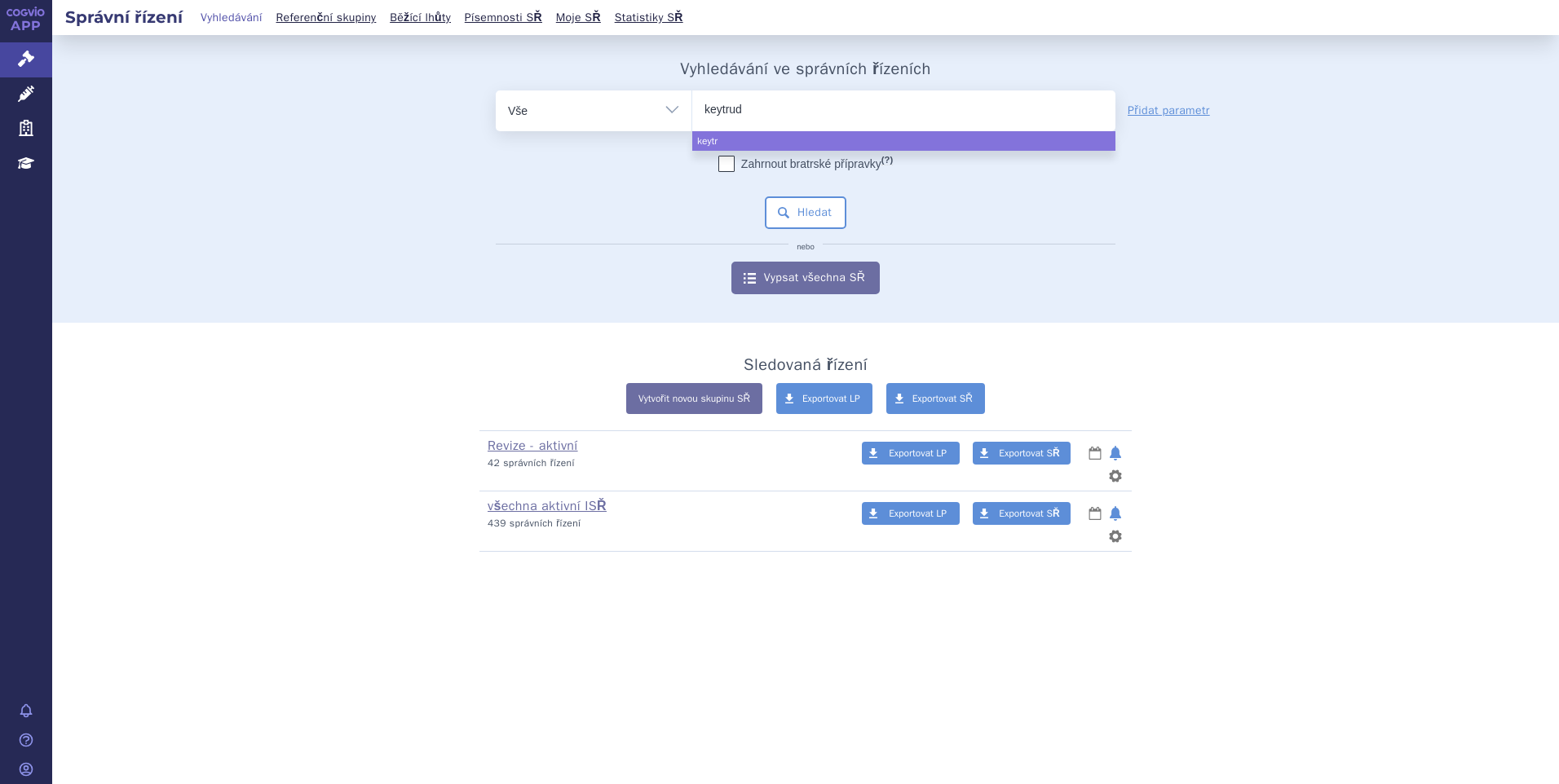 type on "keytruda" 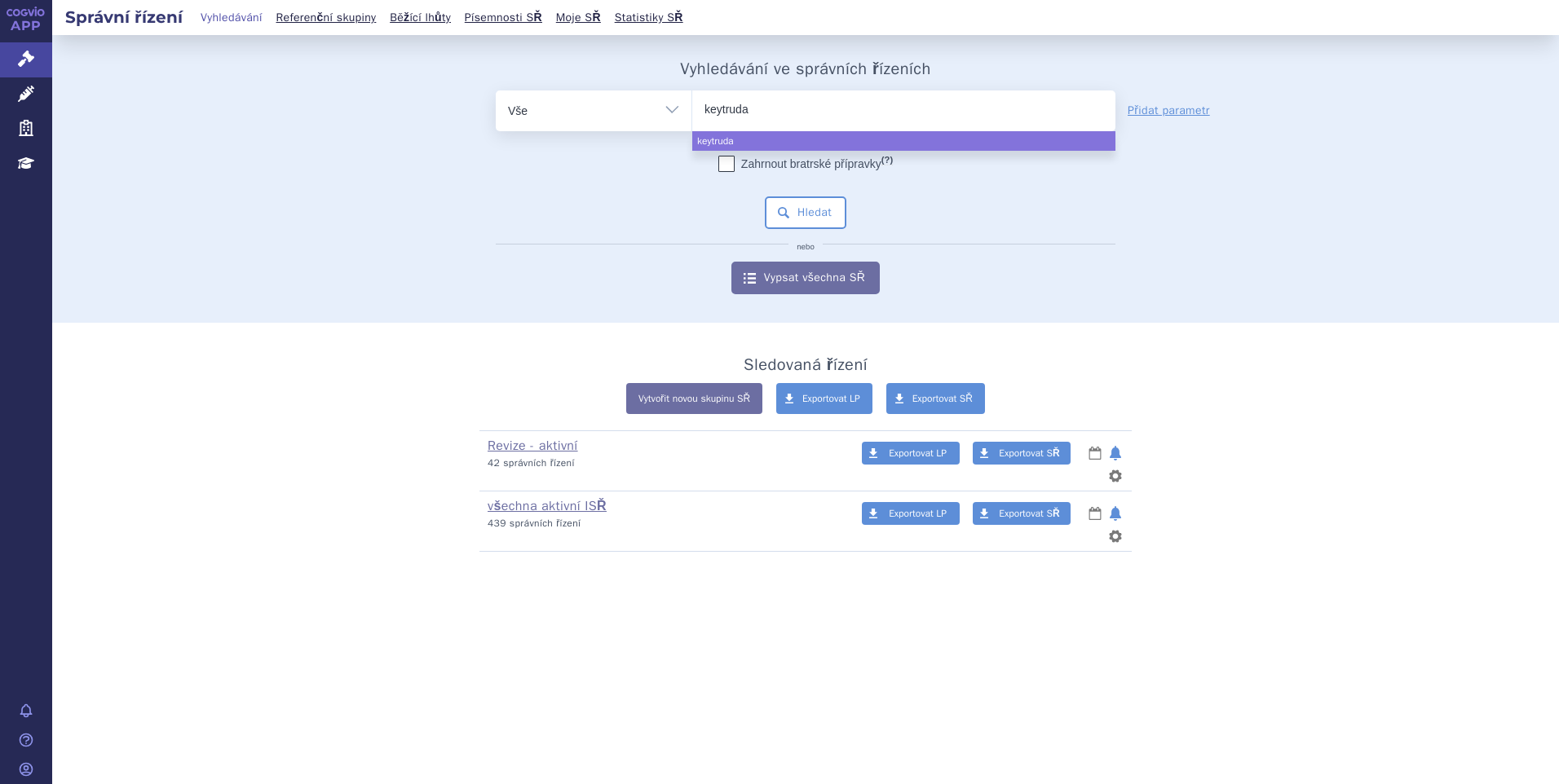 select on "keytruda" 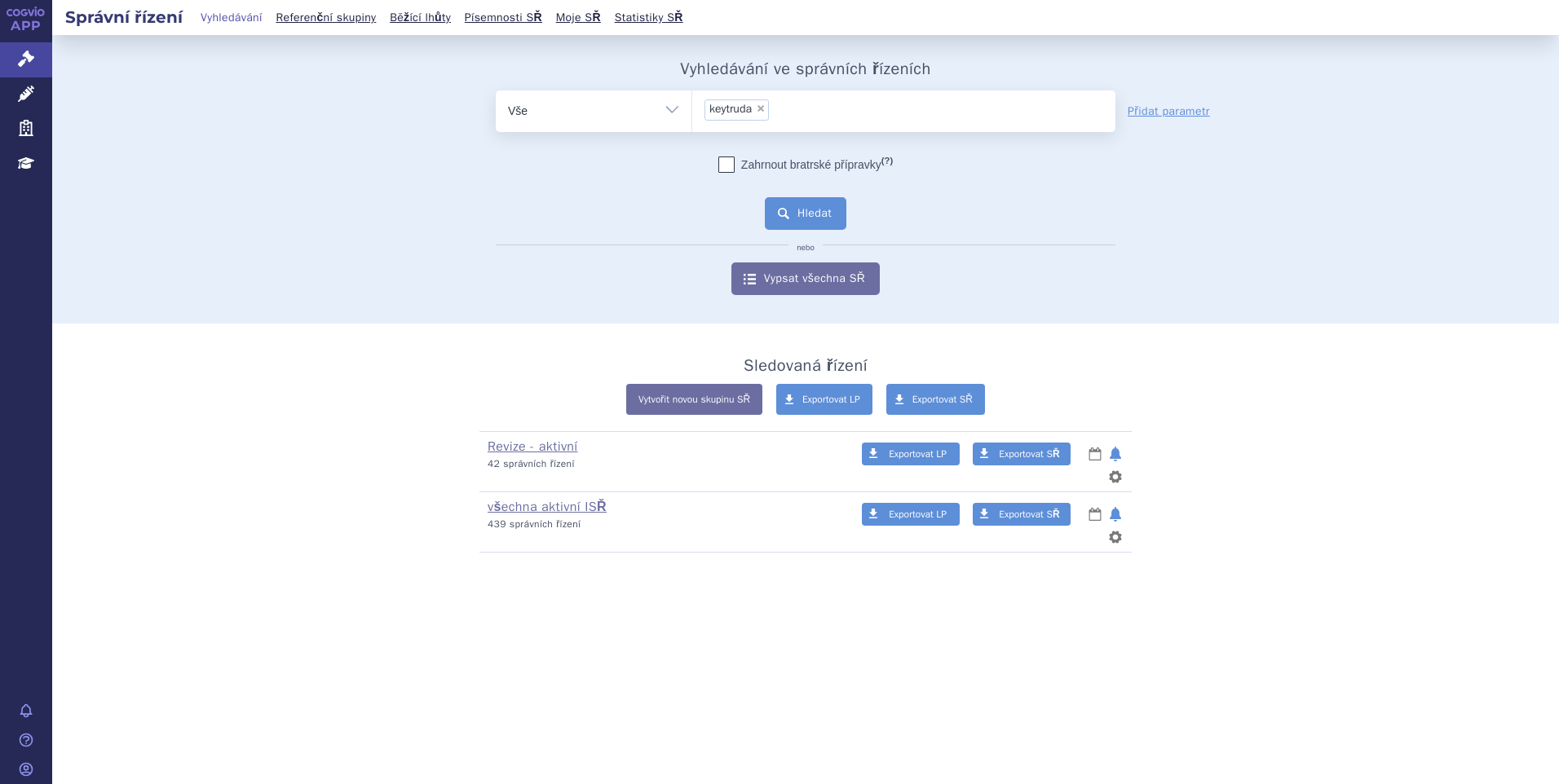 click on "Hledat" at bounding box center [806, 214] 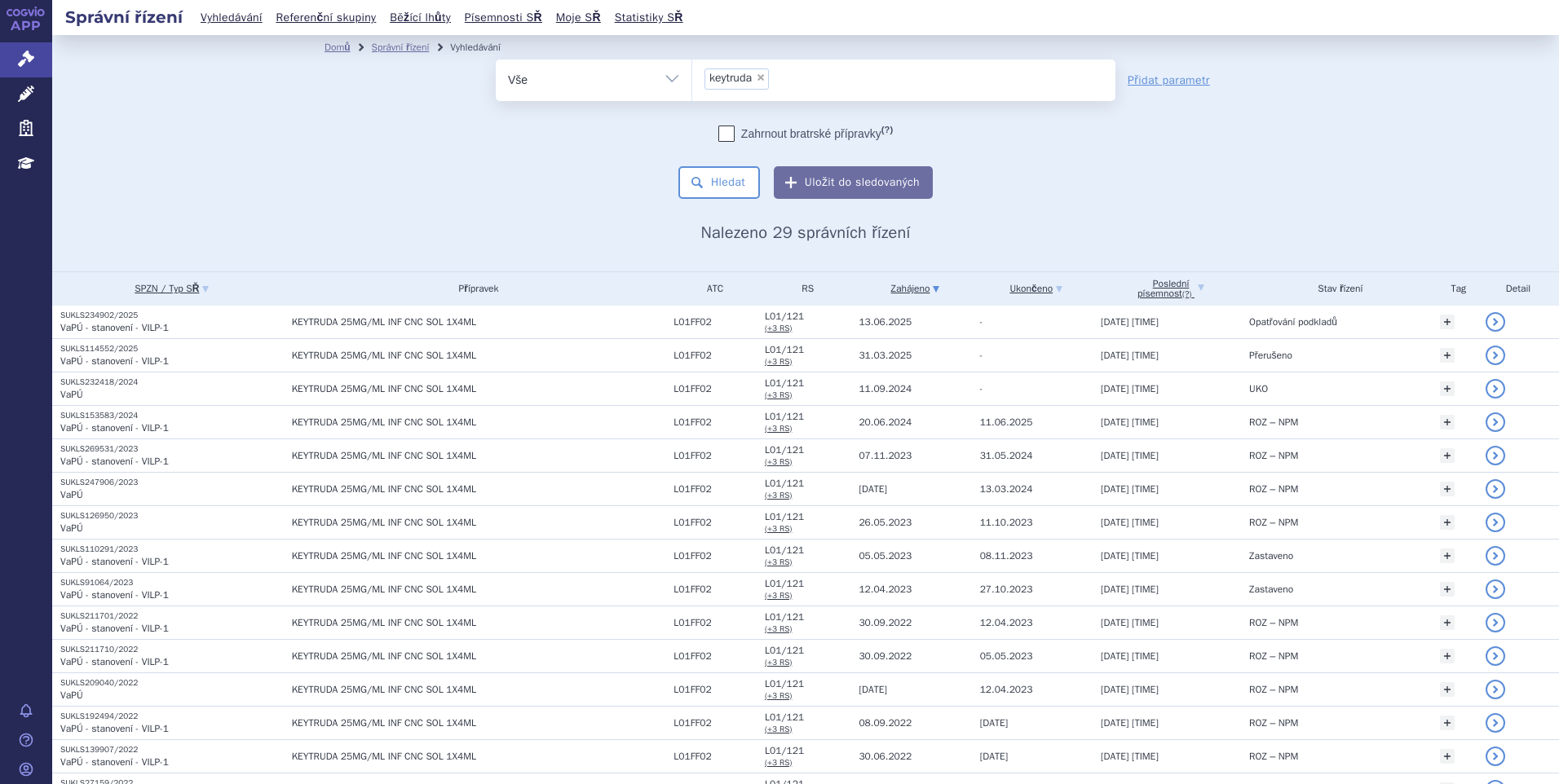 scroll, scrollTop: 0, scrollLeft: 0, axis: both 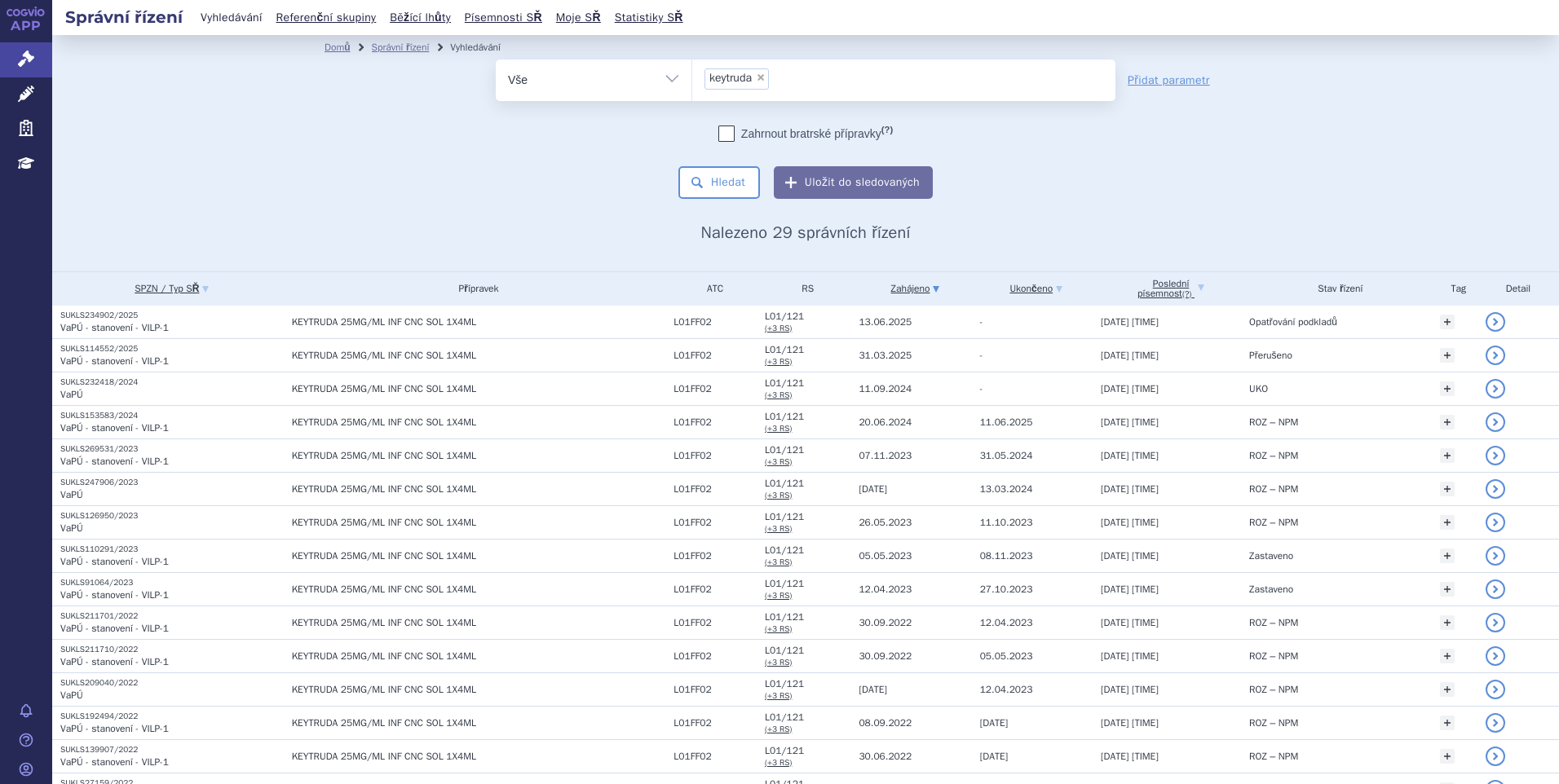 click on "Vyhledávání" at bounding box center [232, 17] 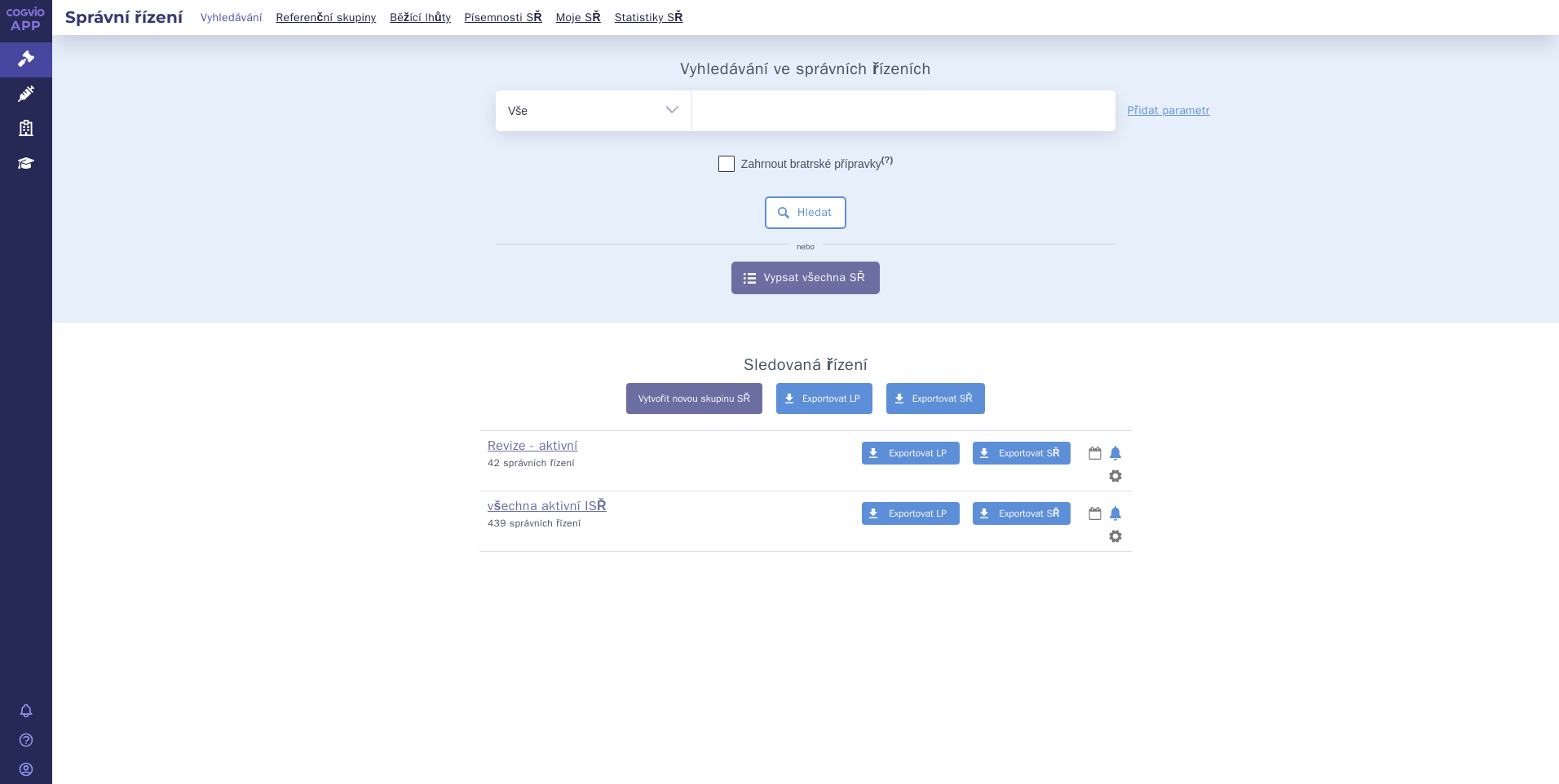 scroll, scrollTop: 0, scrollLeft: 0, axis: both 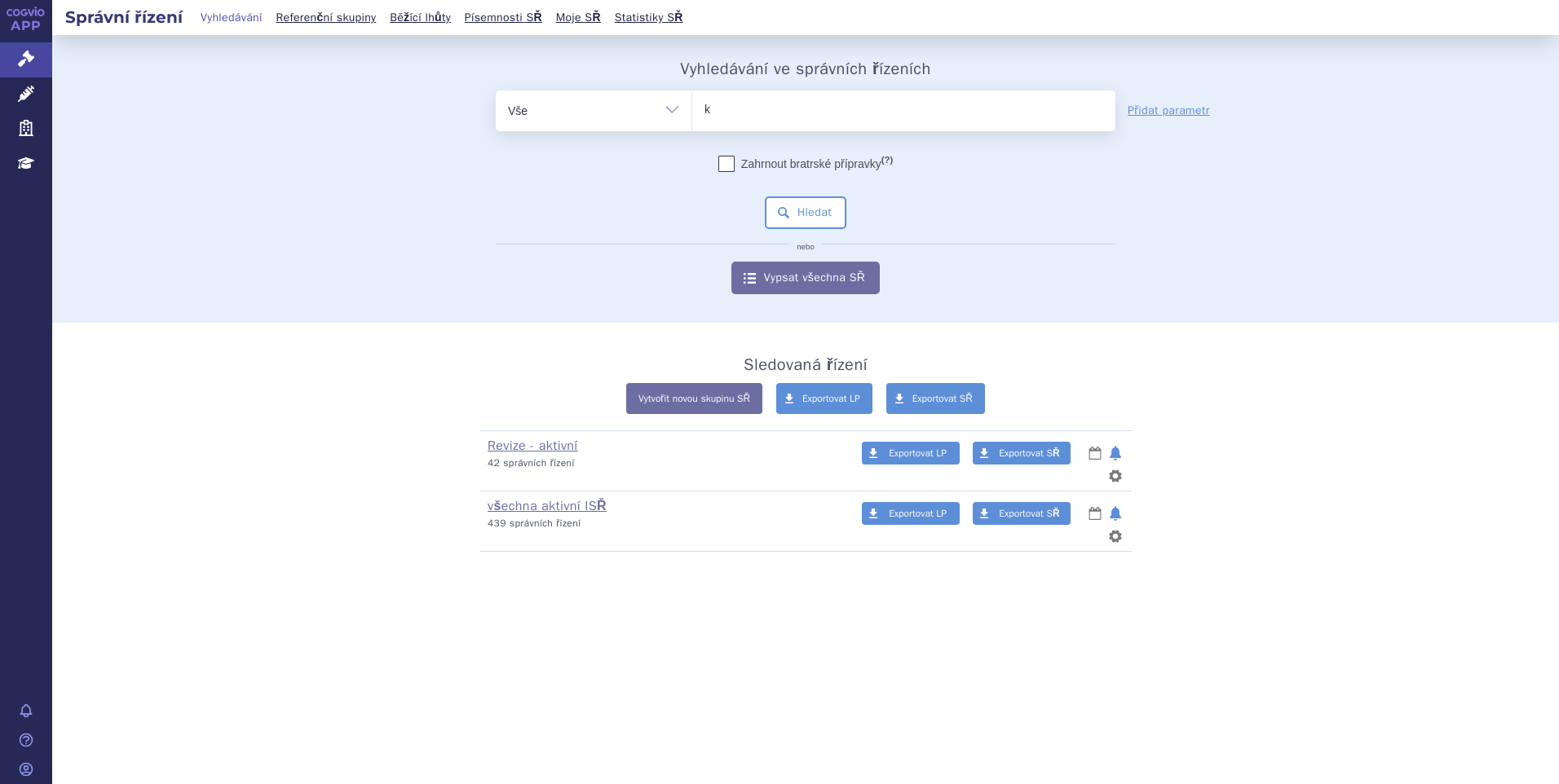 type on "ke" 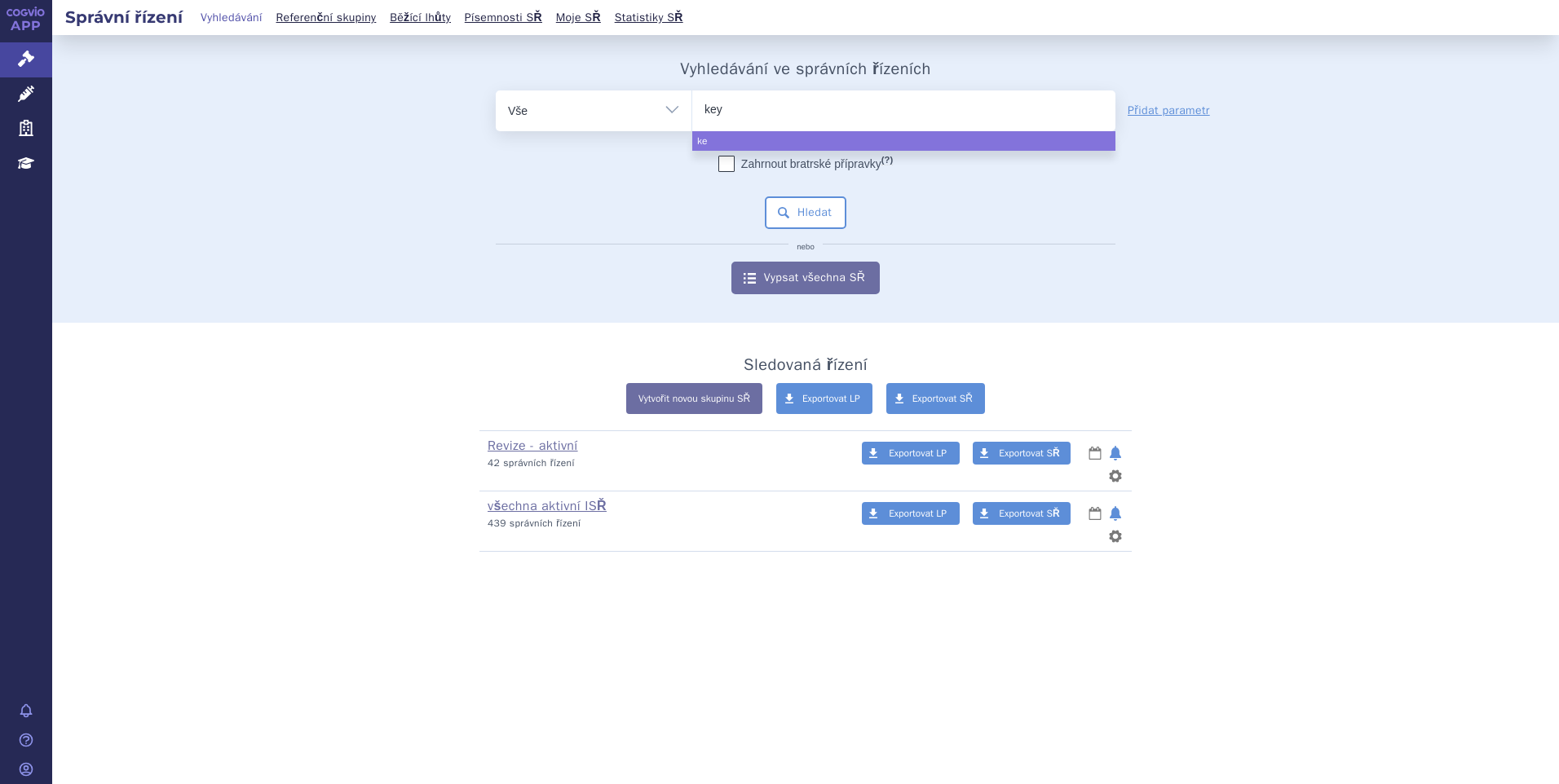 type on "keyt" 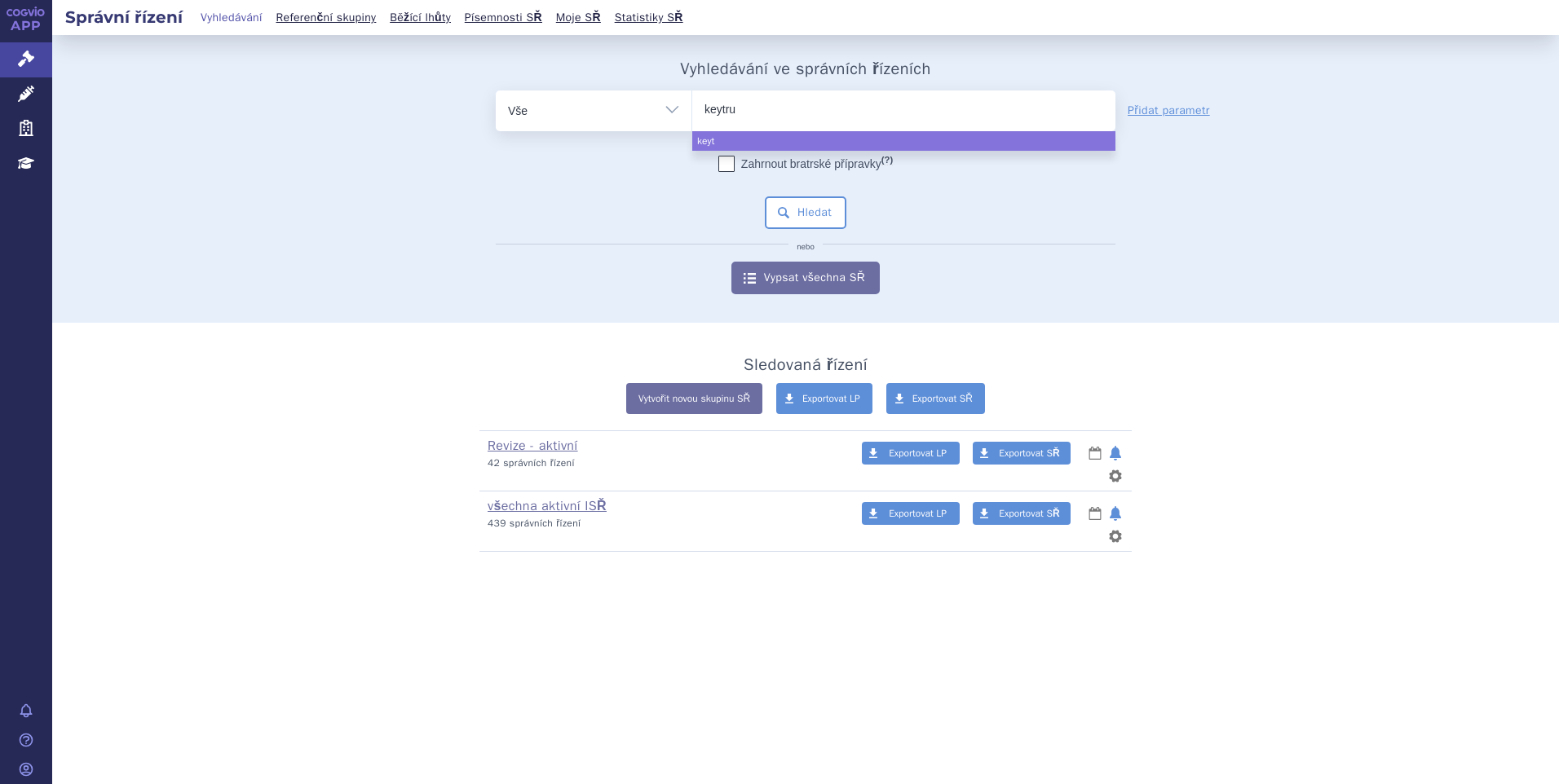 type on "keytrud" 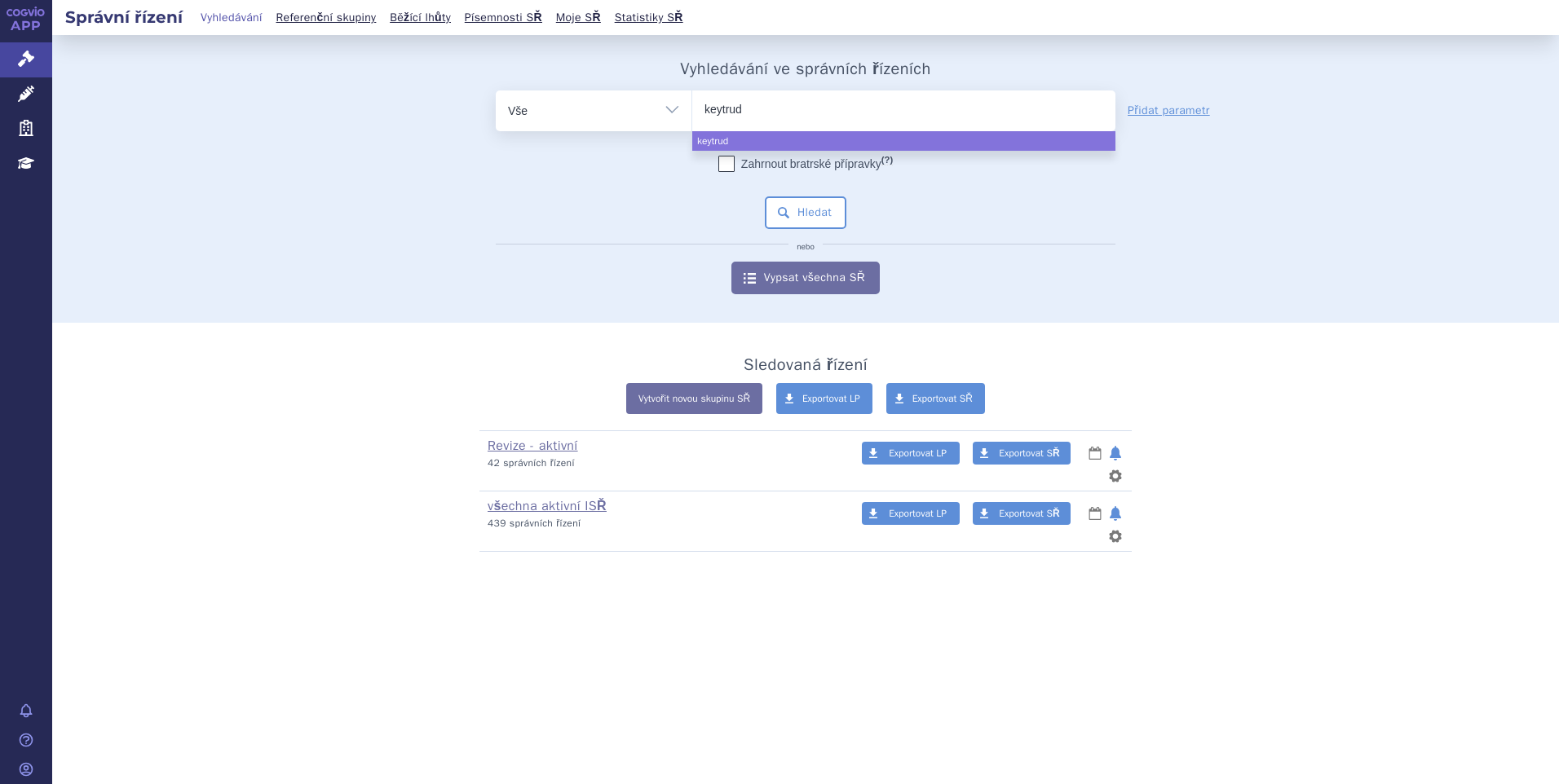 type on "keytruda" 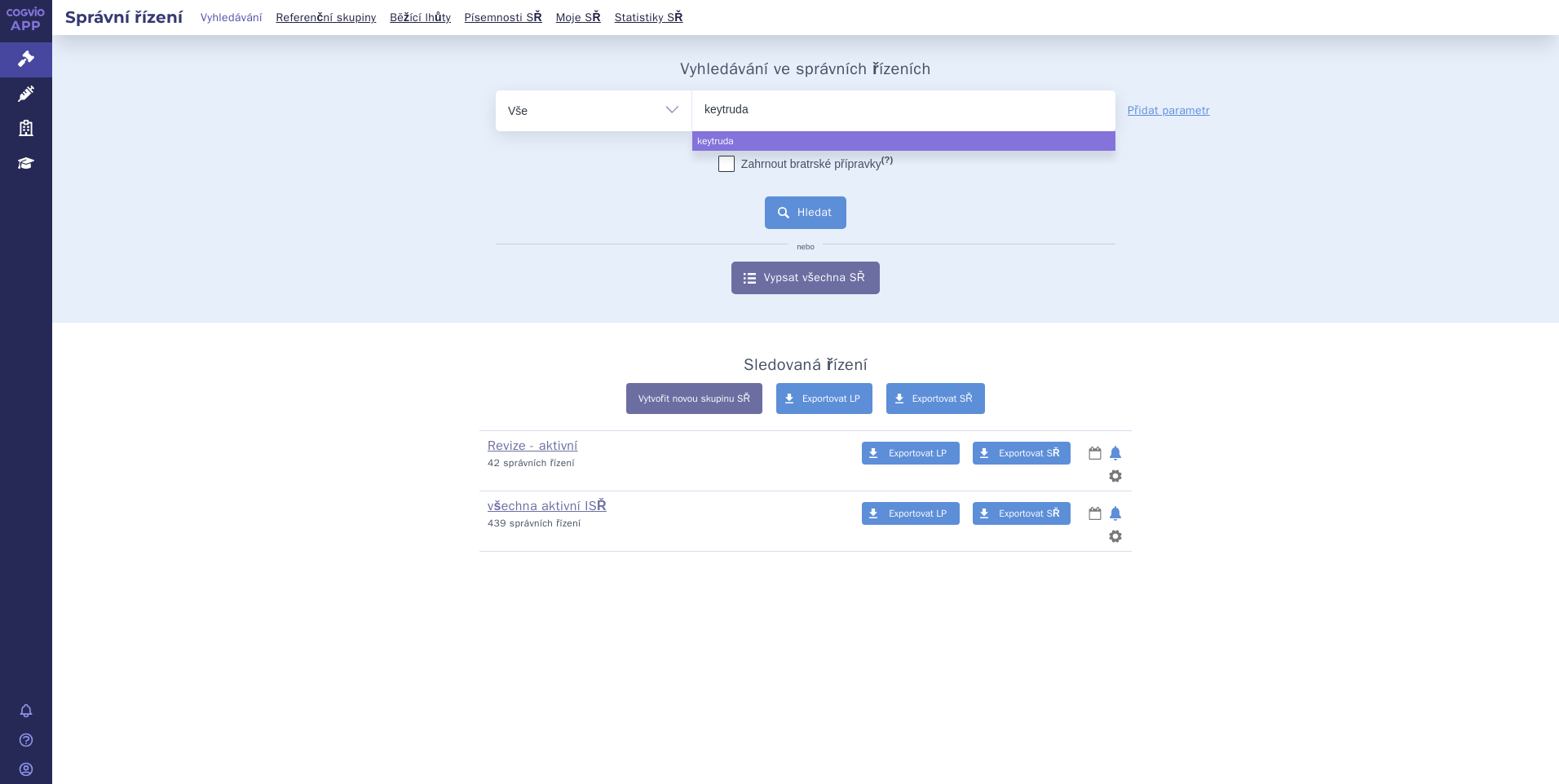 select on "keytruda" 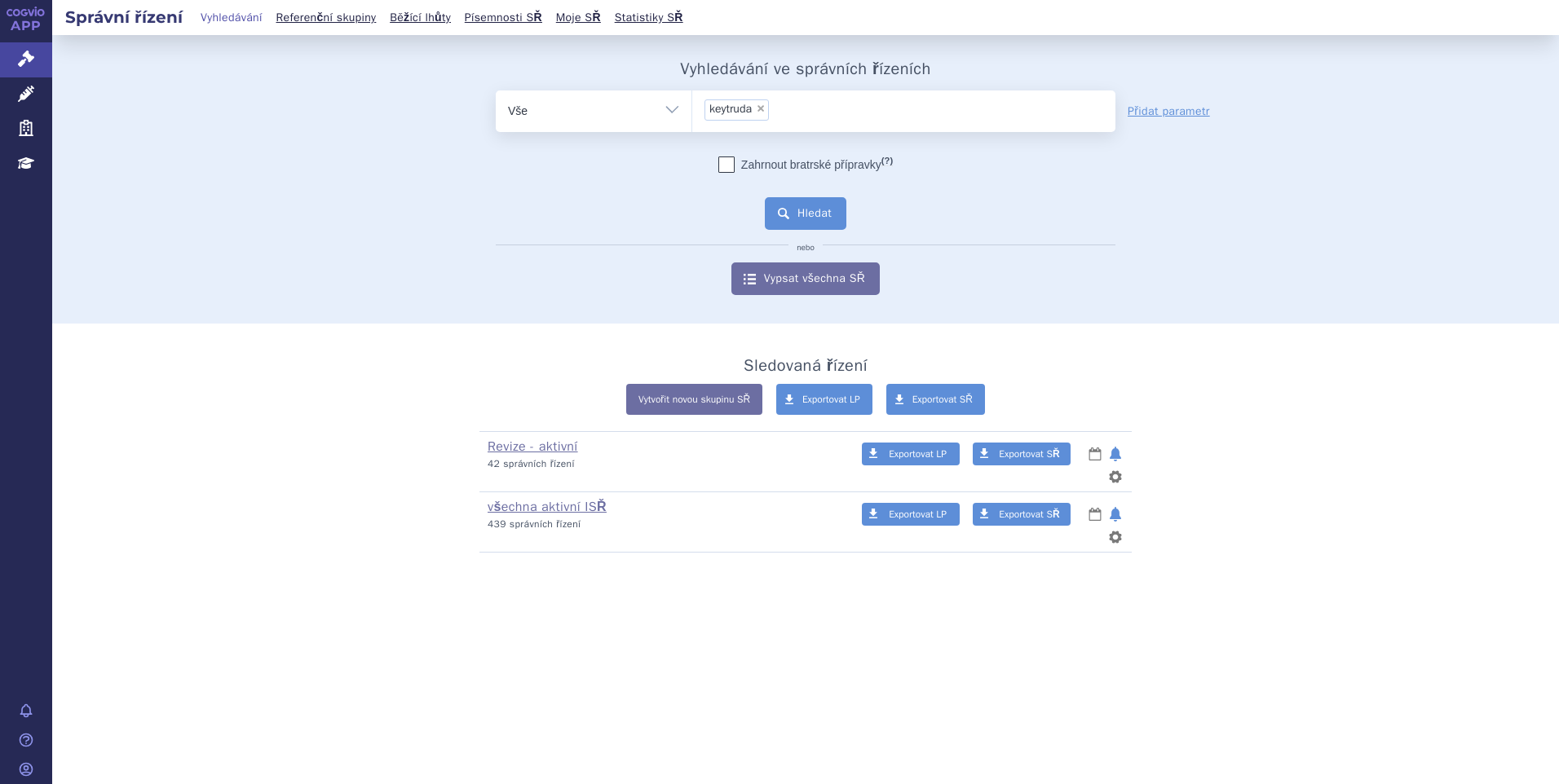click on "Hledat" at bounding box center [806, 214] 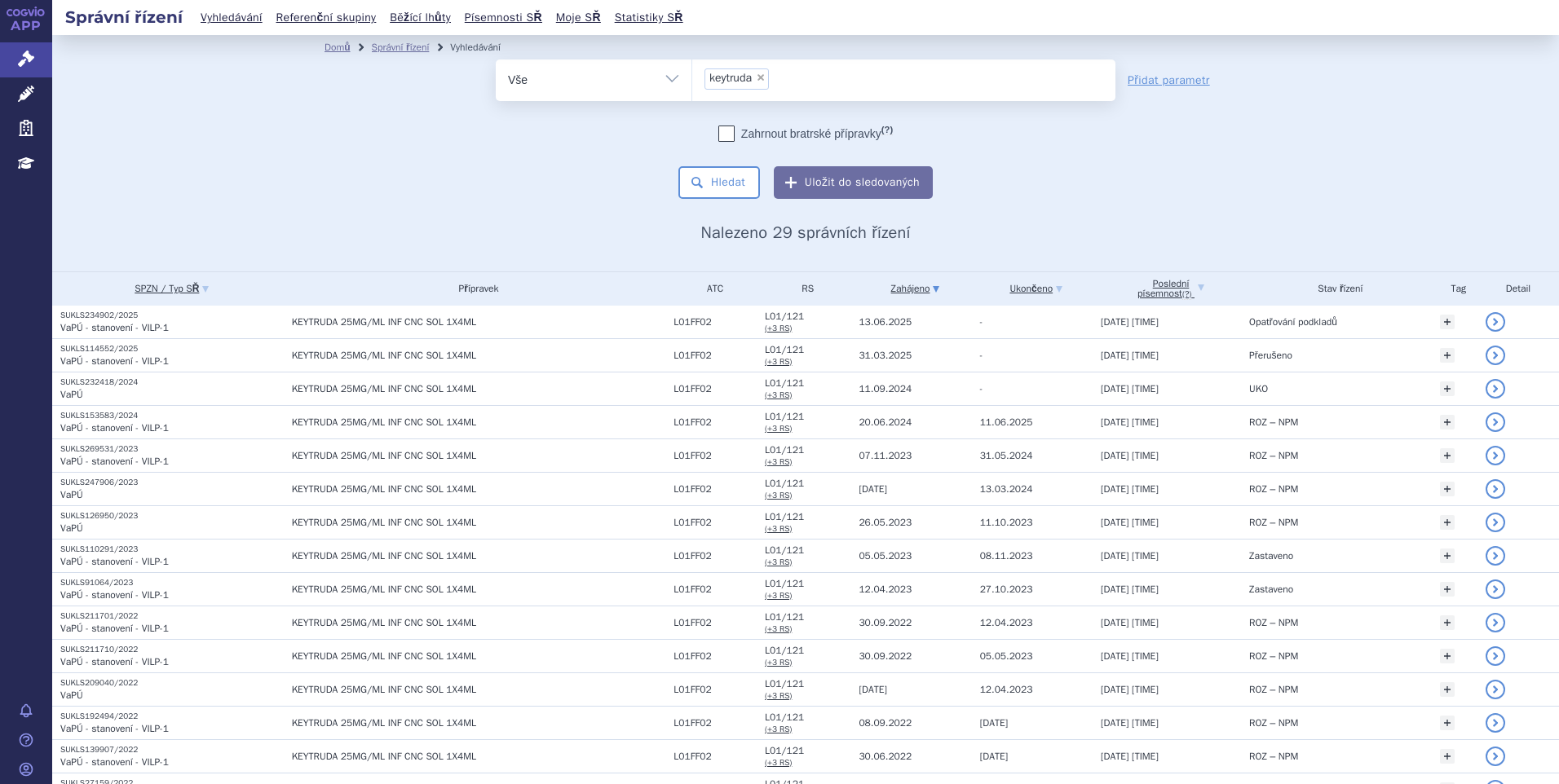 scroll, scrollTop: 0, scrollLeft: 0, axis: both 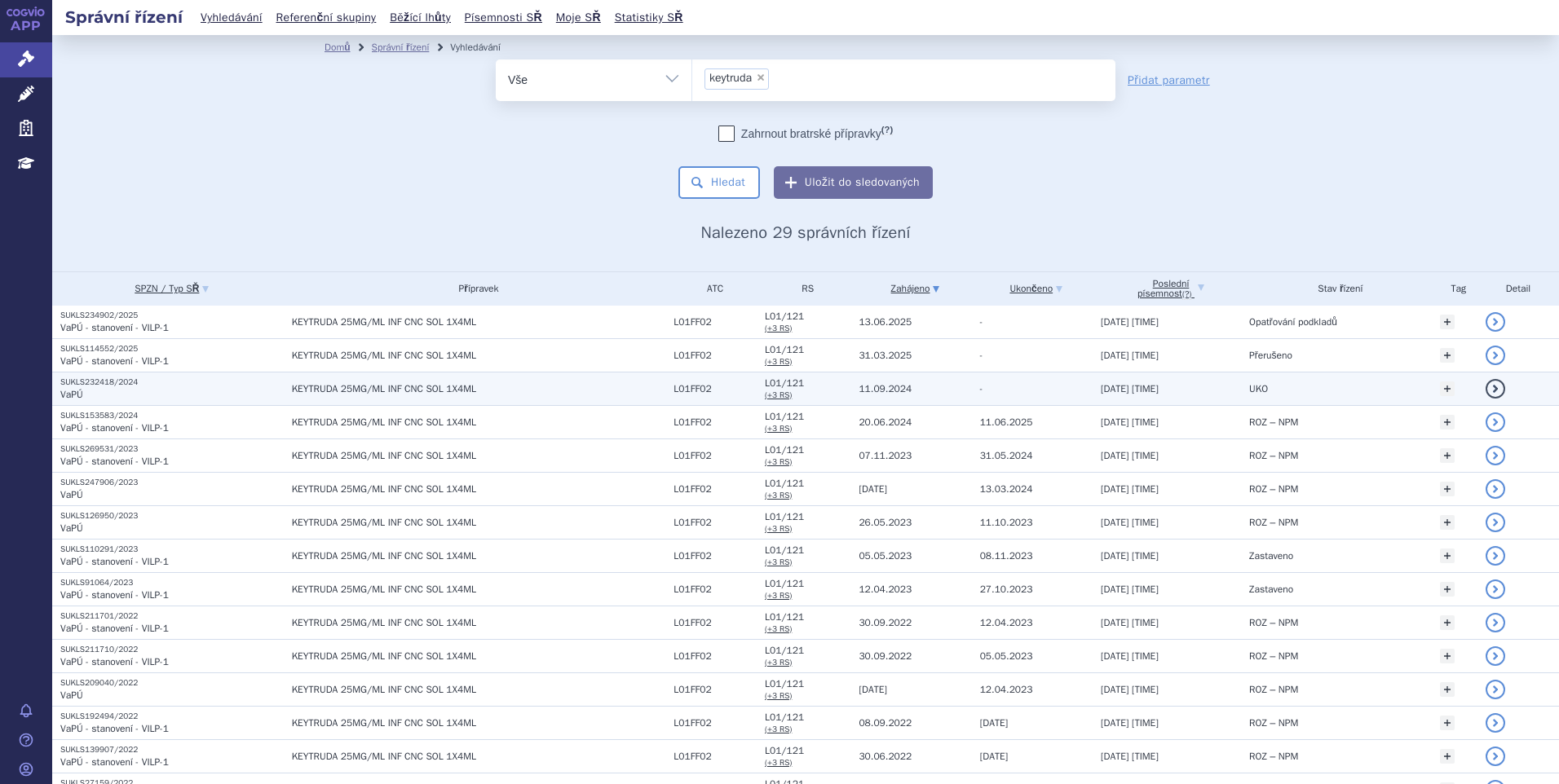 click on "SUKLS232418/2024" at bounding box center (172, 382) 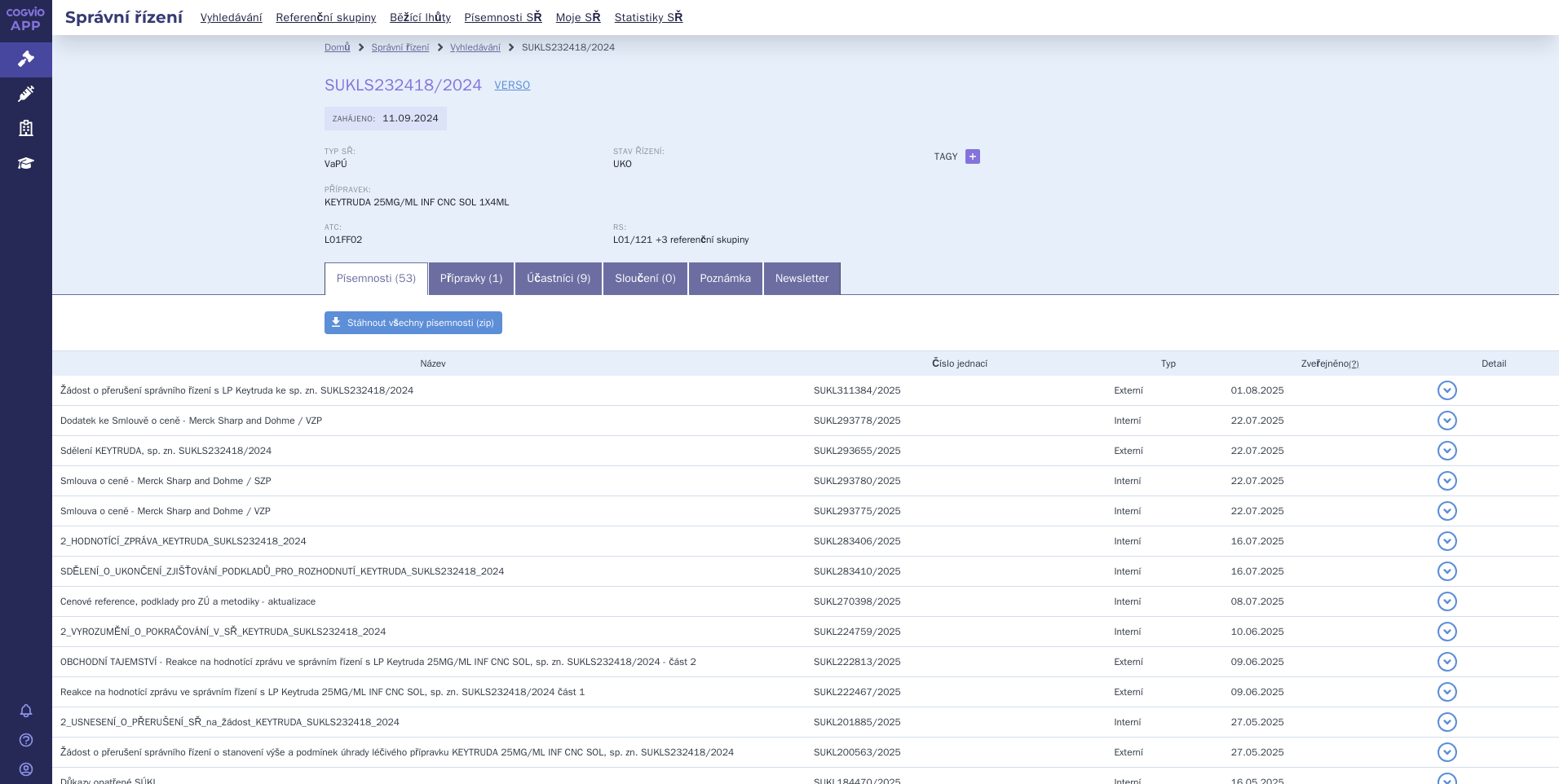 scroll, scrollTop: 0, scrollLeft: 0, axis: both 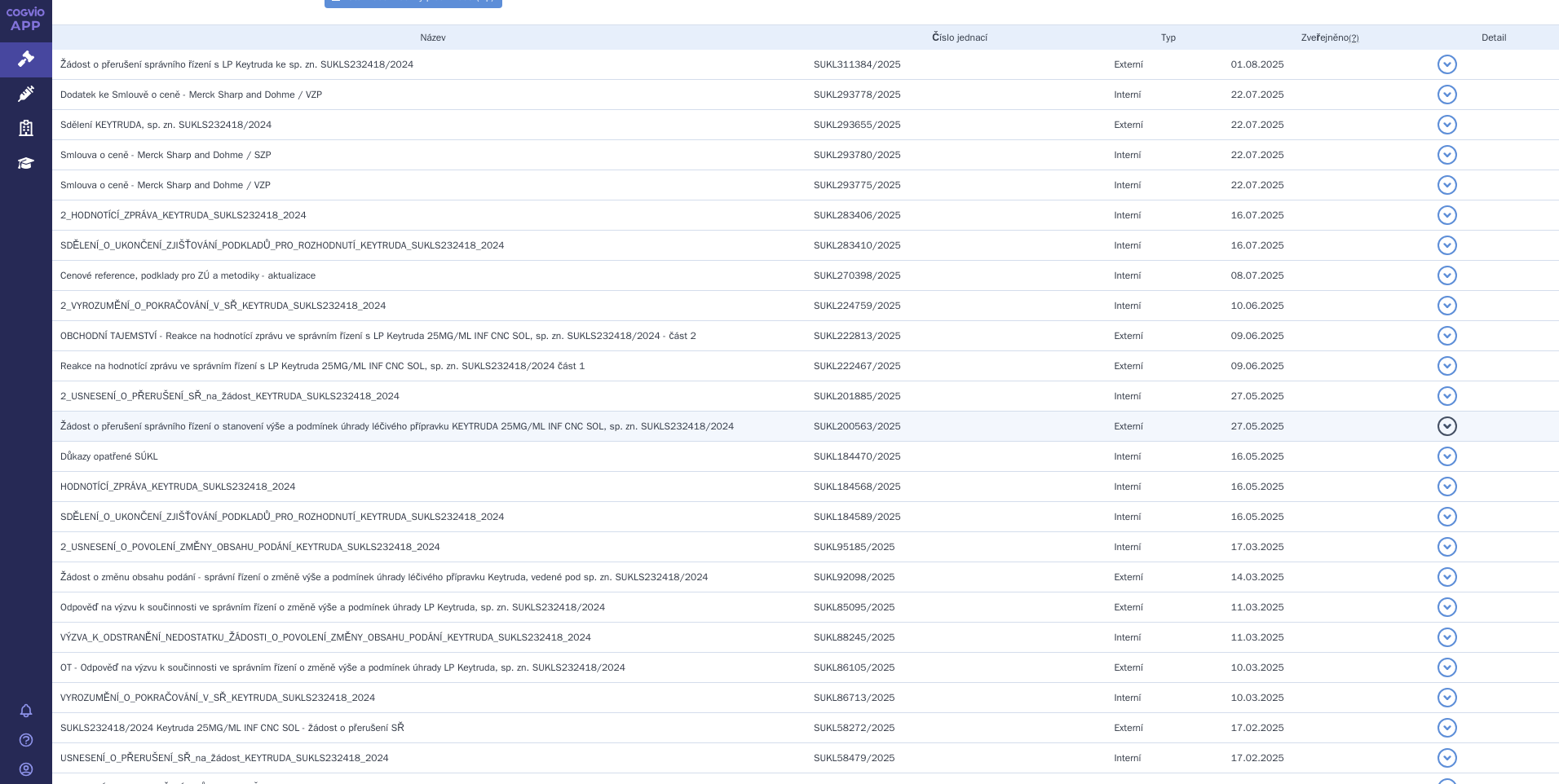 click on "Žádost o přerušení správního řízení o stanovení výše a podmínek úhrady léčivého přípravku KEYTRUDA 25MG/ML INF CNC SOL, sp. zn. SUKLS232418/2024" at bounding box center (429, 426) 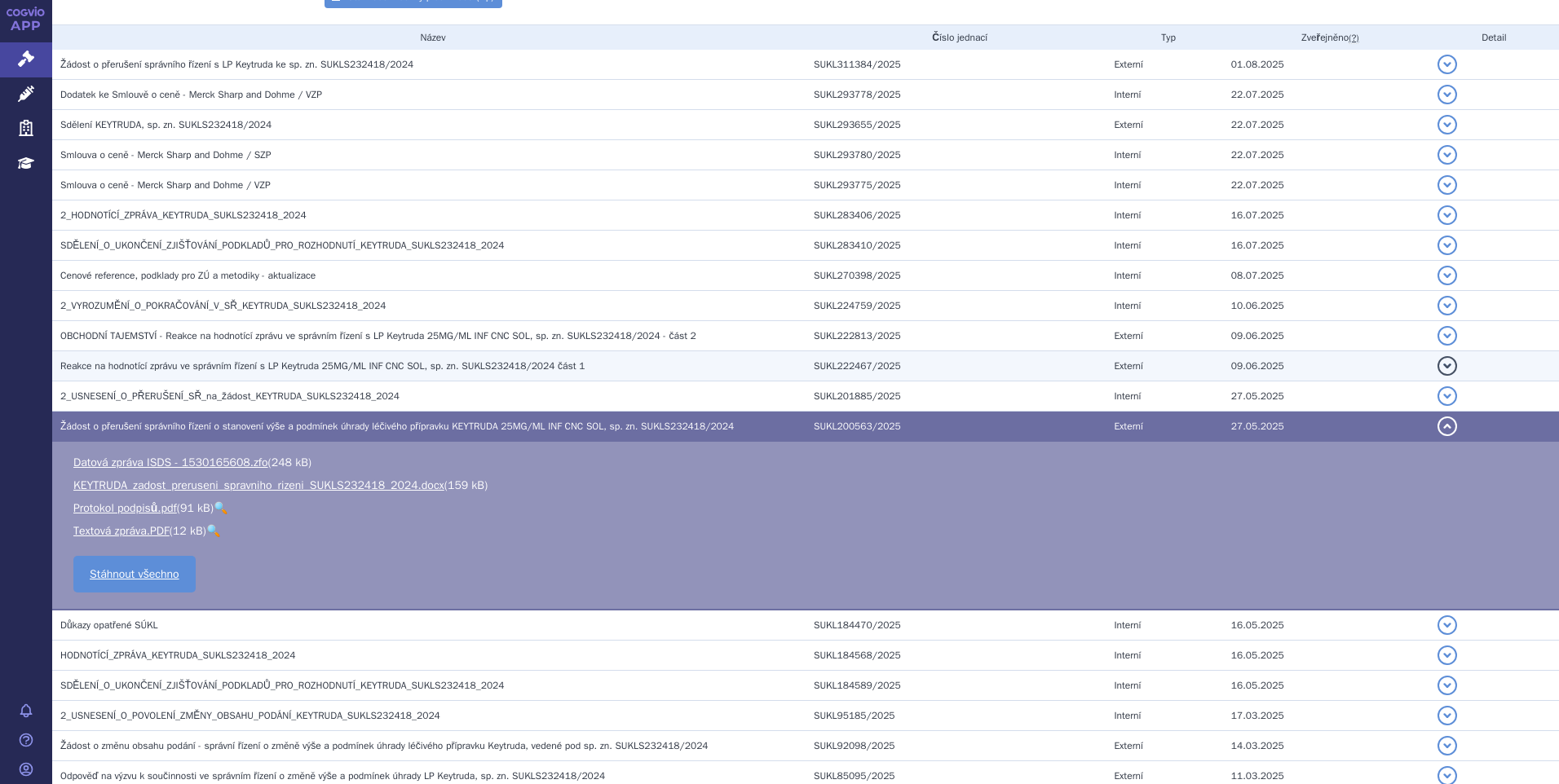 click on "Reakce na hodnotící zprávu ve správním řízení s LP Keytruda 25MG/ML INF CNC SOL, sp. zn. SUKLS232418/2024 část 1" at bounding box center (322, 366) 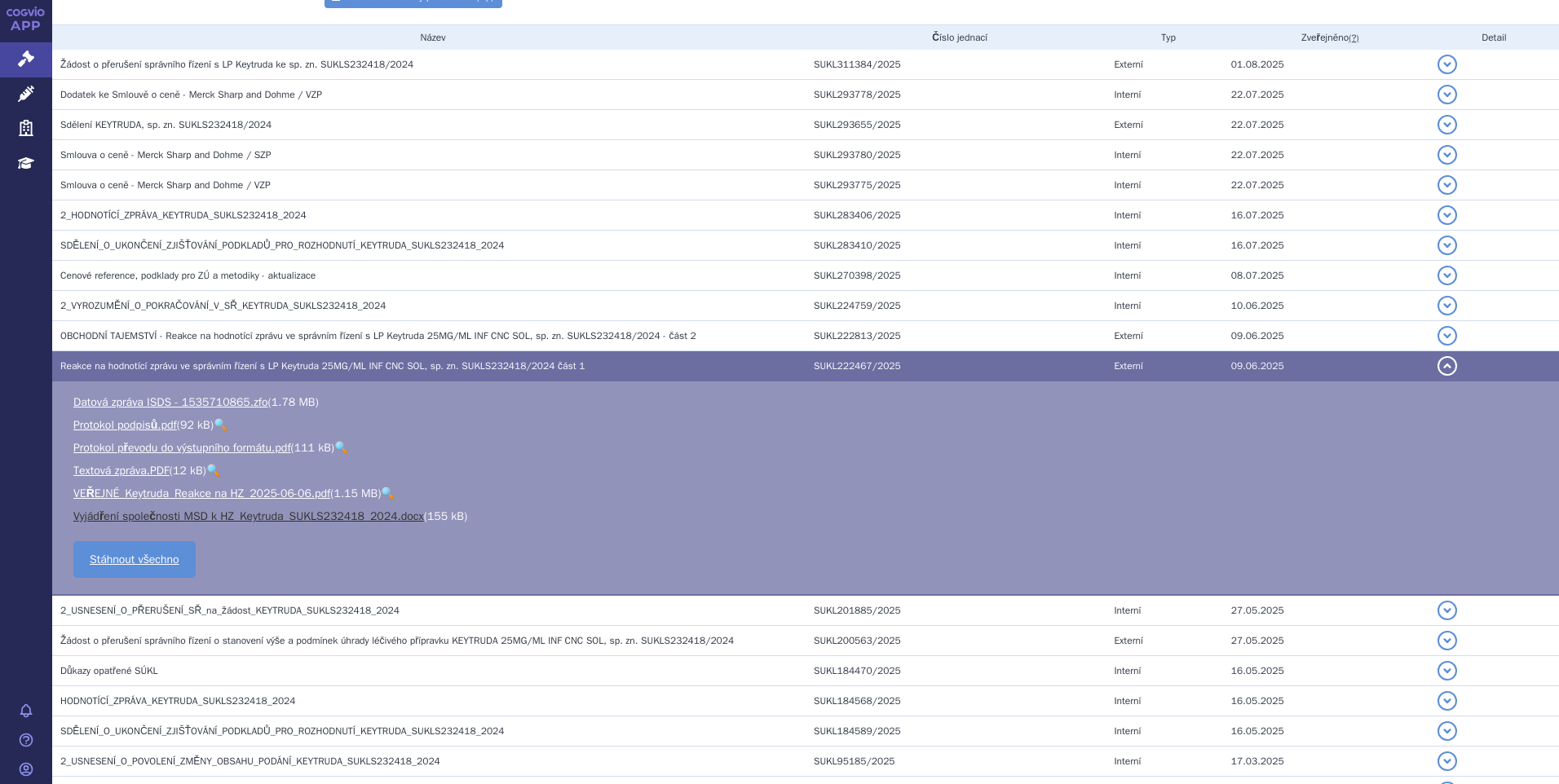 click on "Vyjádření společnosti MSD k HZ_Keytruda_SUKLS232418_2024.docx" at bounding box center [249, 516] 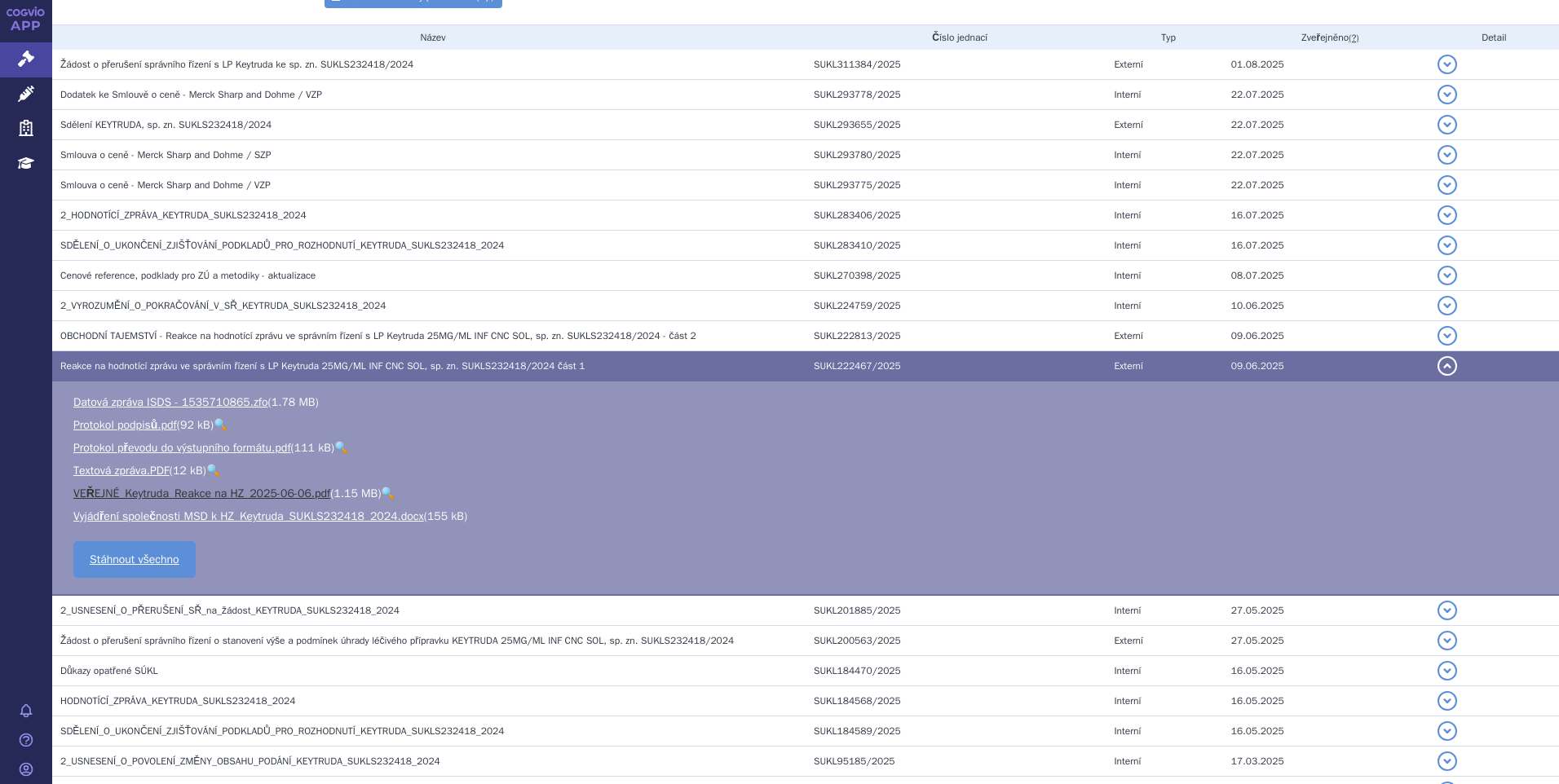 click on "VEŘEJNÉ_Keytruda_Reakce na HZ_2025-06-06.pdf" at bounding box center (201, 493) 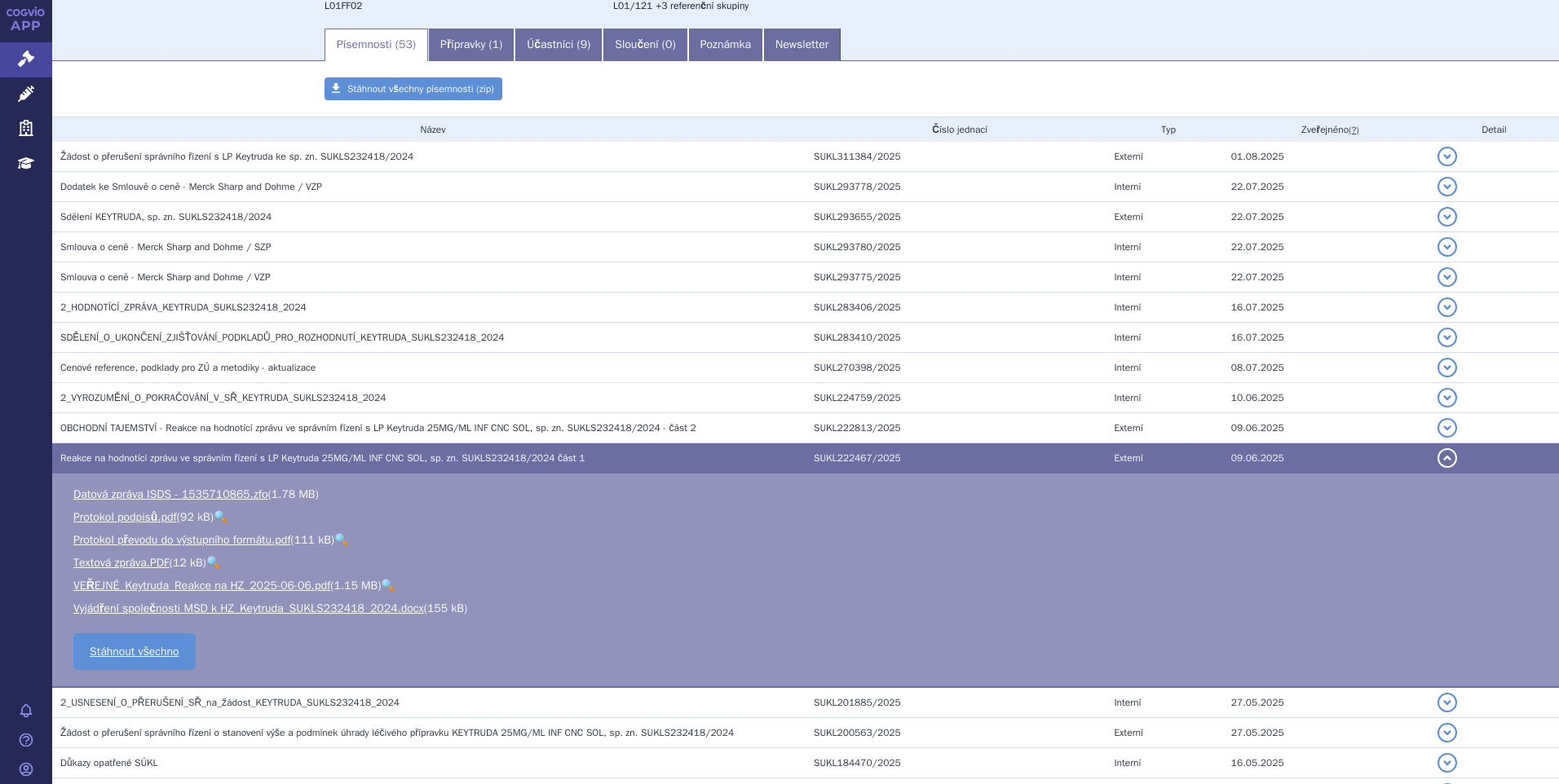 scroll, scrollTop: 0, scrollLeft: 0, axis: both 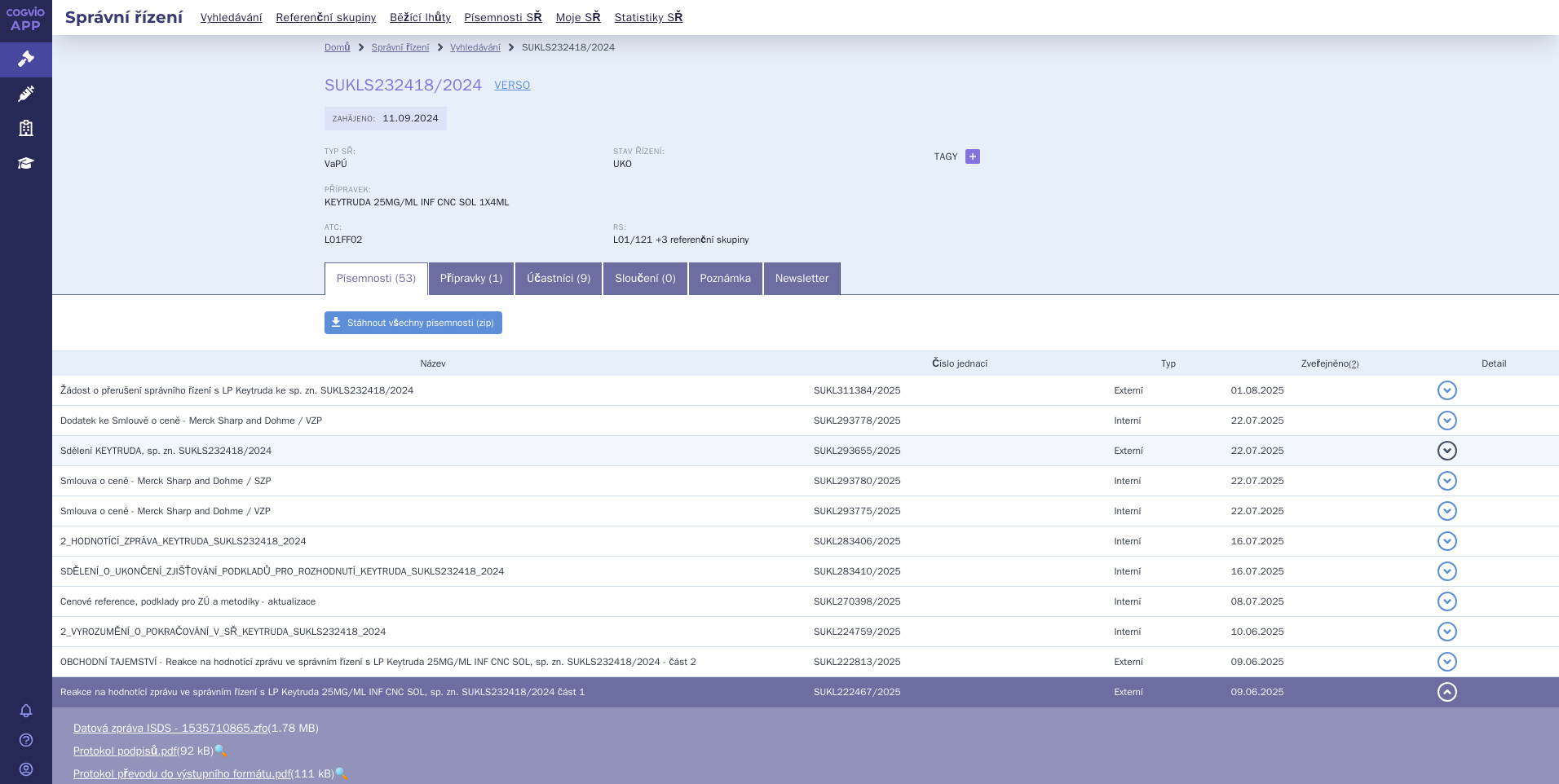 click on "Sdělení KEYTRUDA, sp. zn. SUKLS232418/2024" at bounding box center (166, 451) 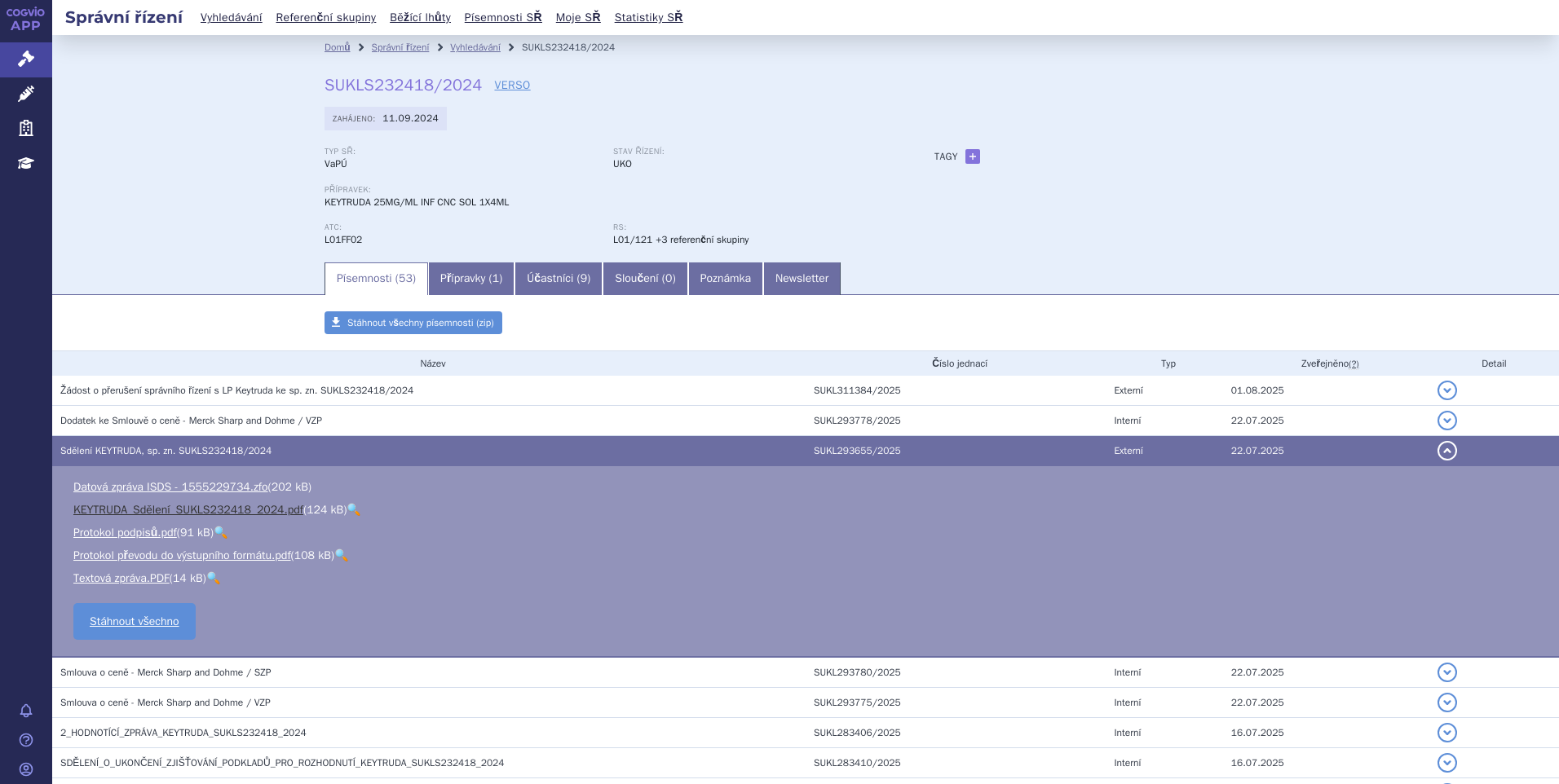 click on "KEYTRUDA_Sdělení_SUKLS232418_2024.pdf" at bounding box center (188, 509) 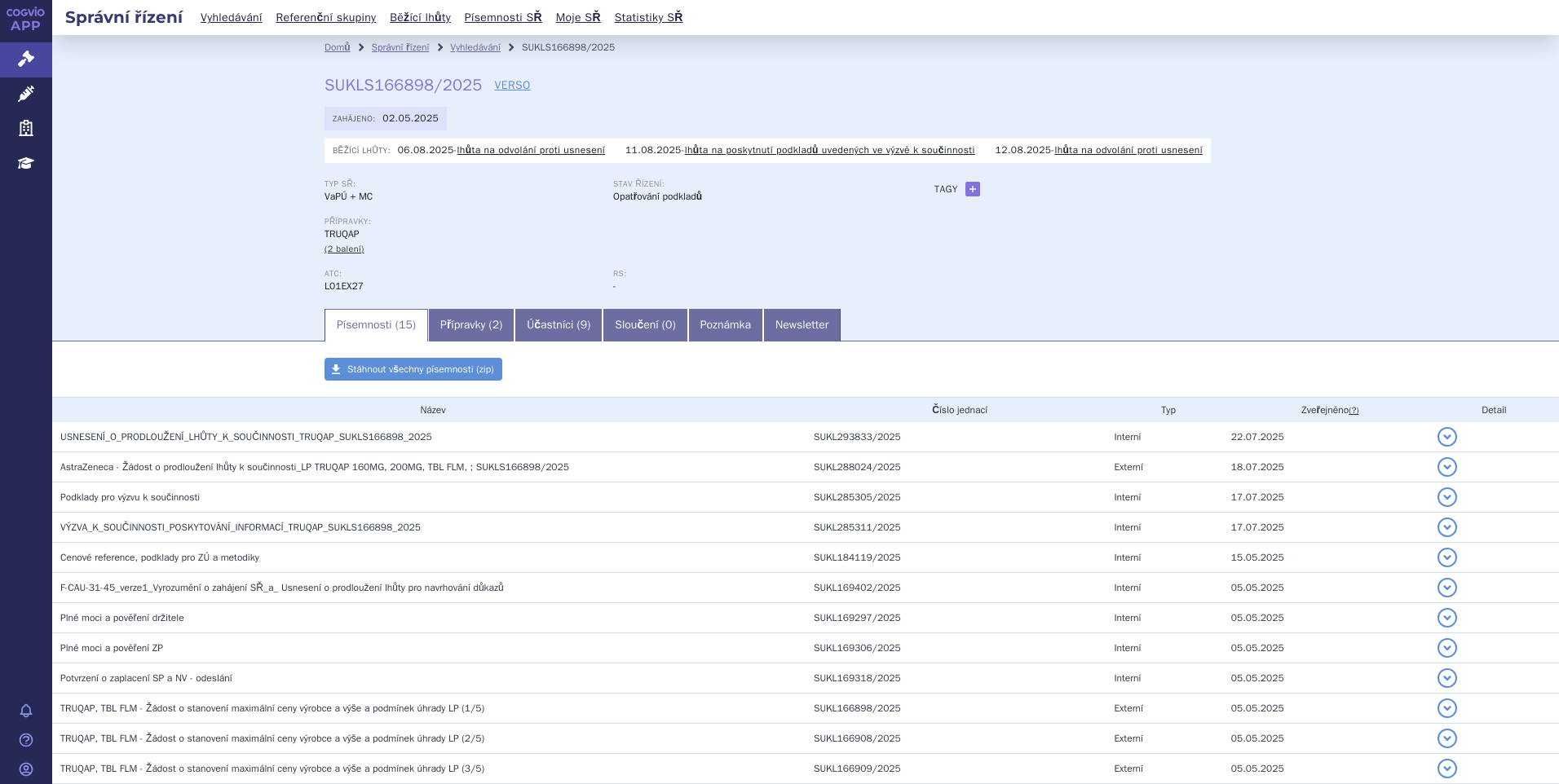 scroll, scrollTop: 0, scrollLeft: 0, axis: both 